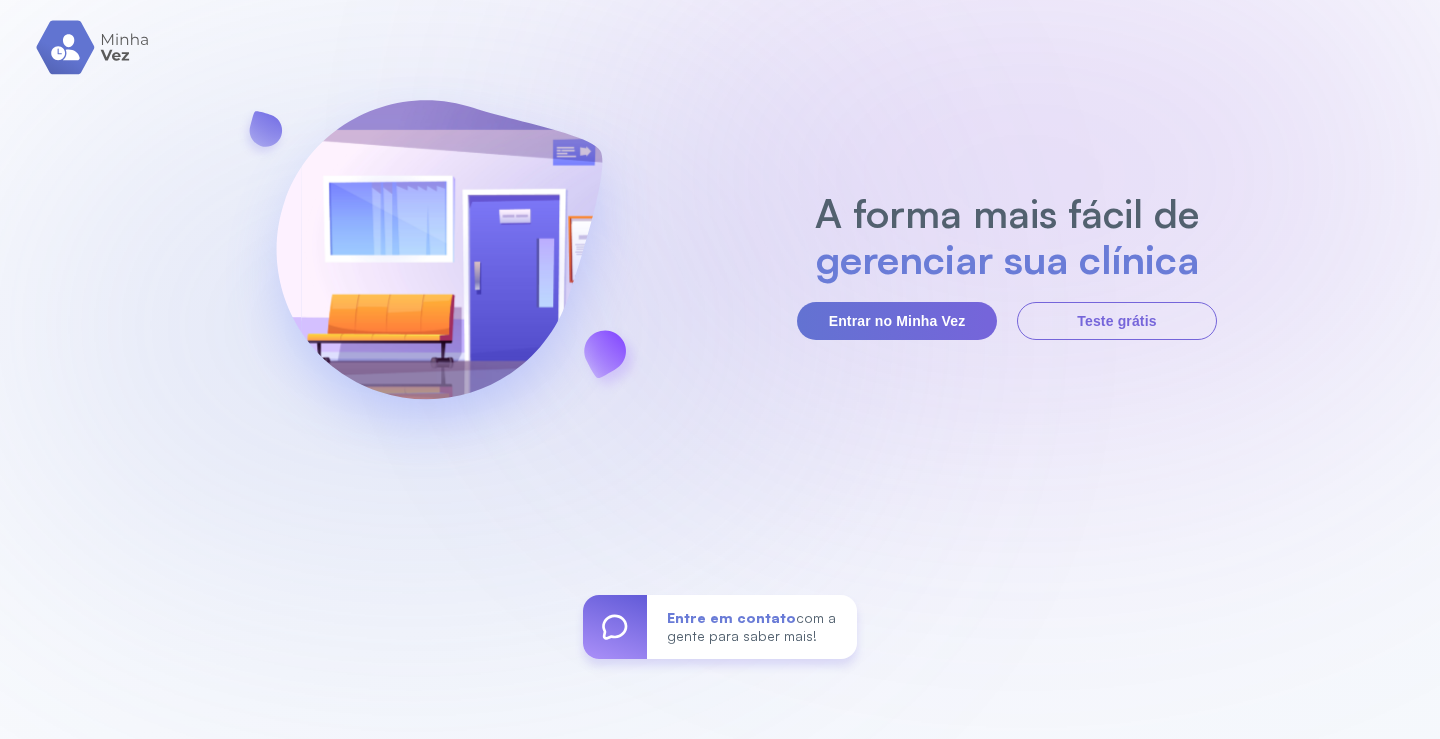 scroll, scrollTop: 0, scrollLeft: 0, axis: both 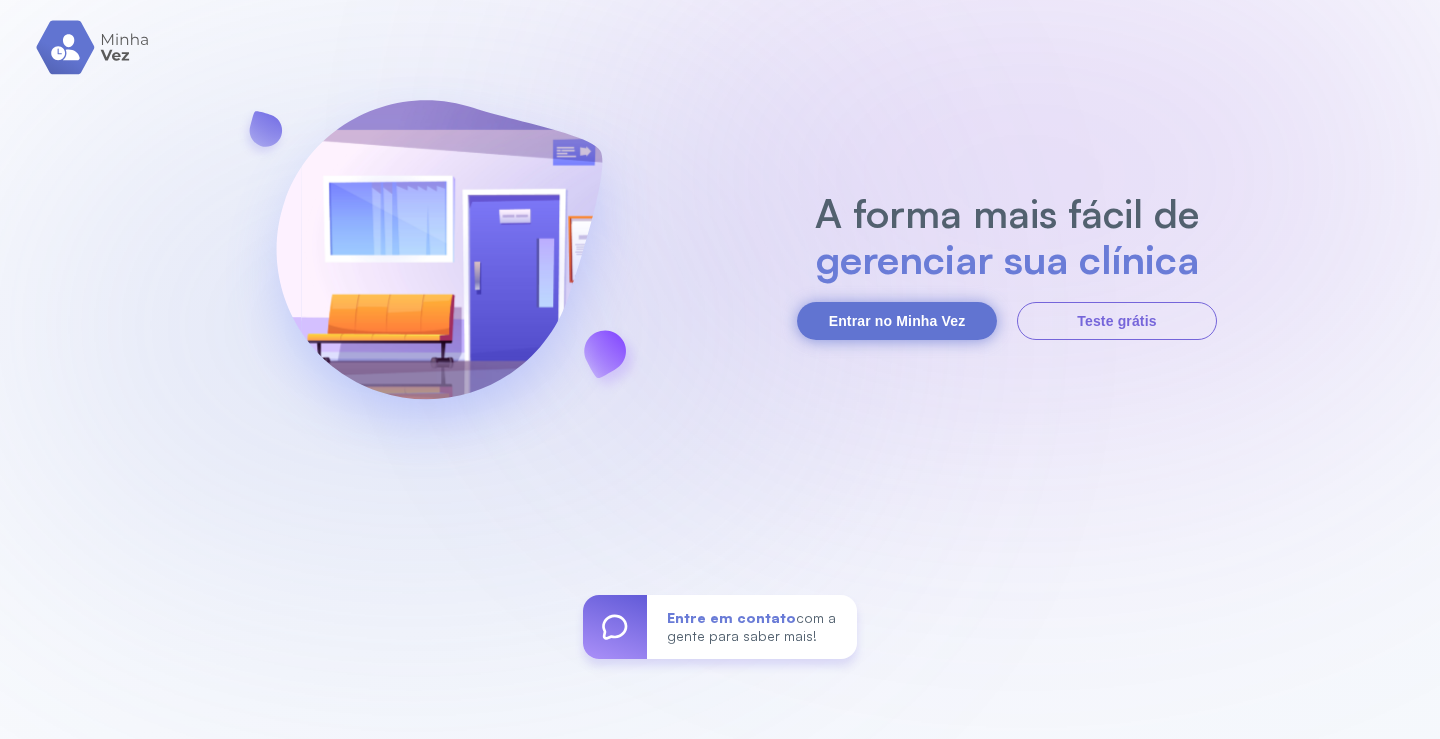 click on "Entrar no Minha Vez" at bounding box center [897, 321] 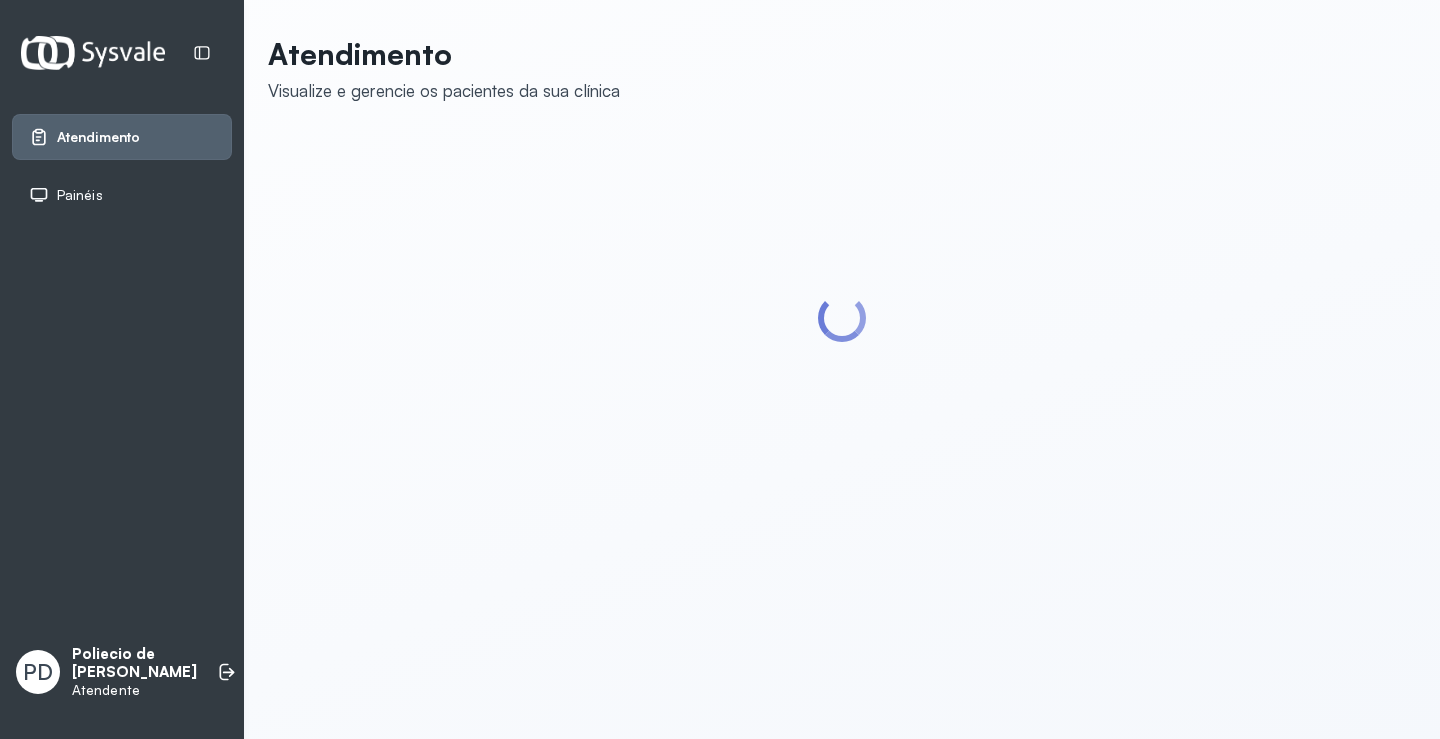 scroll, scrollTop: 0, scrollLeft: 0, axis: both 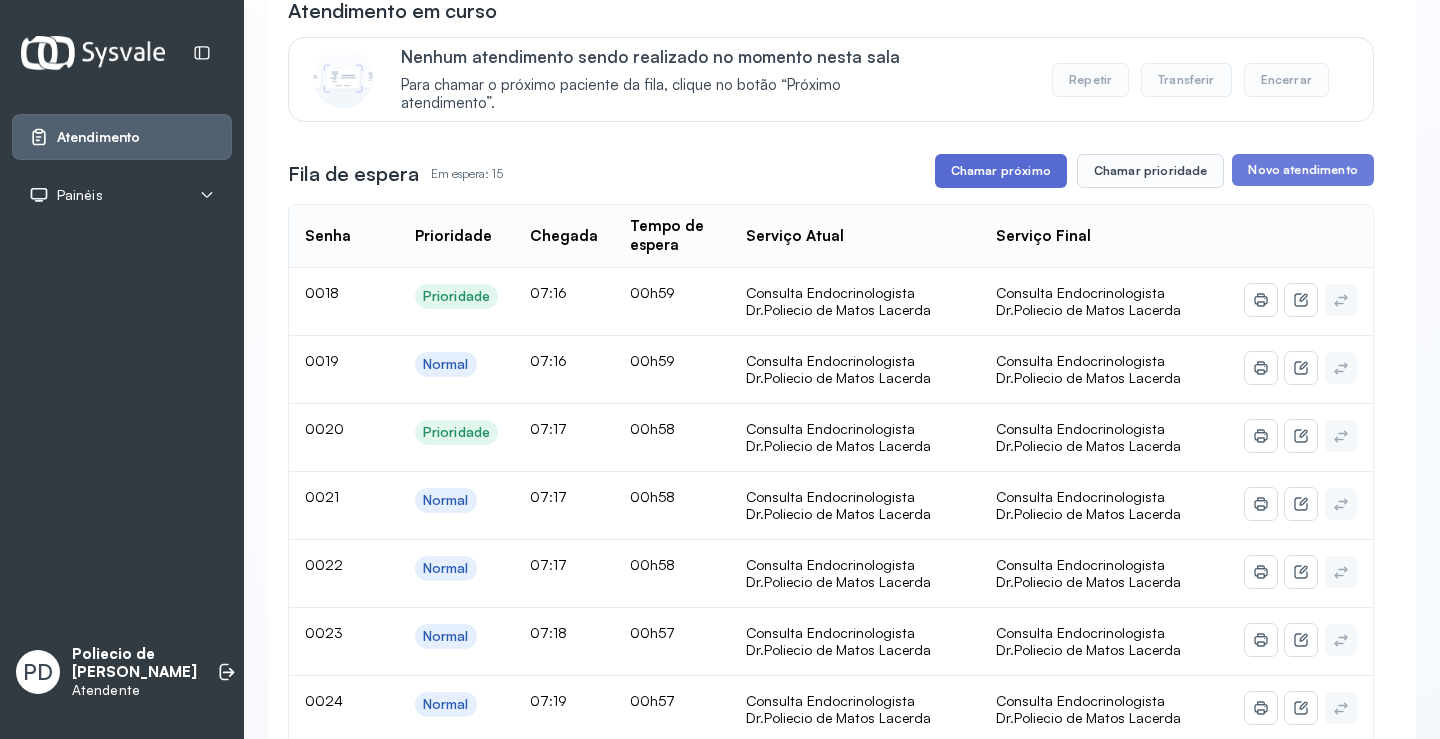 click on "Chamar próximo" at bounding box center (1001, 171) 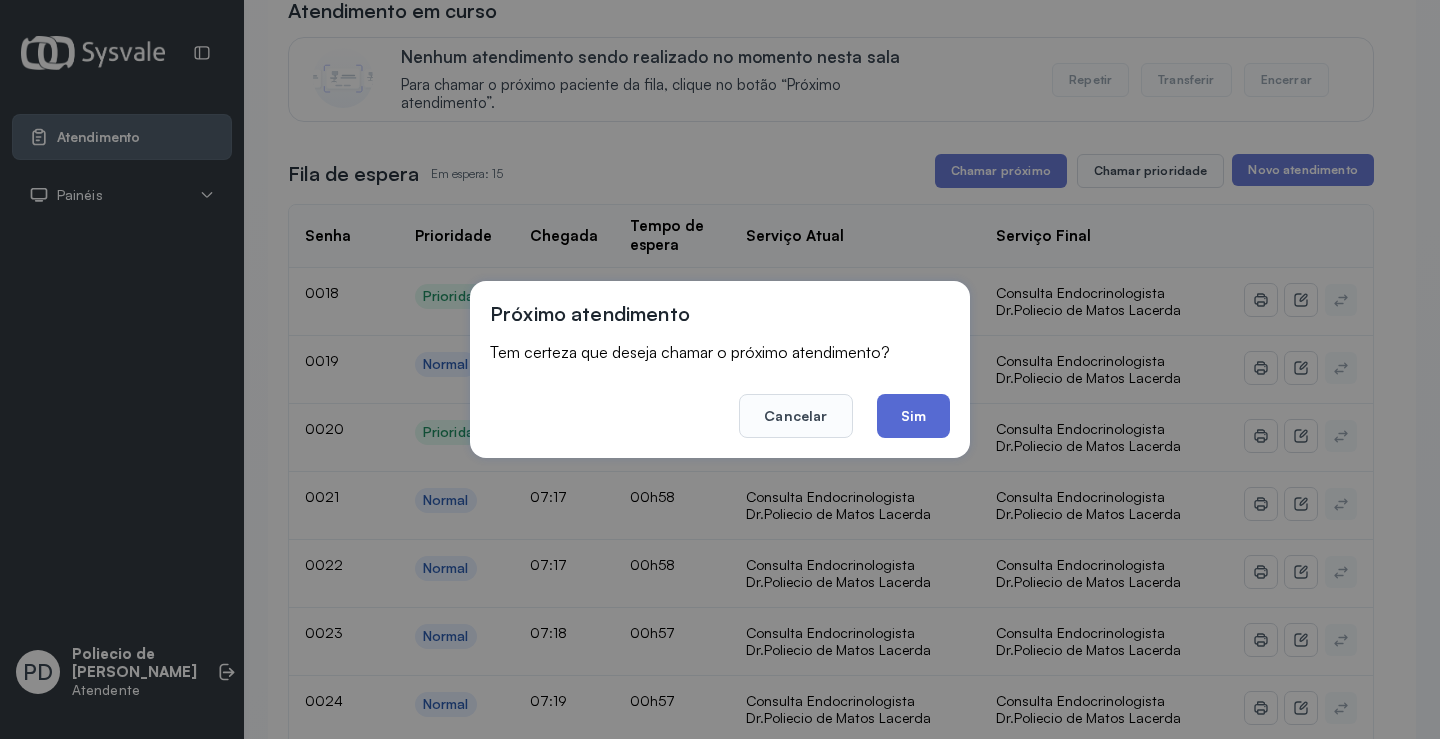 click on "Sim" 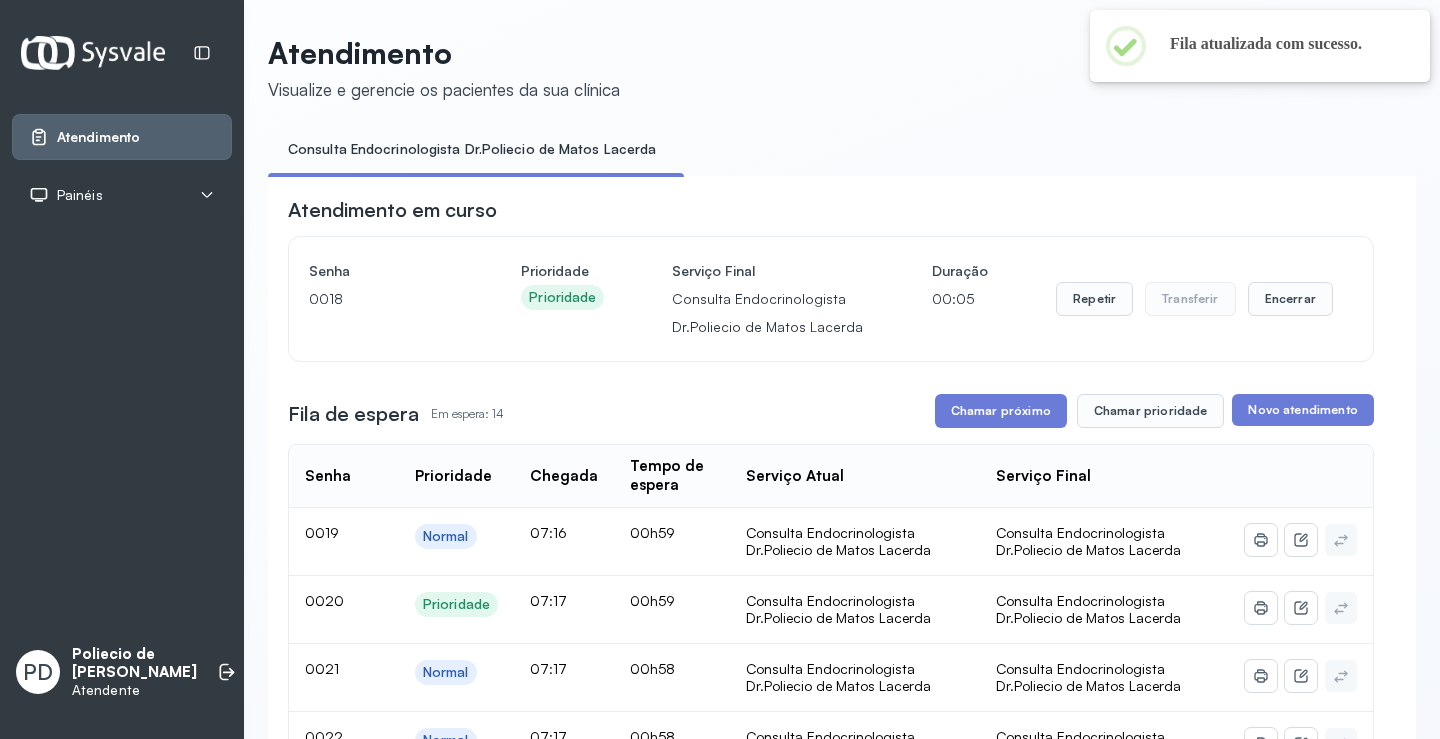 scroll, scrollTop: 200, scrollLeft: 0, axis: vertical 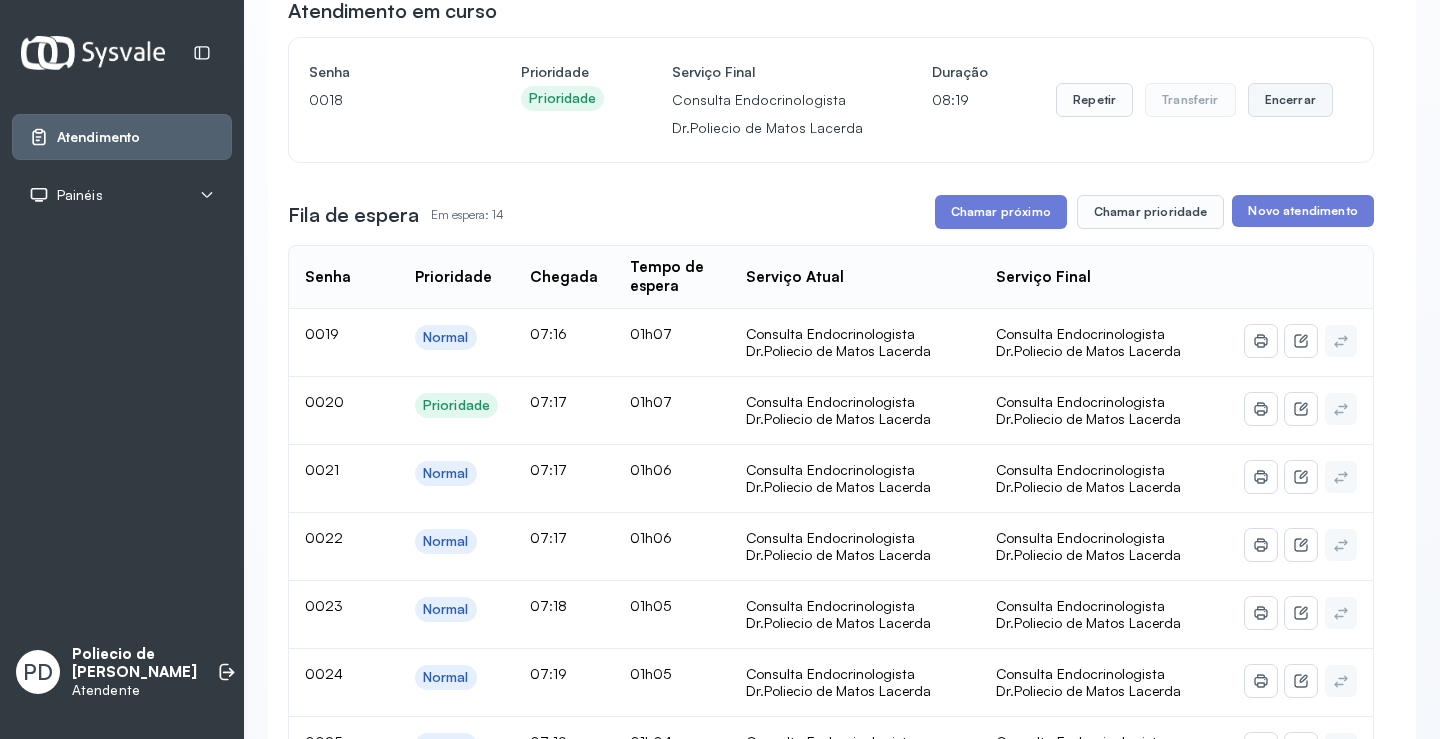 click on "Encerrar" at bounding box center (1290, 100) 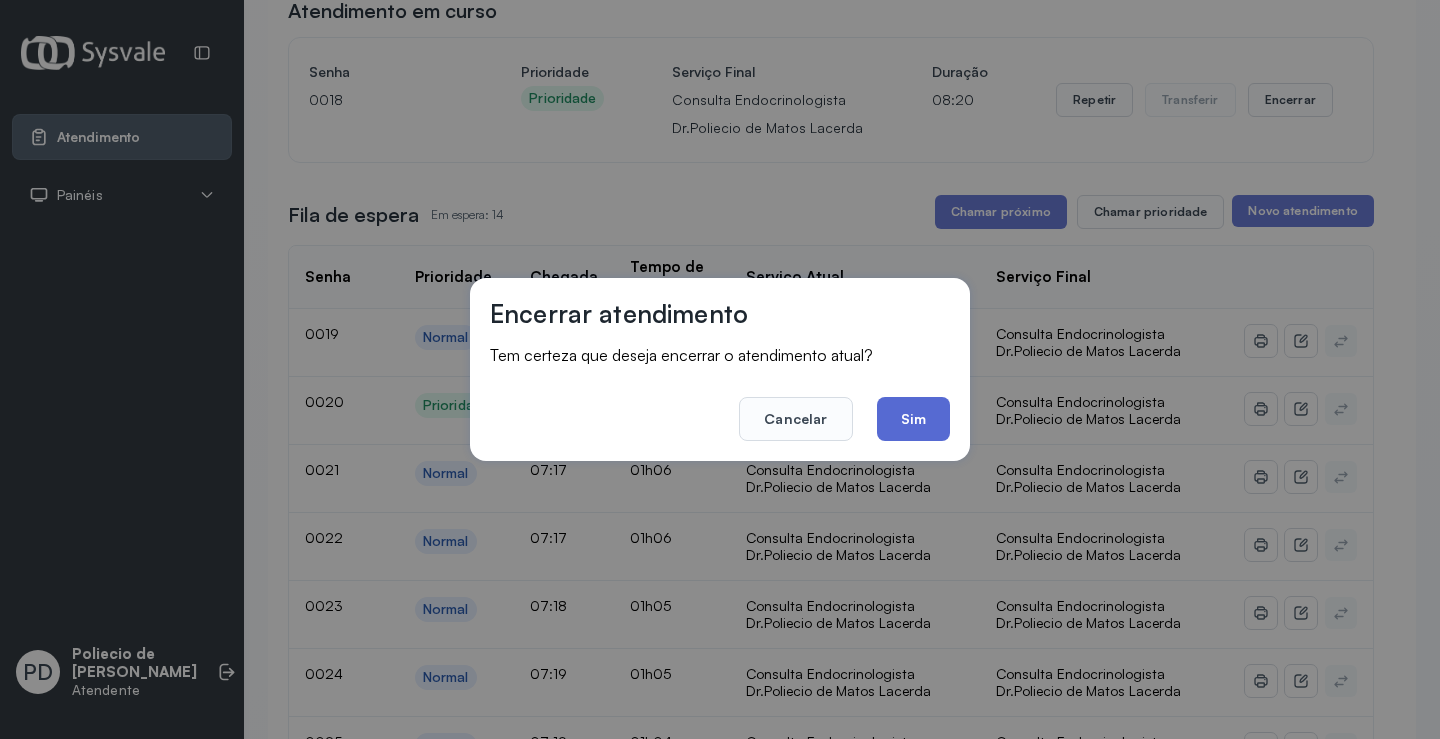 click on "Sim" 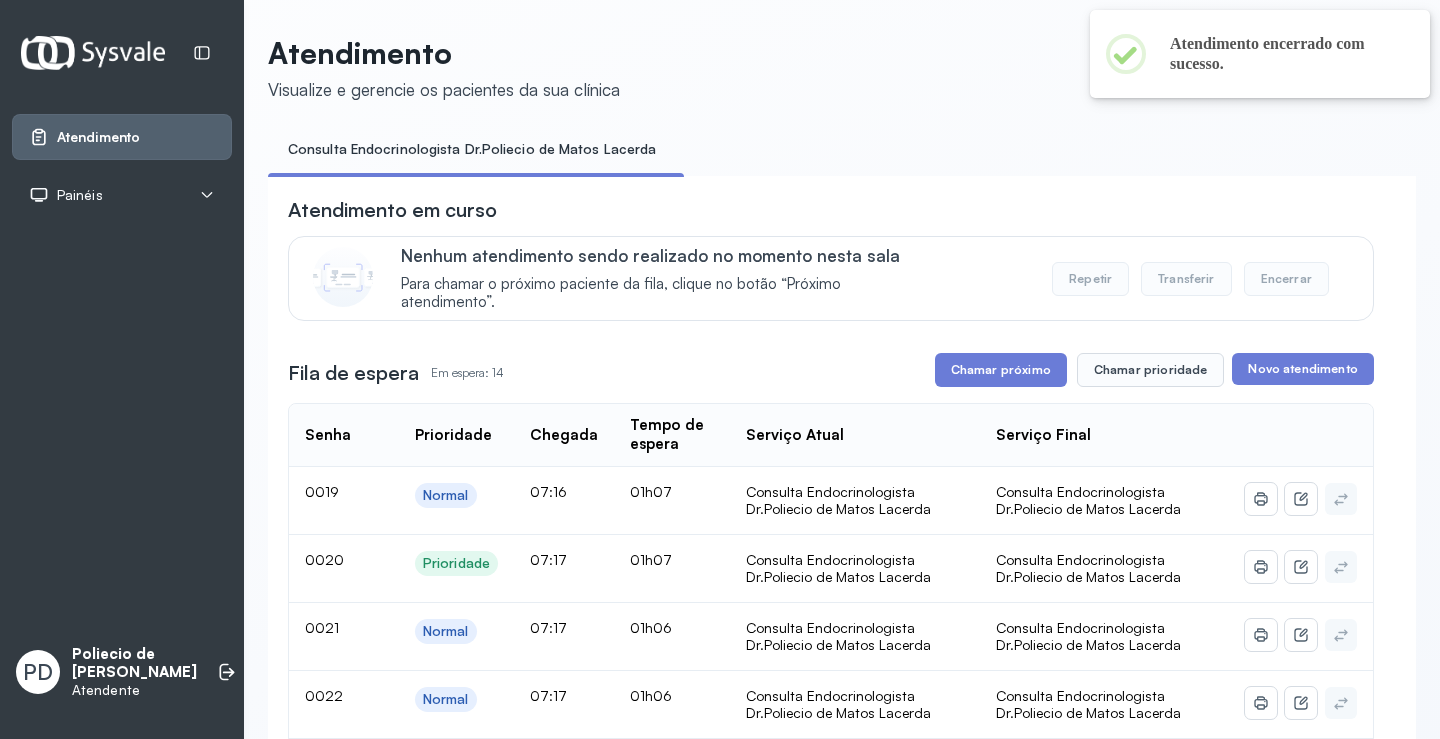 scroll, scrollTop: 200, scrollLeft: 0, axis: vertical 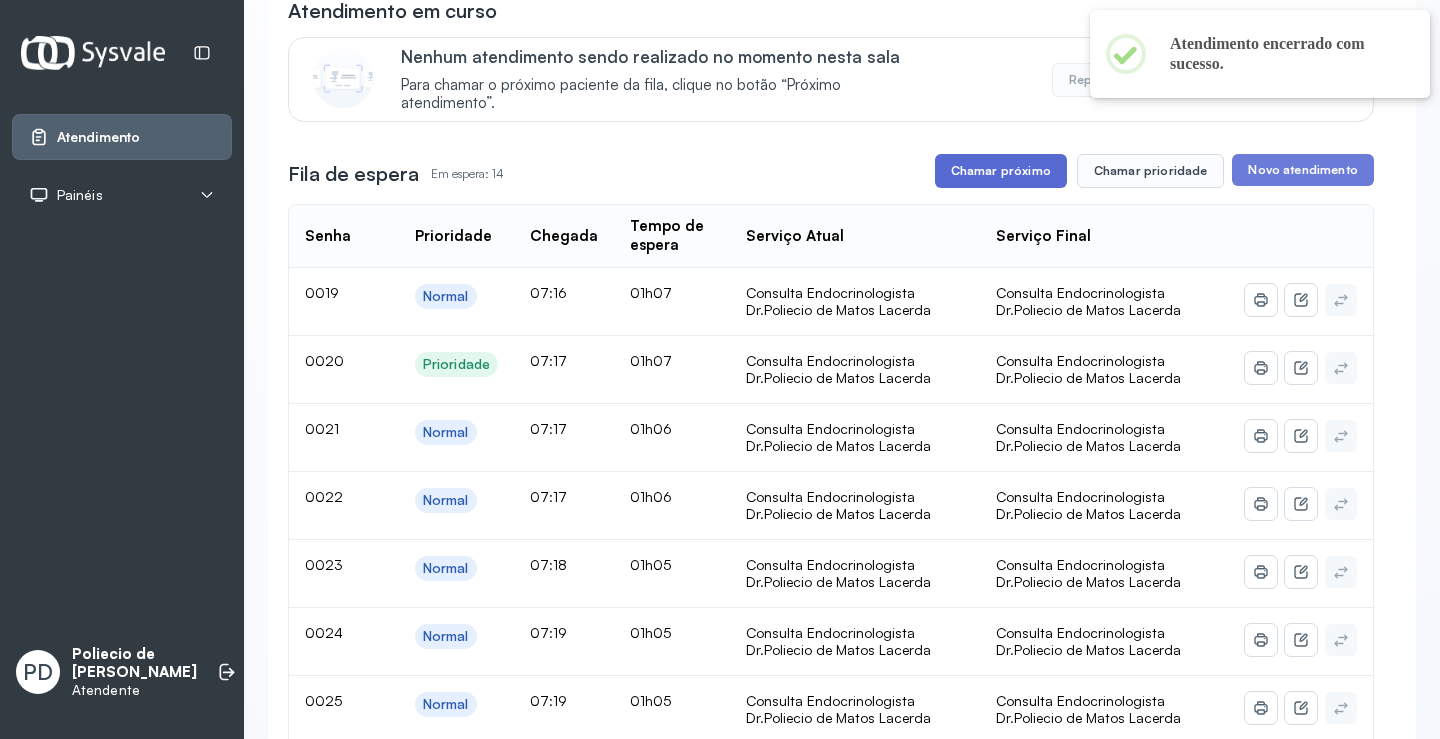 click on "Chamar próximo" at bounding box center (1001, 171) 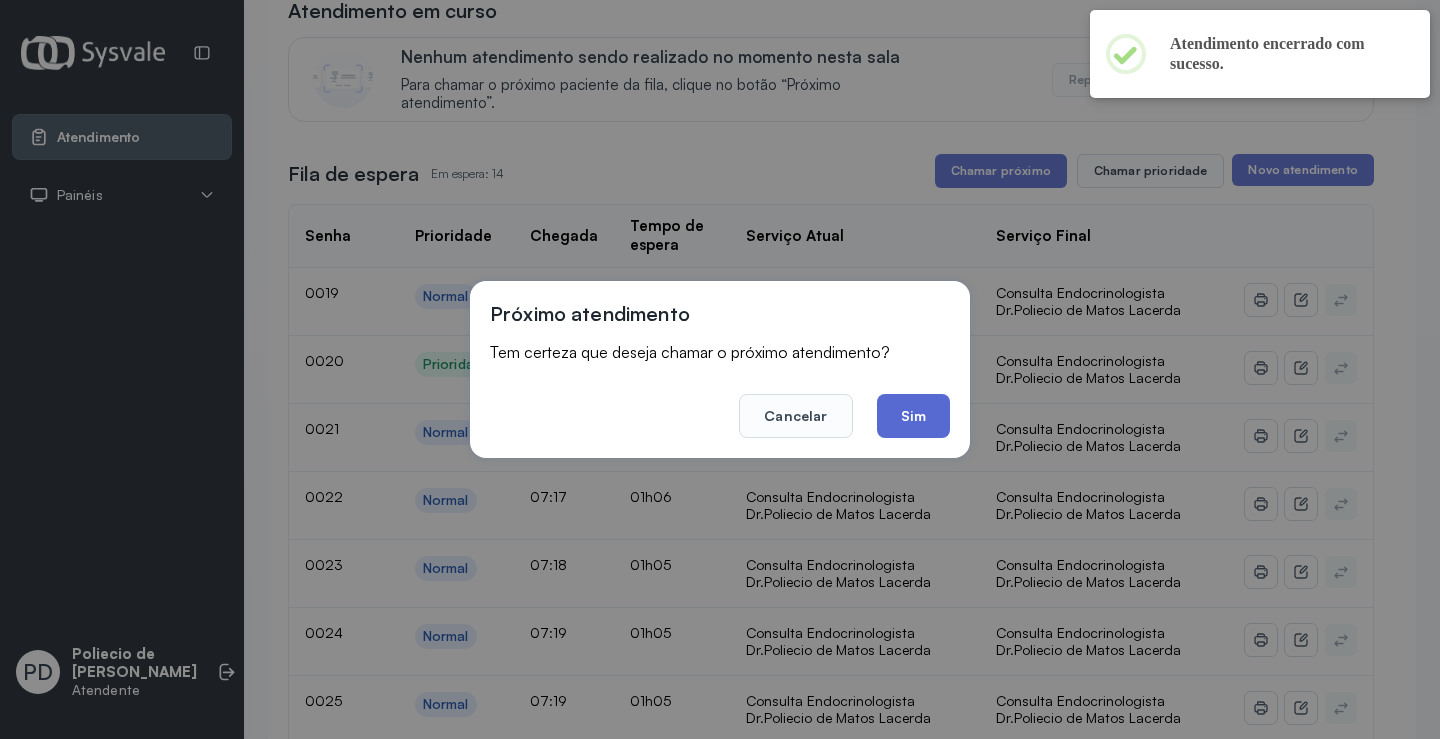 click on "Sim" 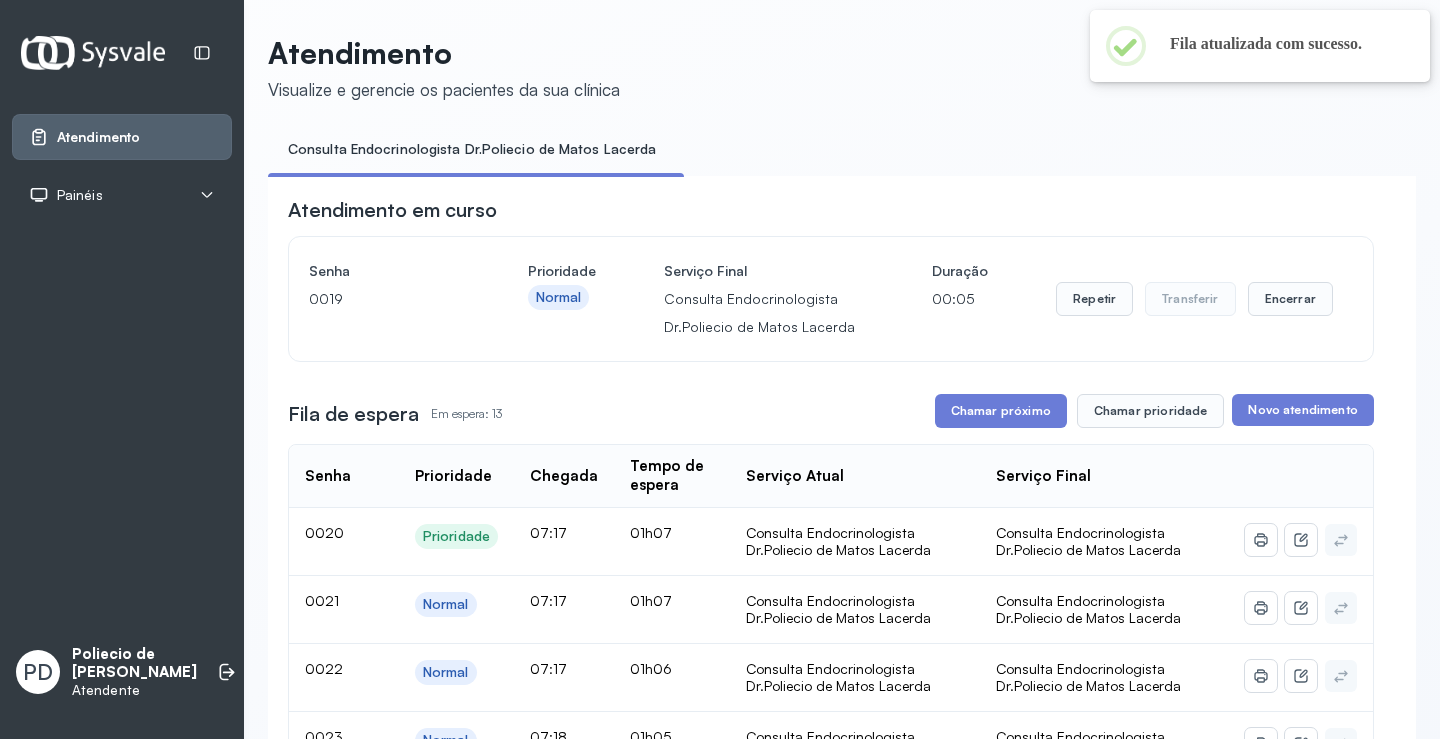 scroll, scrollTop: 200, scrollLeft: 0, axis: vertical 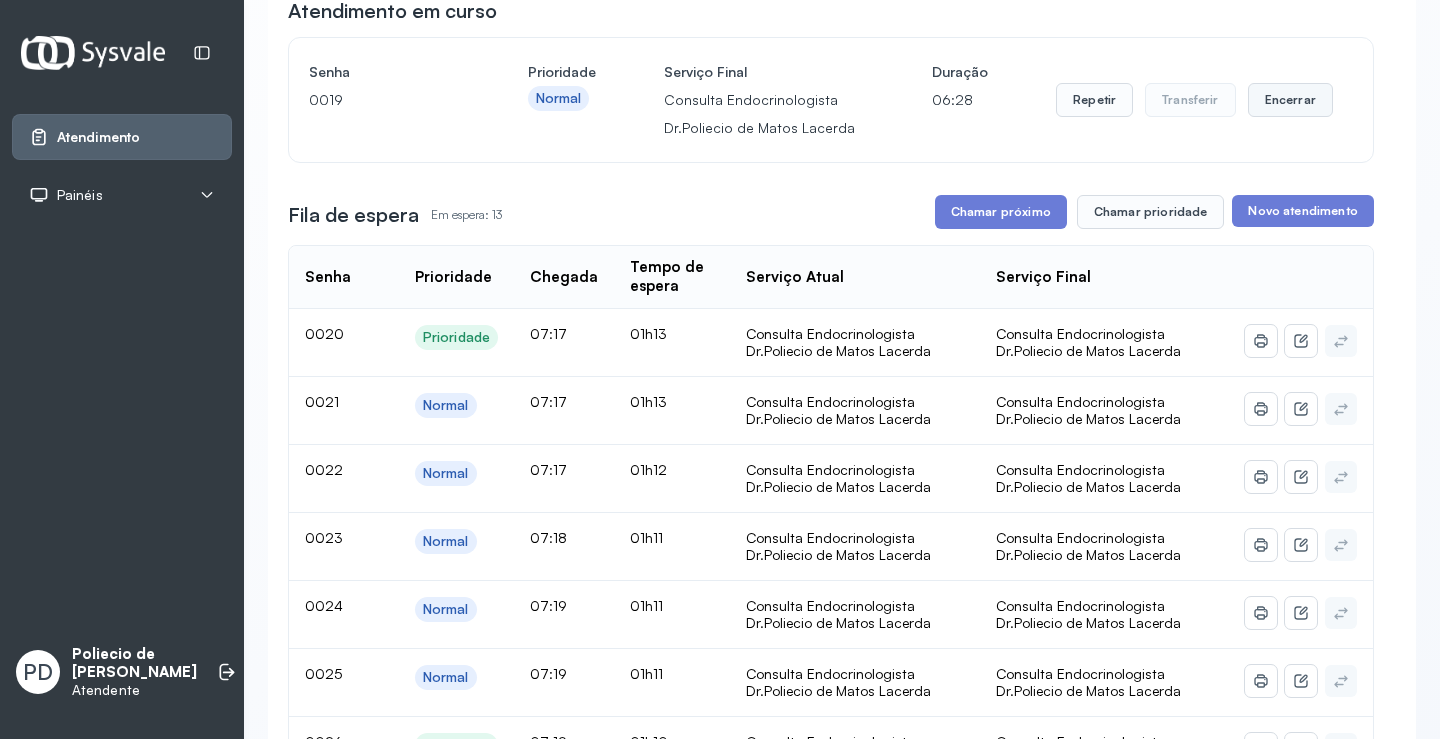 click on "Encerrar" at bounding box center [1290, 100] 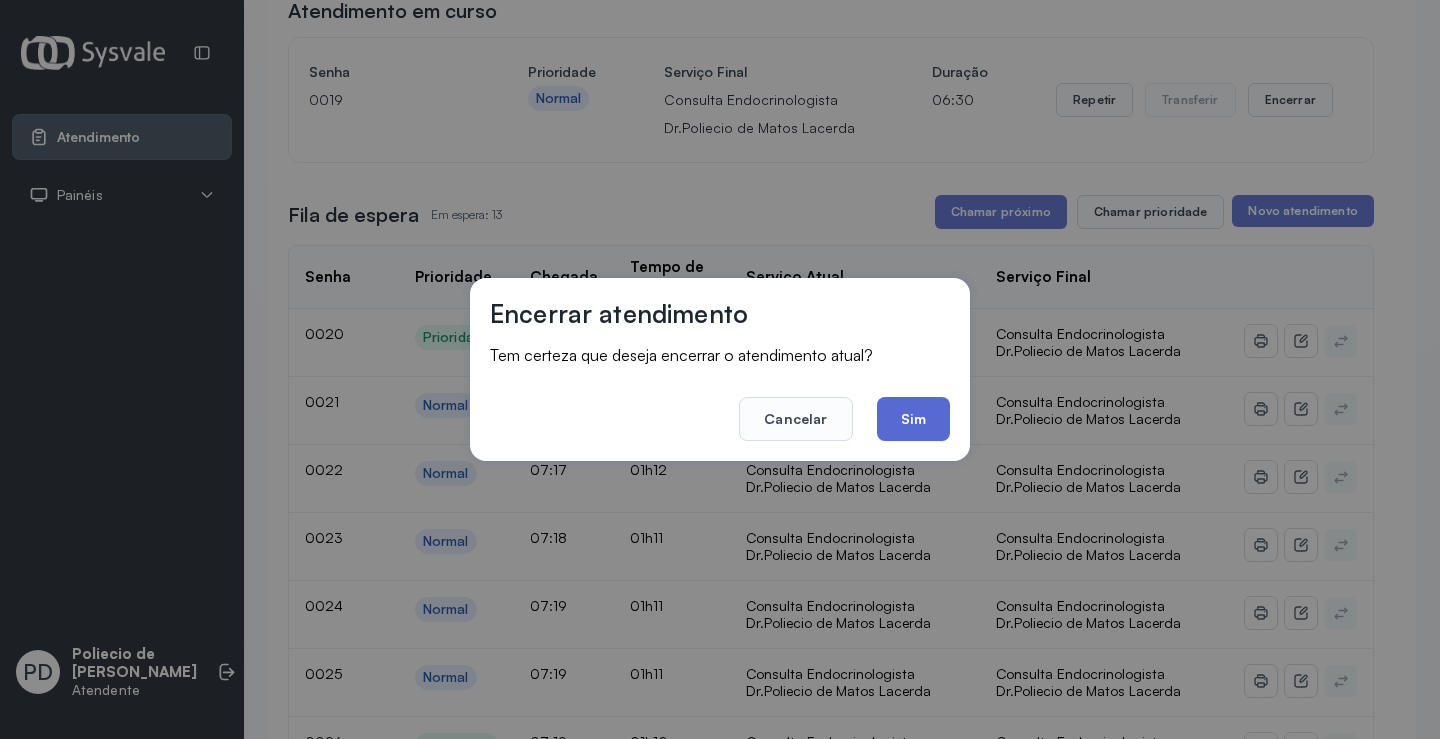 click on "Sim" 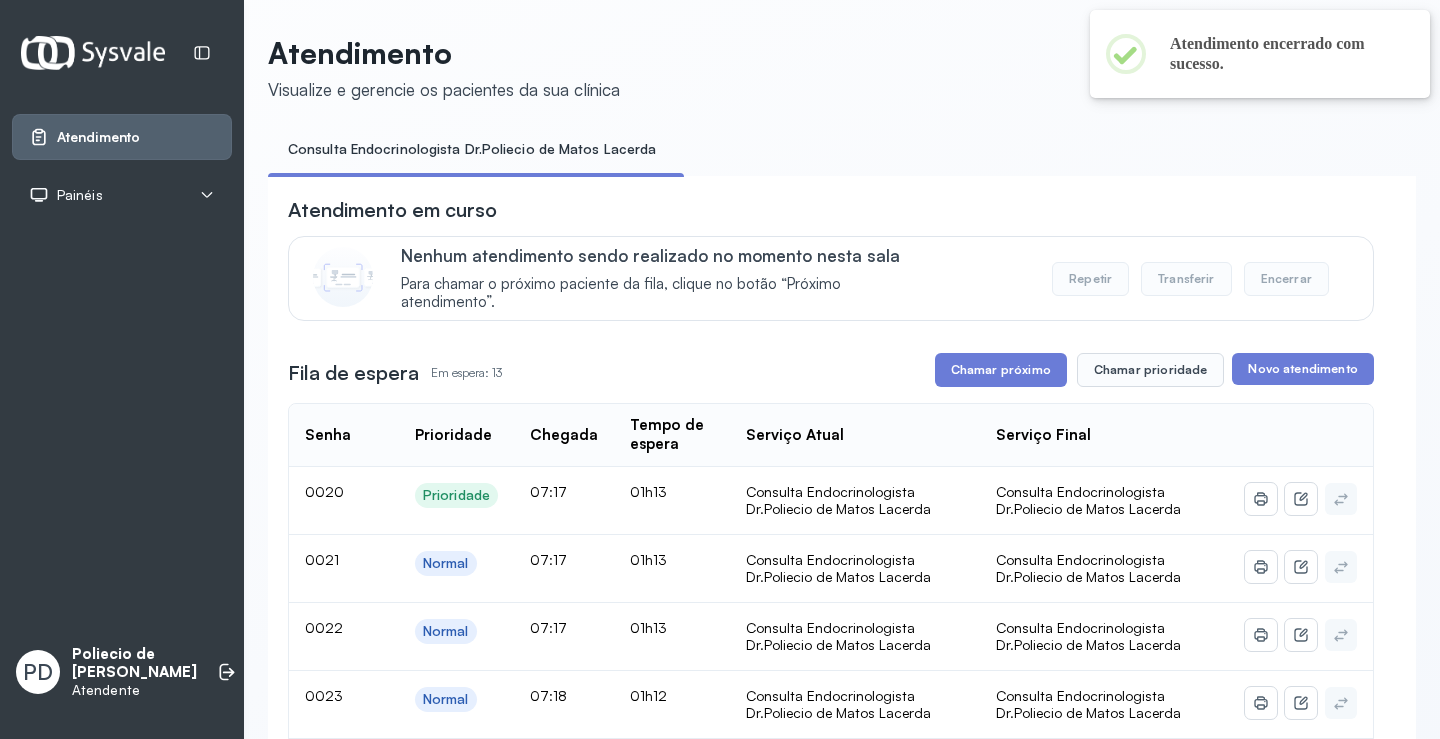 scroll, scrollTop: 200, scrollLeft: 0, axis: vertical 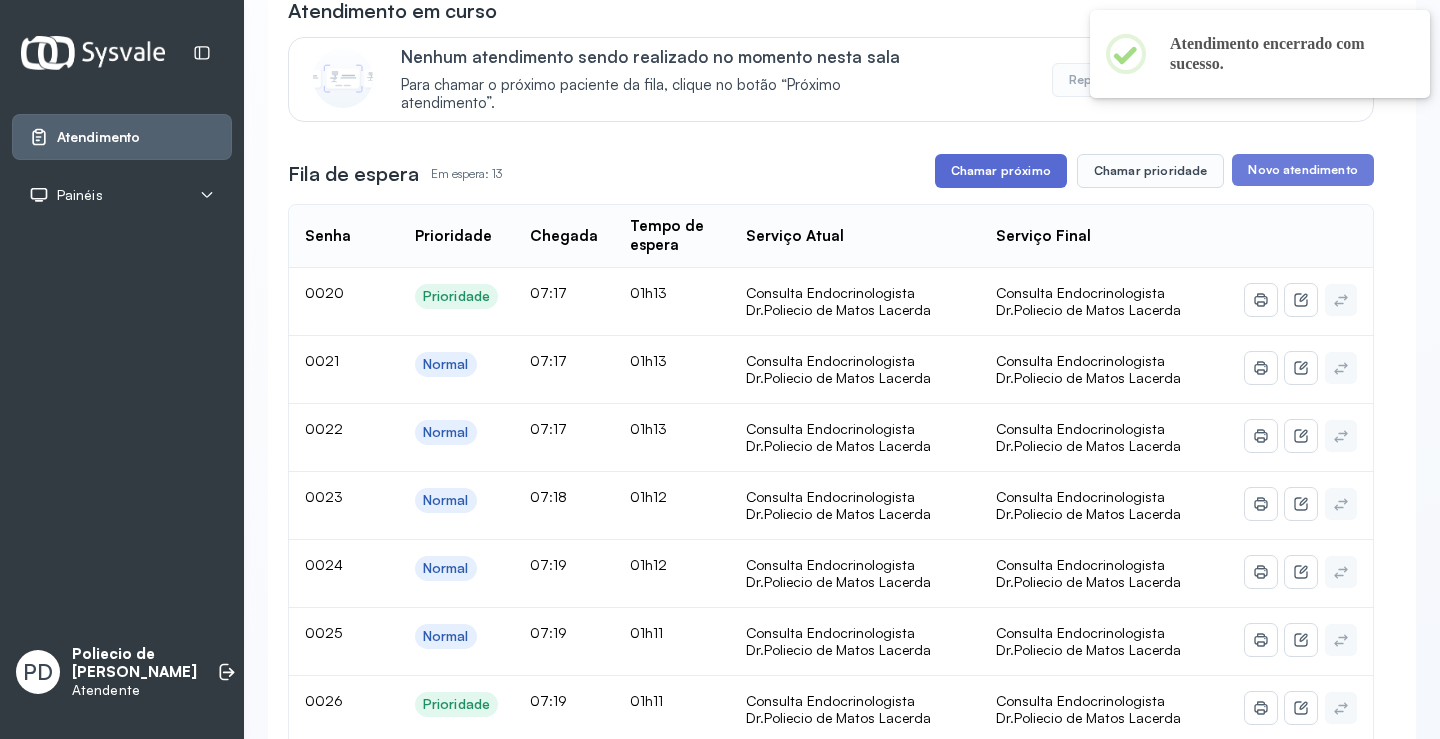 click on "Chamar próximo" at bounding box center (1001, 171) 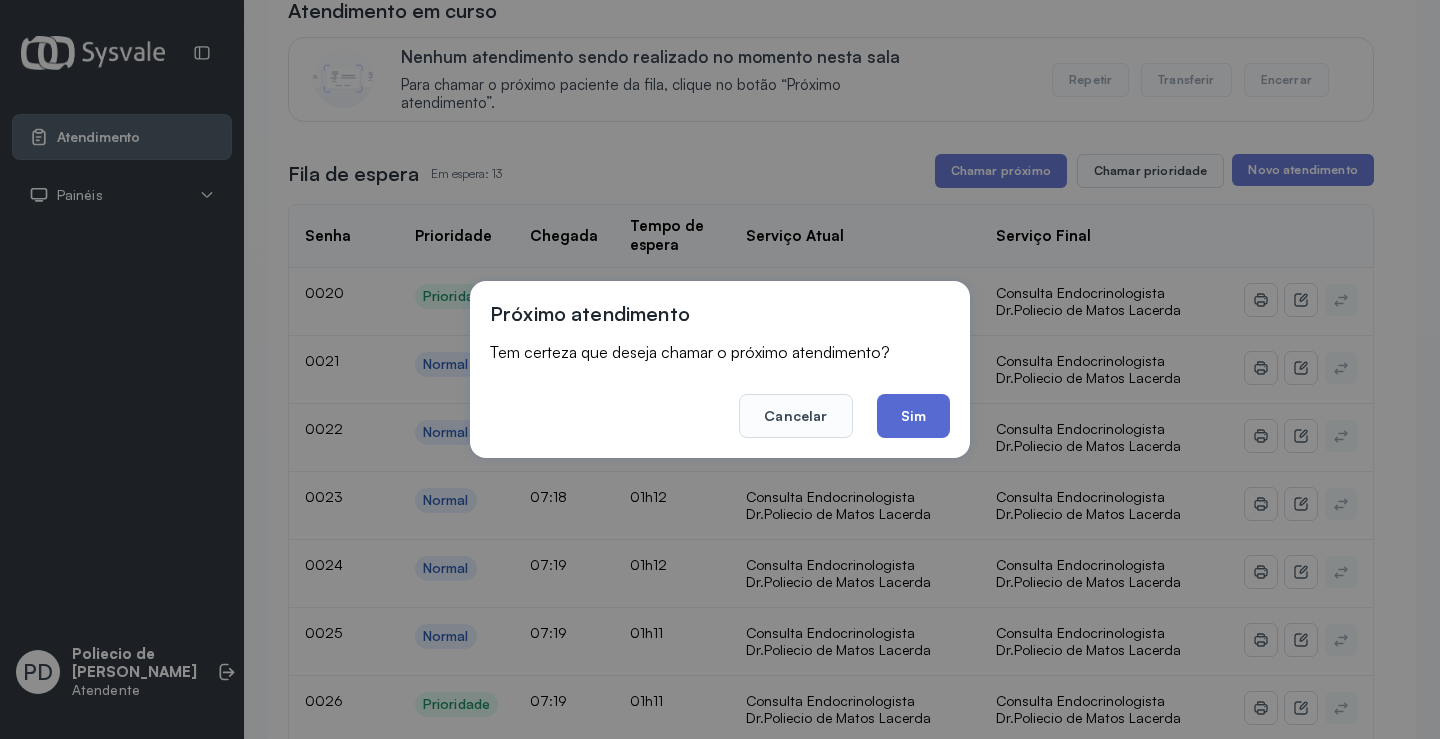 click on "Sim" 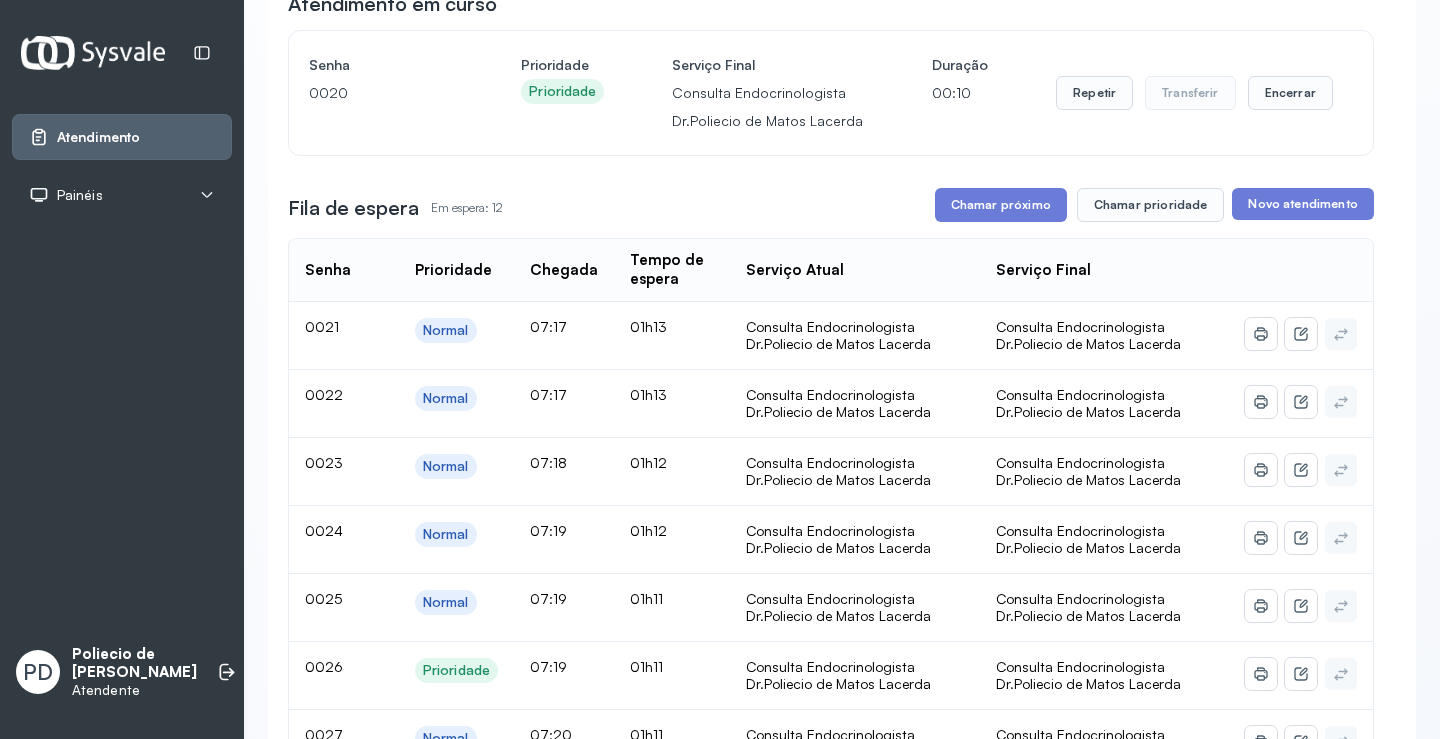 scroll, scrollTop: 200, scrollLeft: 0, axis: vertical 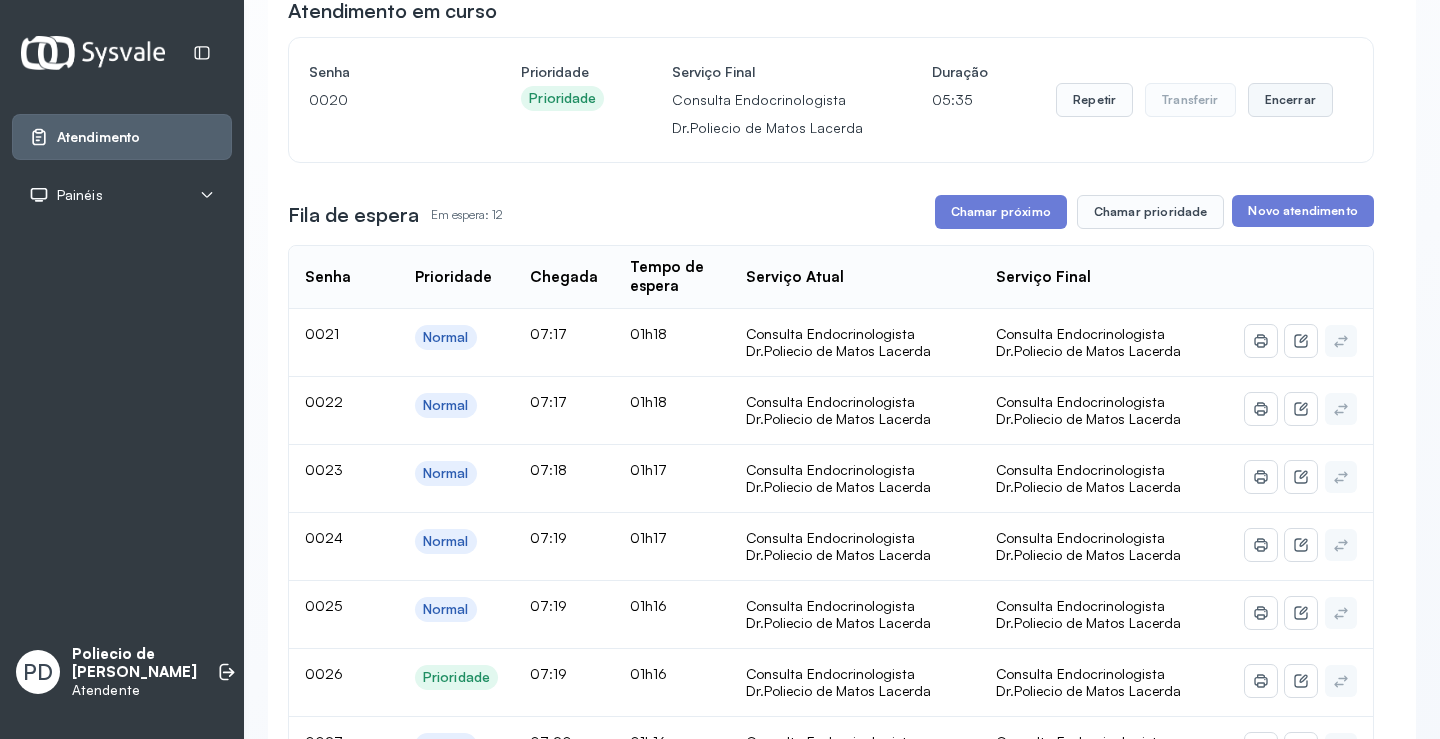 click on "Encerrar" at bounding box center [1290, 100] 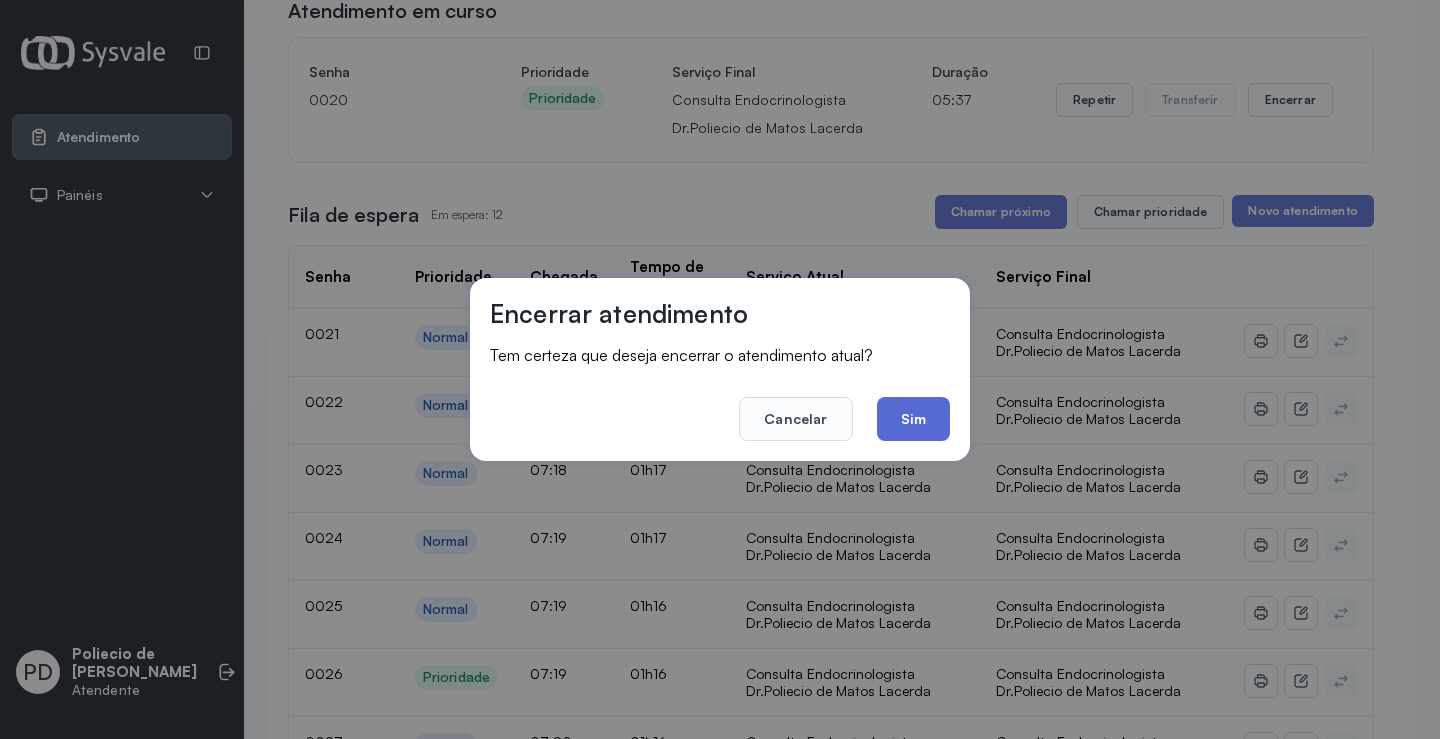 click on "Sim" 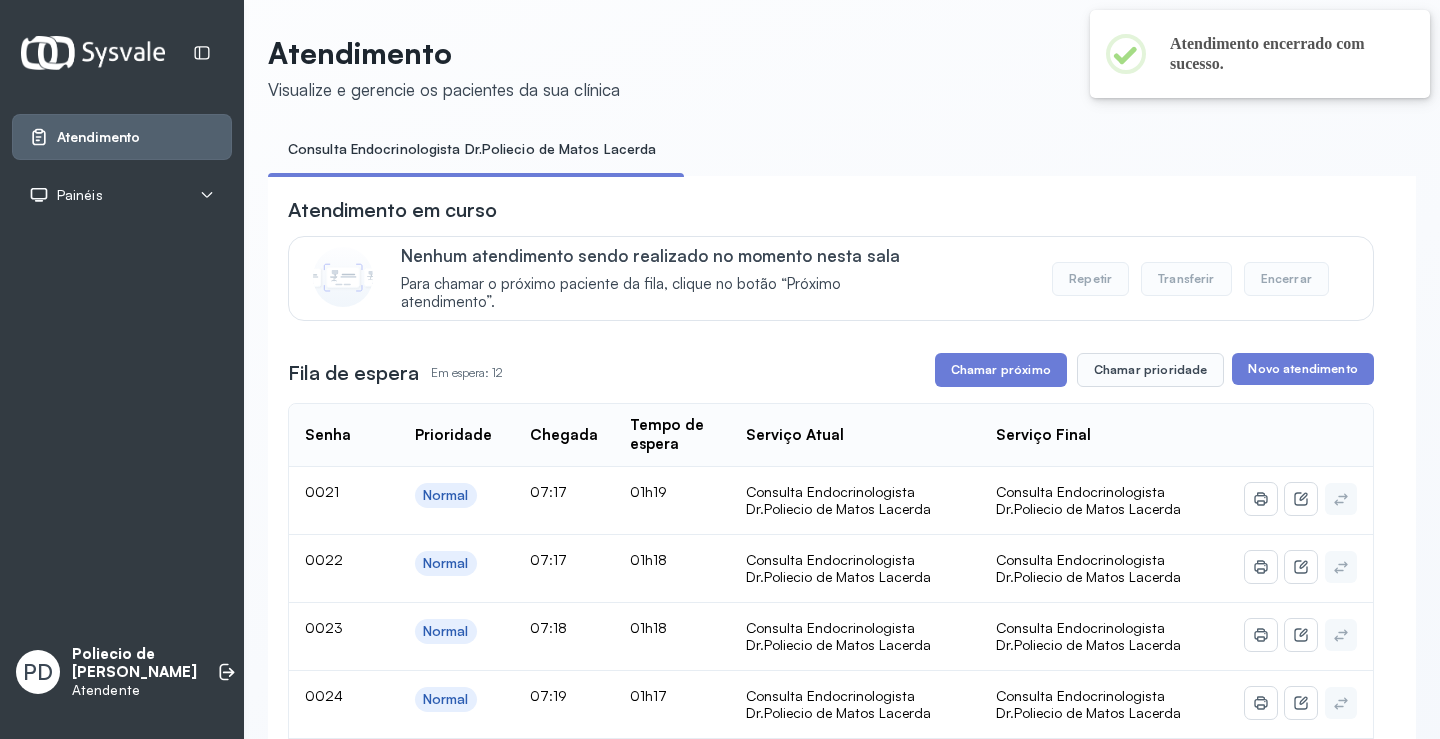 scroll, scrollTop: 200, scrollLeft: 0, axis: vertical 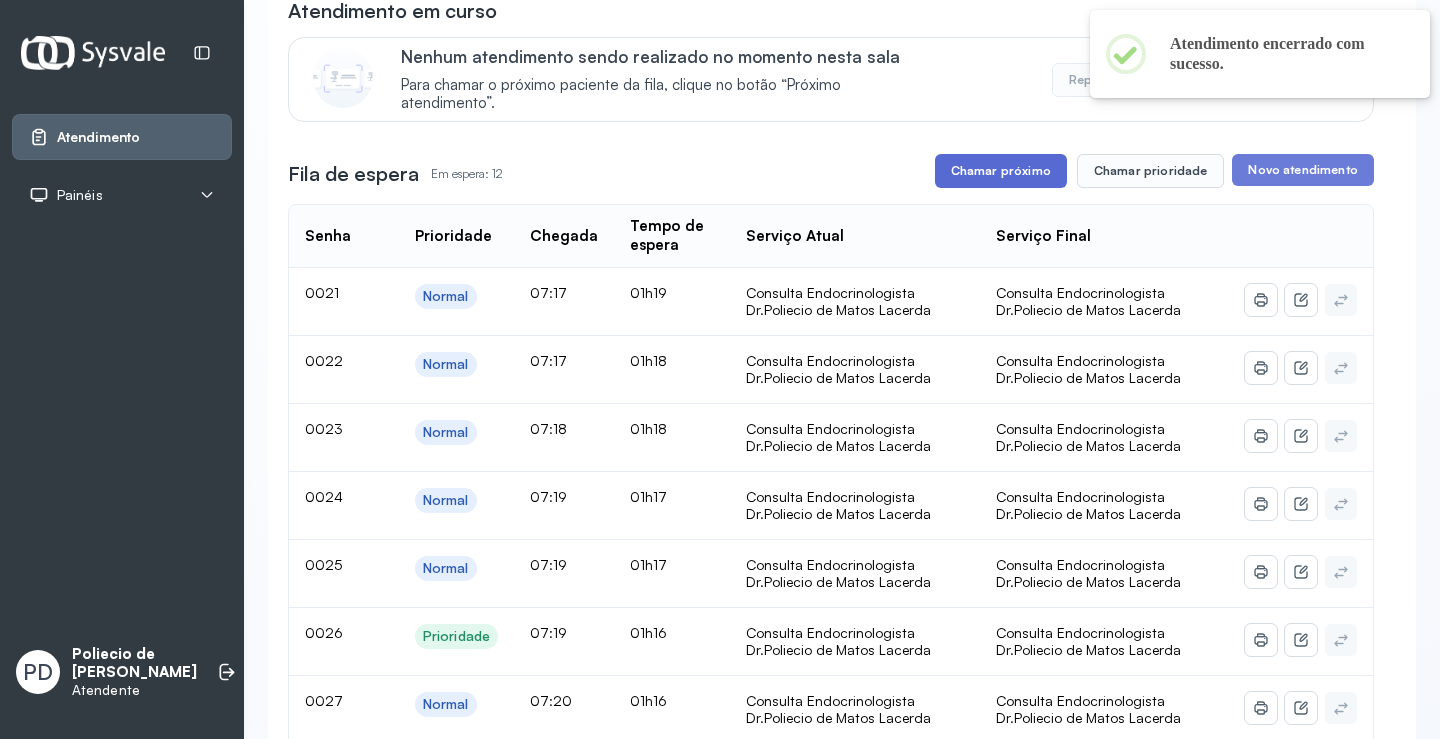 click on "Chamar próximo" at bounding box center (1001, 171) 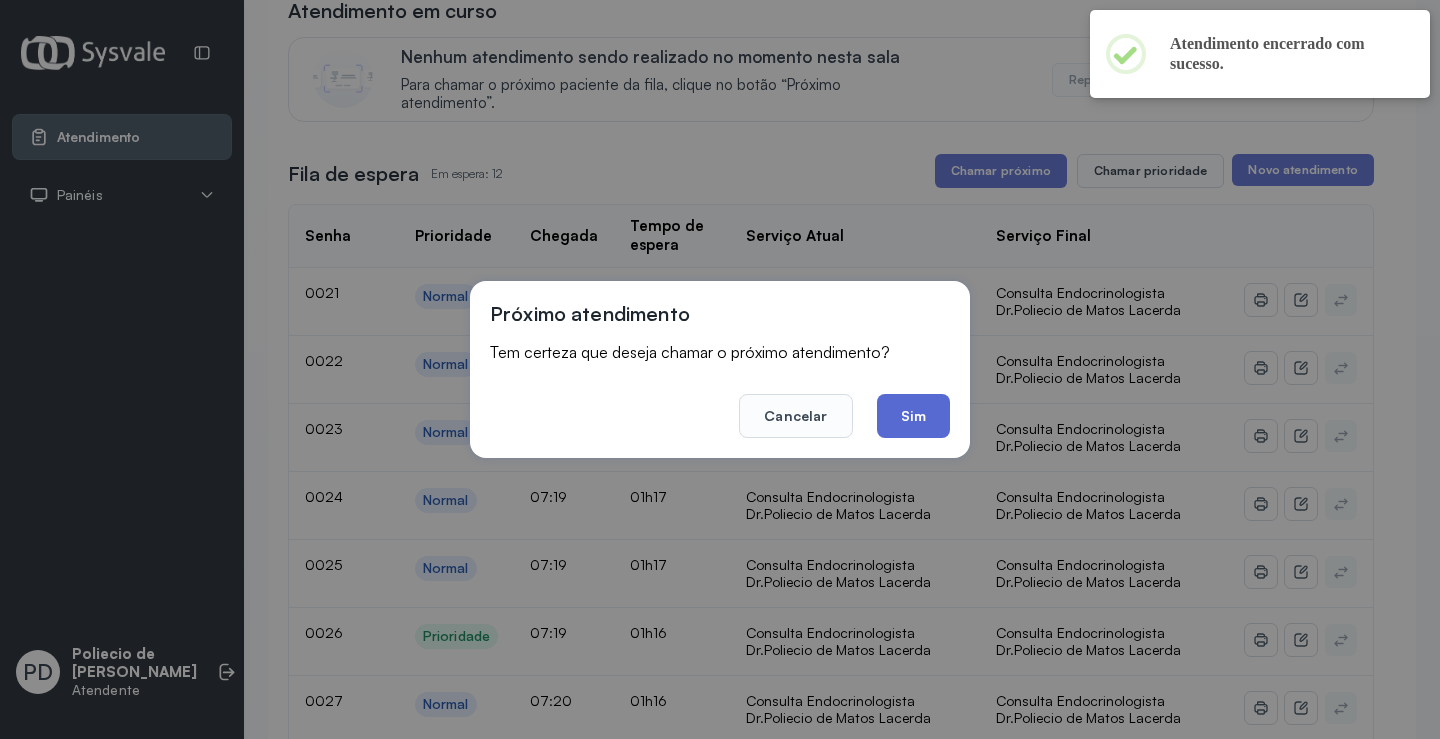 click on "Sim" 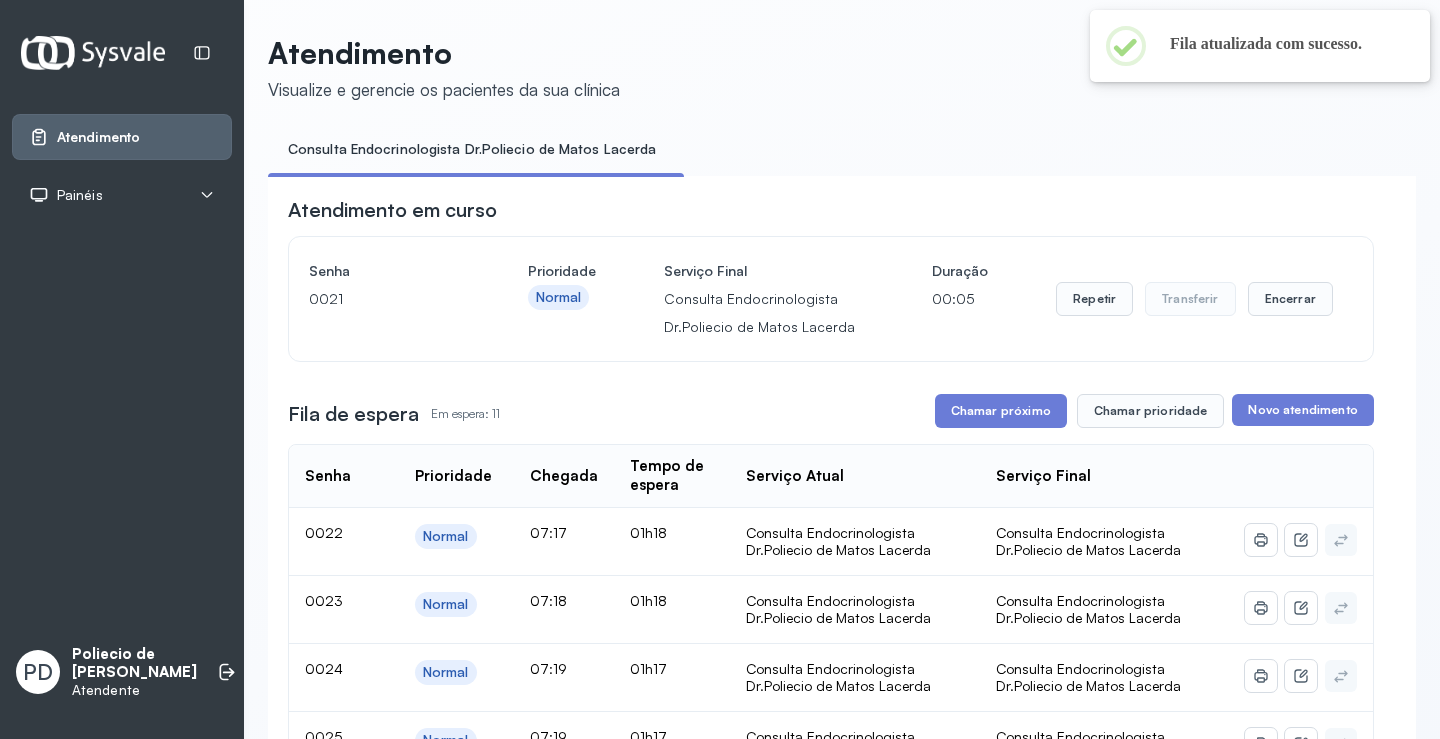 scroll, scrollTop: 200, scrollLeft: 0, axis: vertical 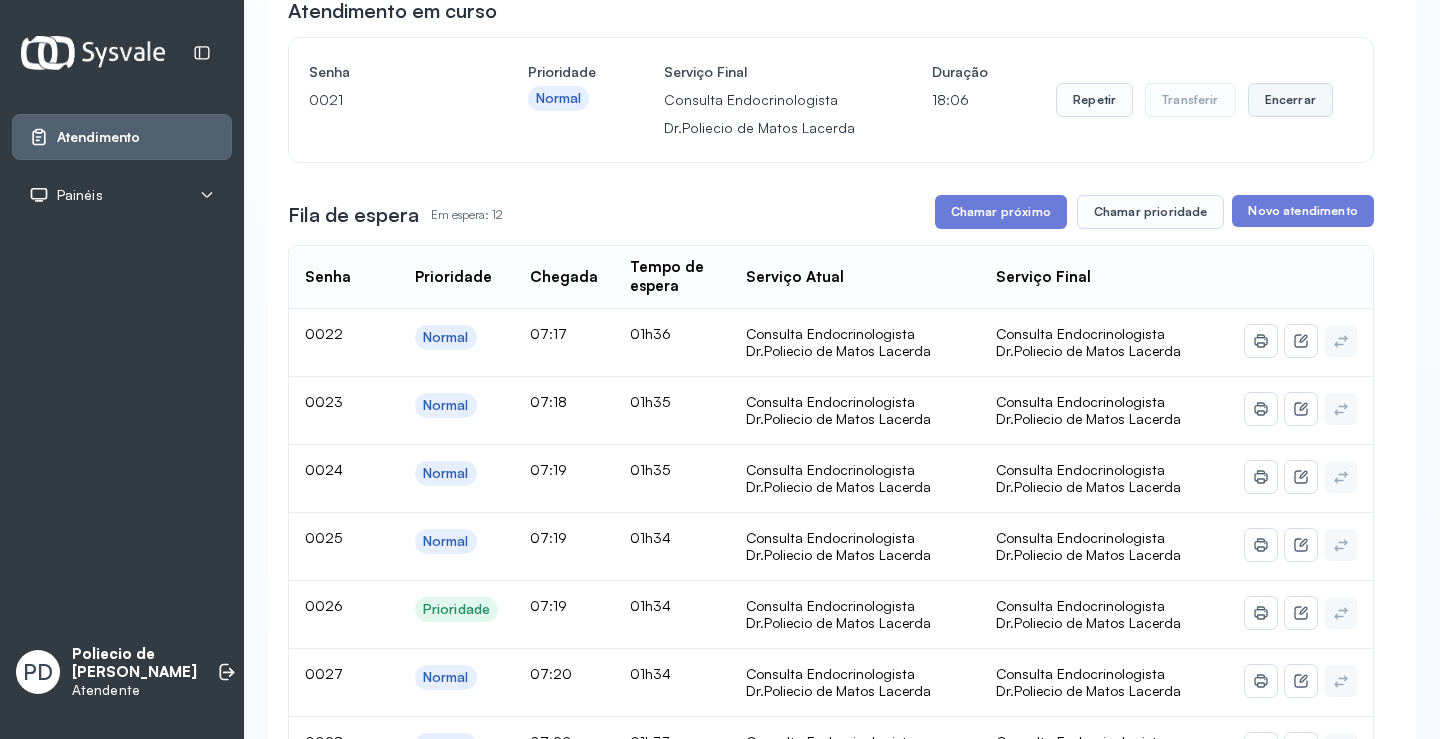 click on "Encerrar" at bounding box center [1290, 100] 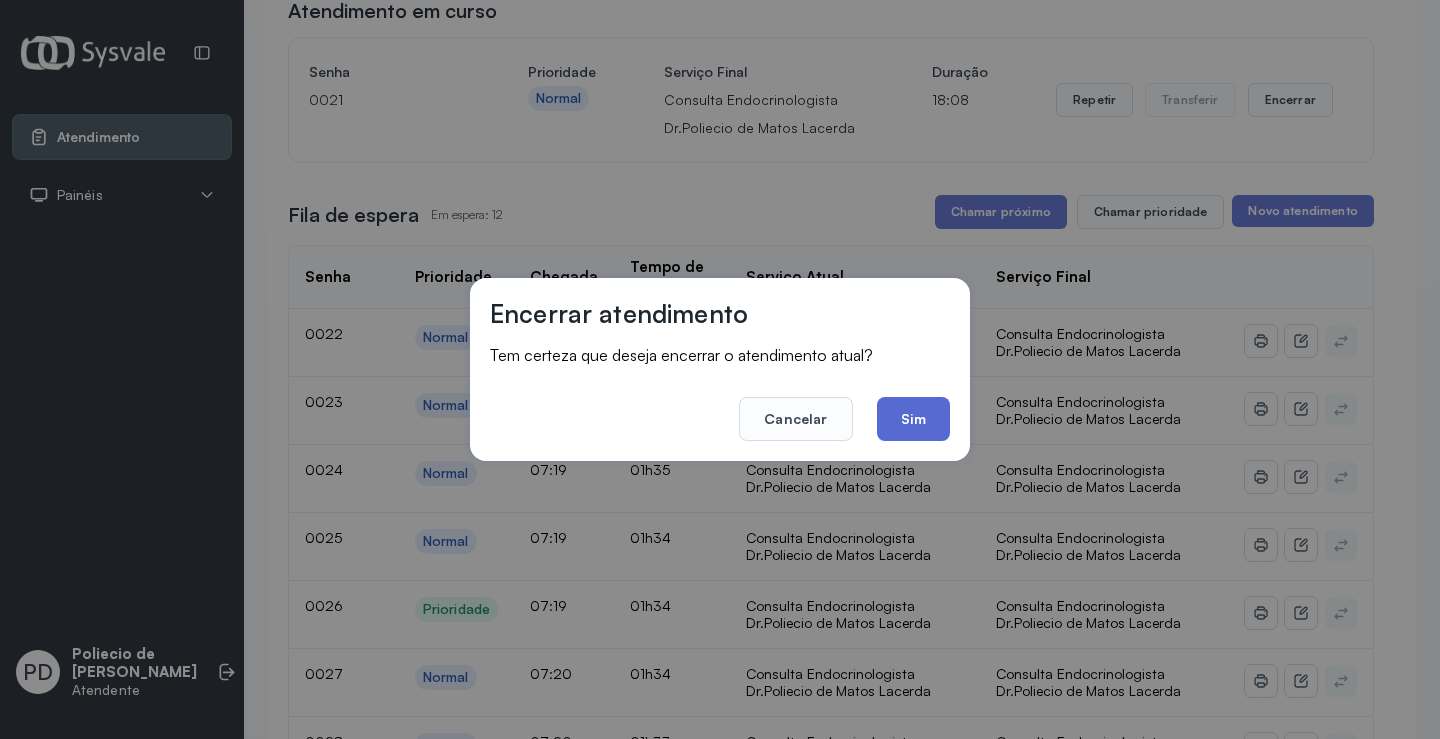 click on "Sim" 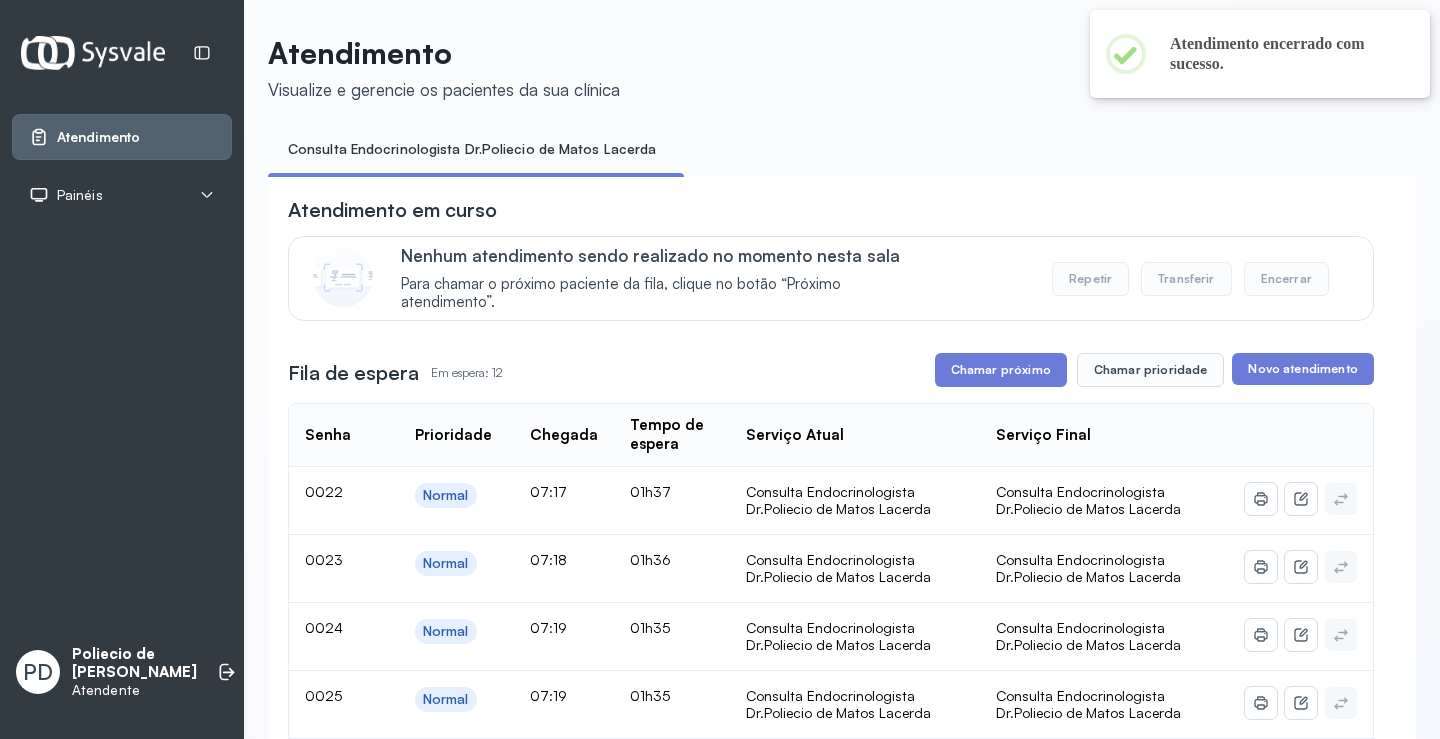 scroll, scrollTop: 200, scrollLeft: 0, axis: vertical 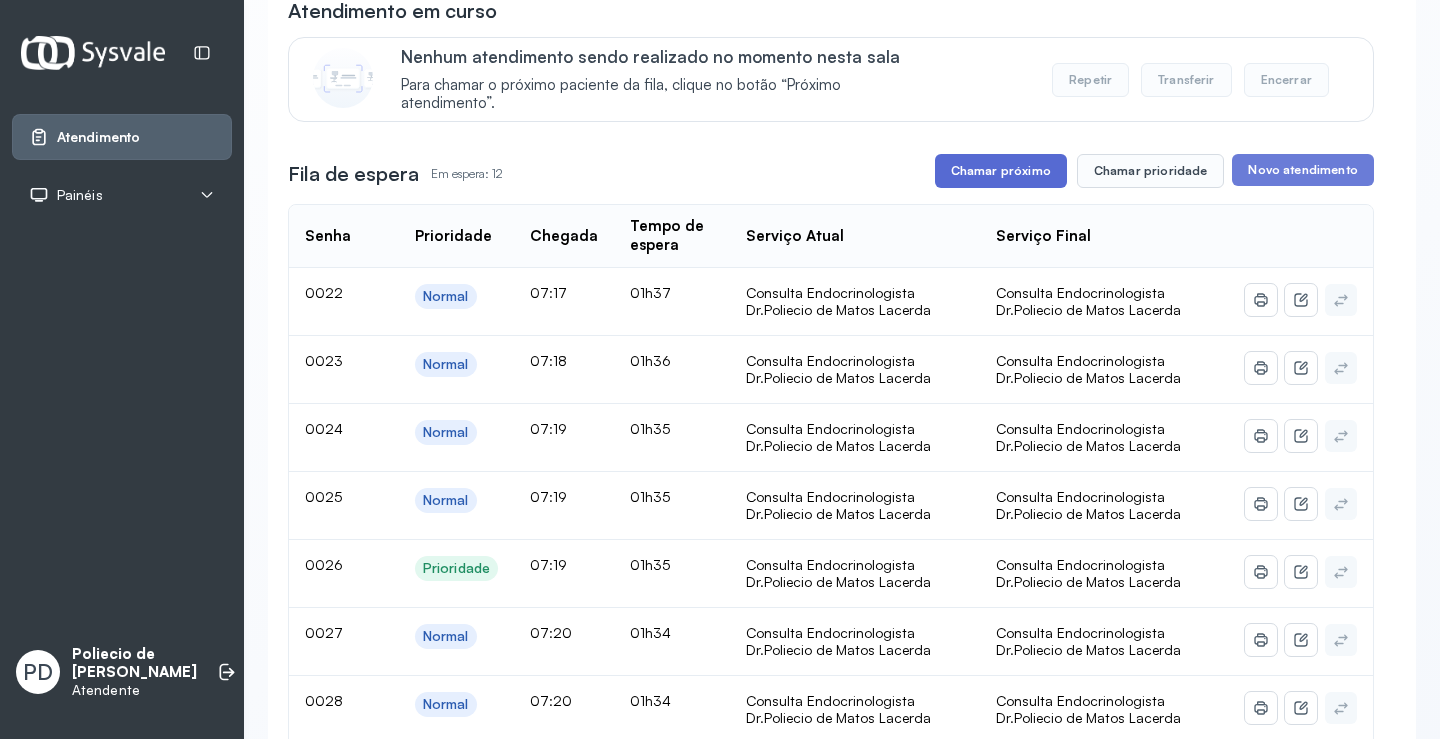 click on "Chamar próximo" at bounding box center (1001, 171) 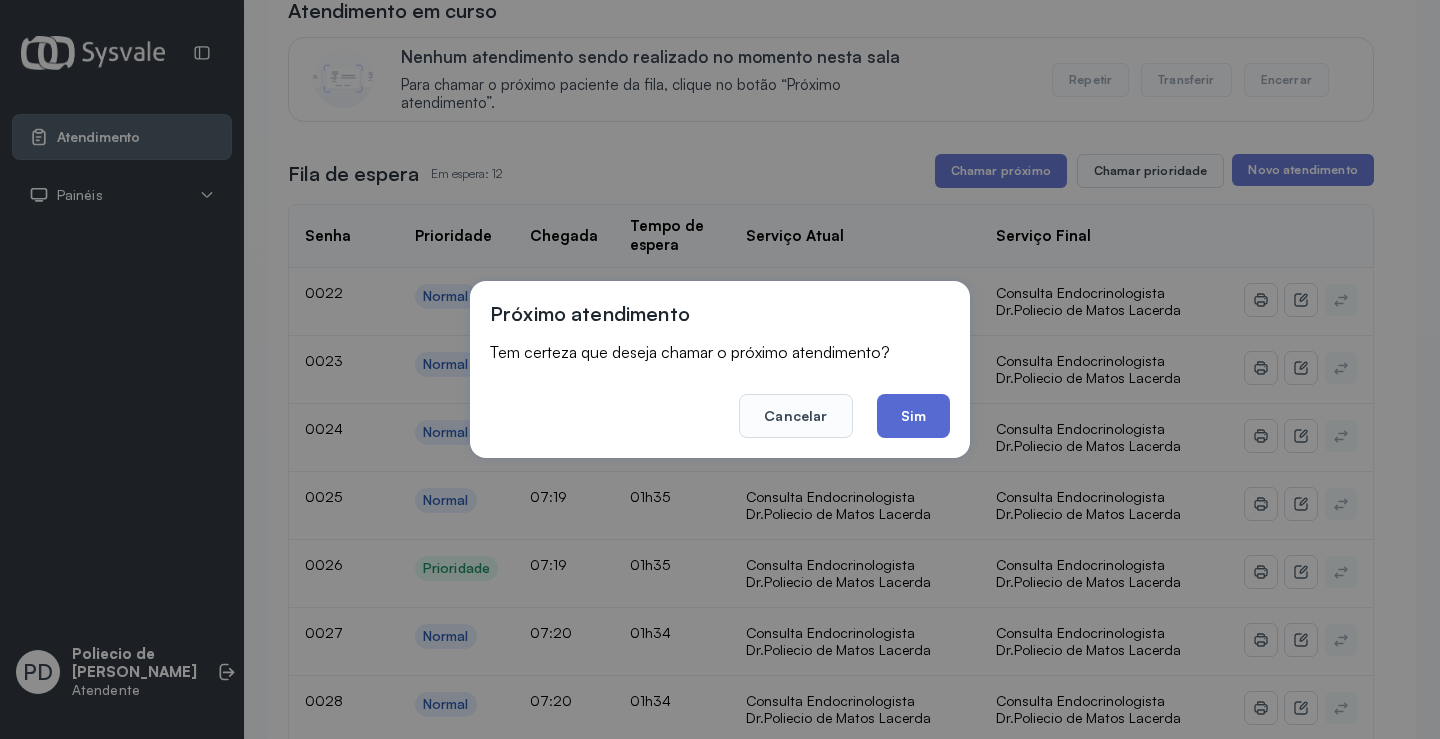 click on "Sim" 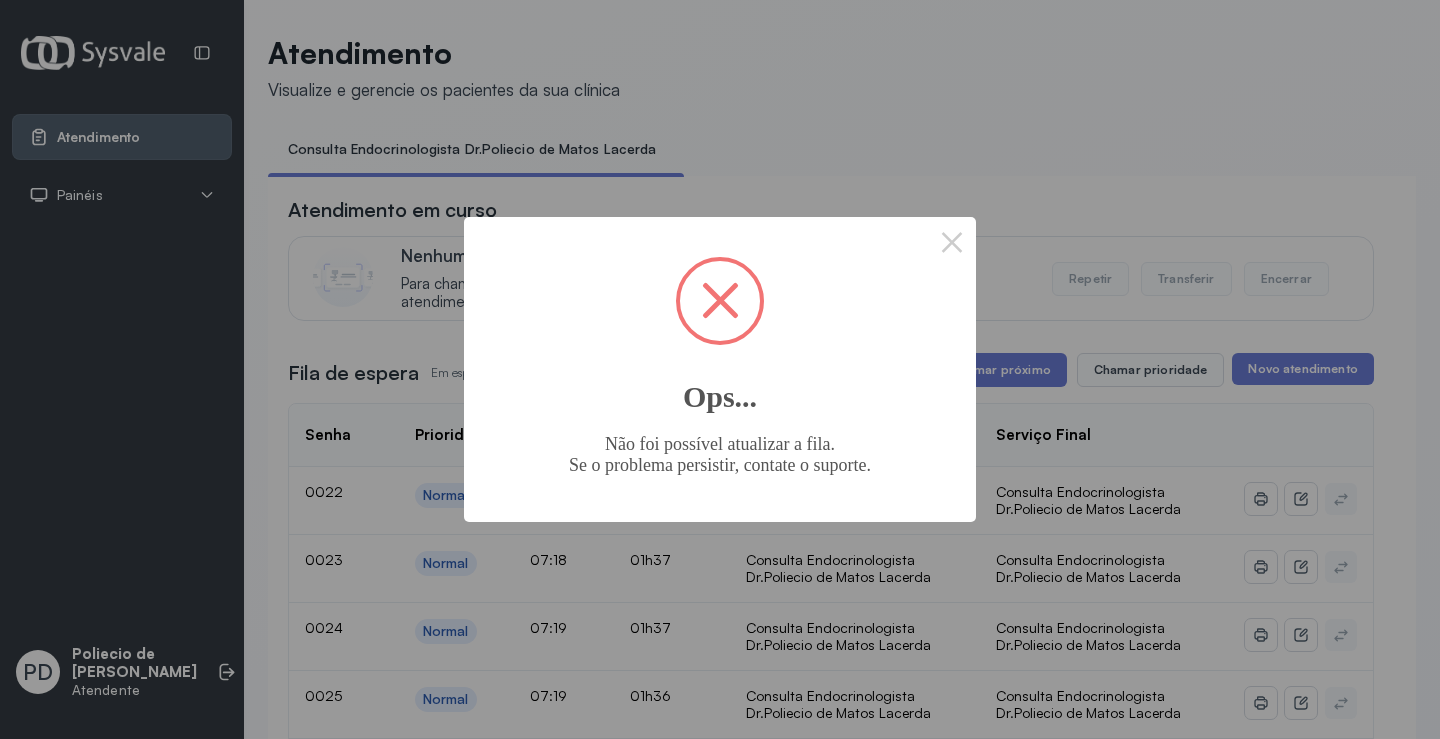 scroll, scrollTop: 200, scrollLeft: 0, axis: vertical 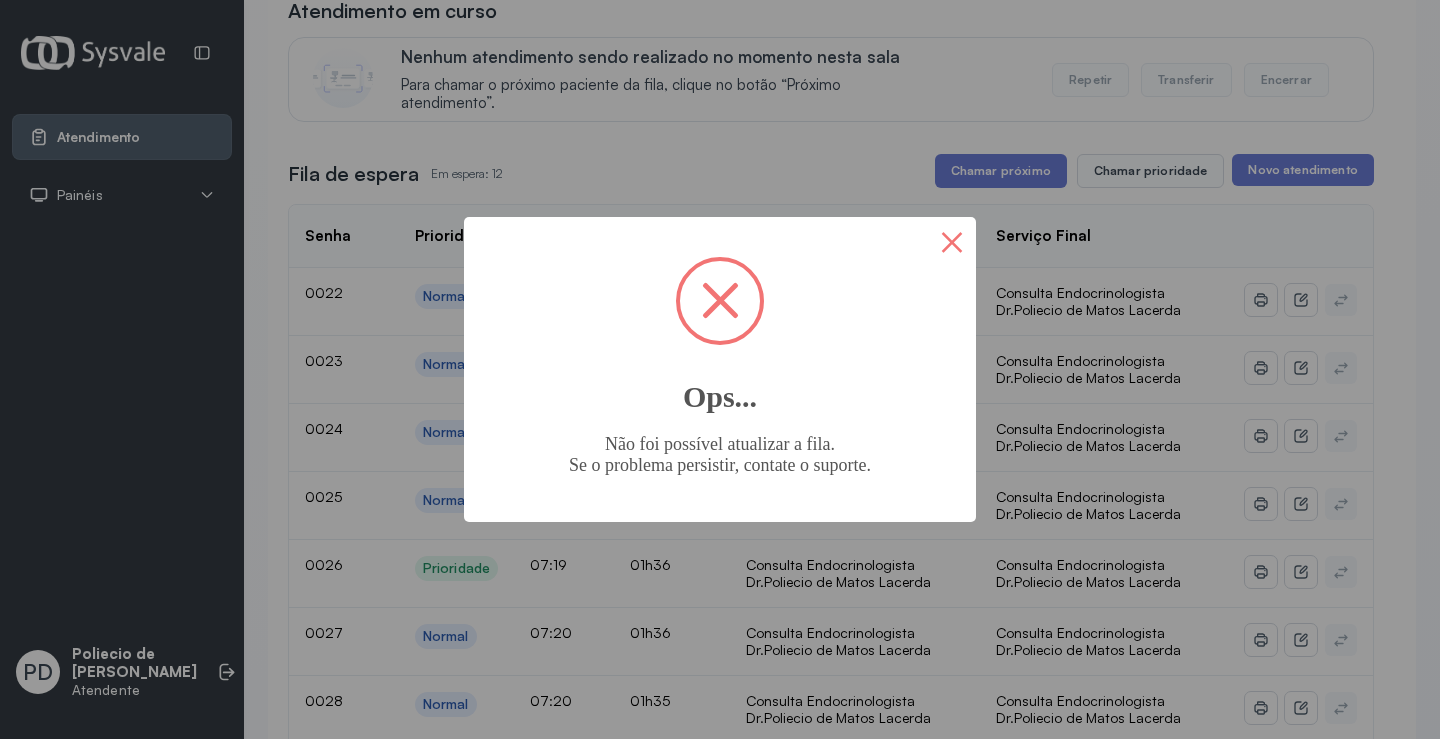 click on "×" at bounding box center [952, 241] 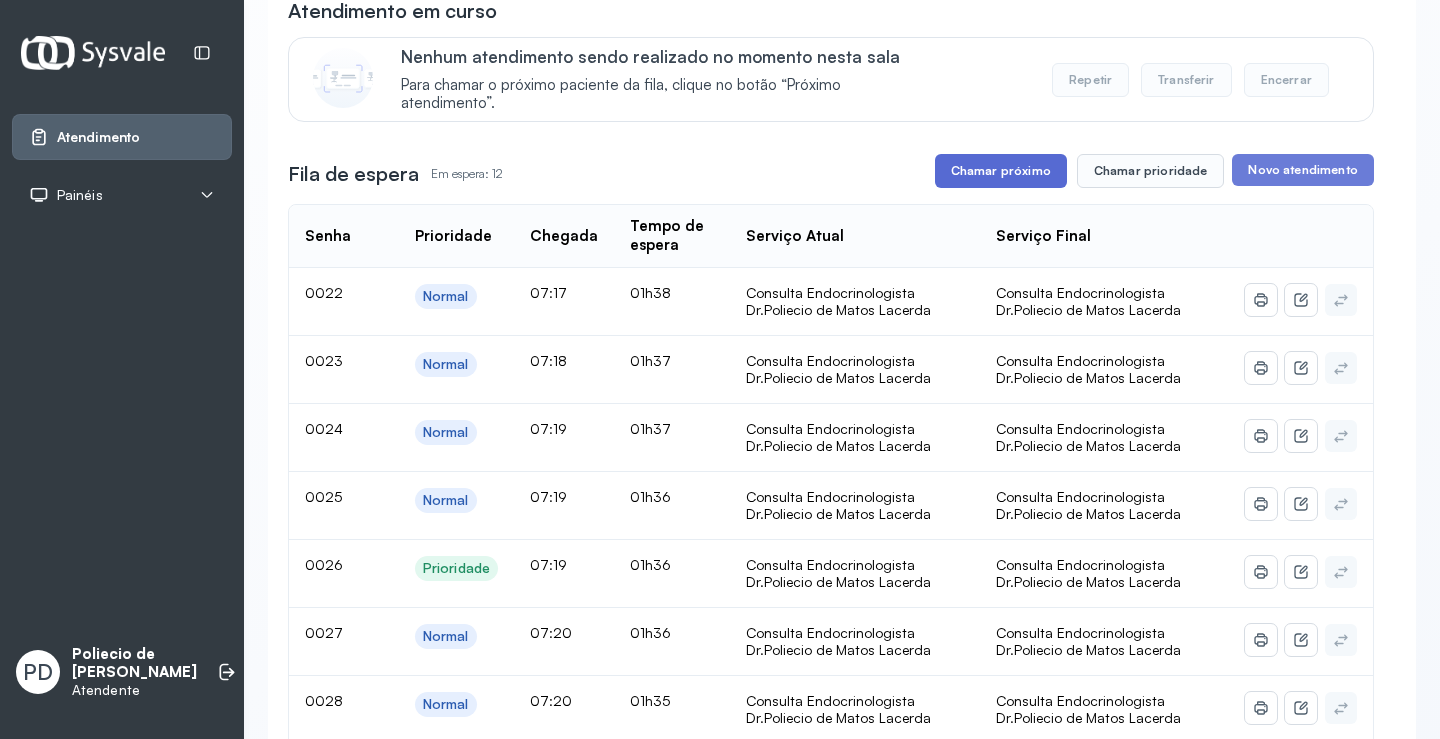 click on "Chamar próximo" at bounding box center [1001, 171] 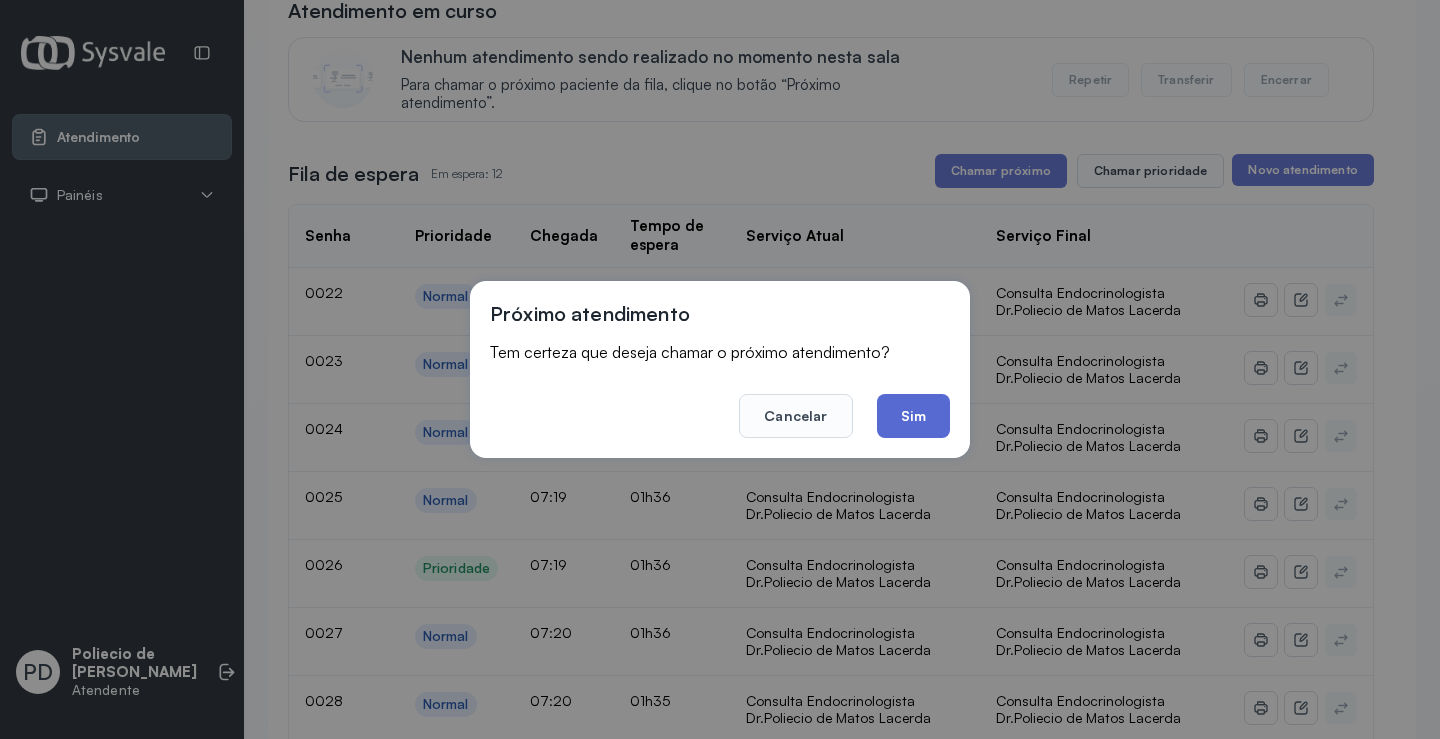 click on "Sim" 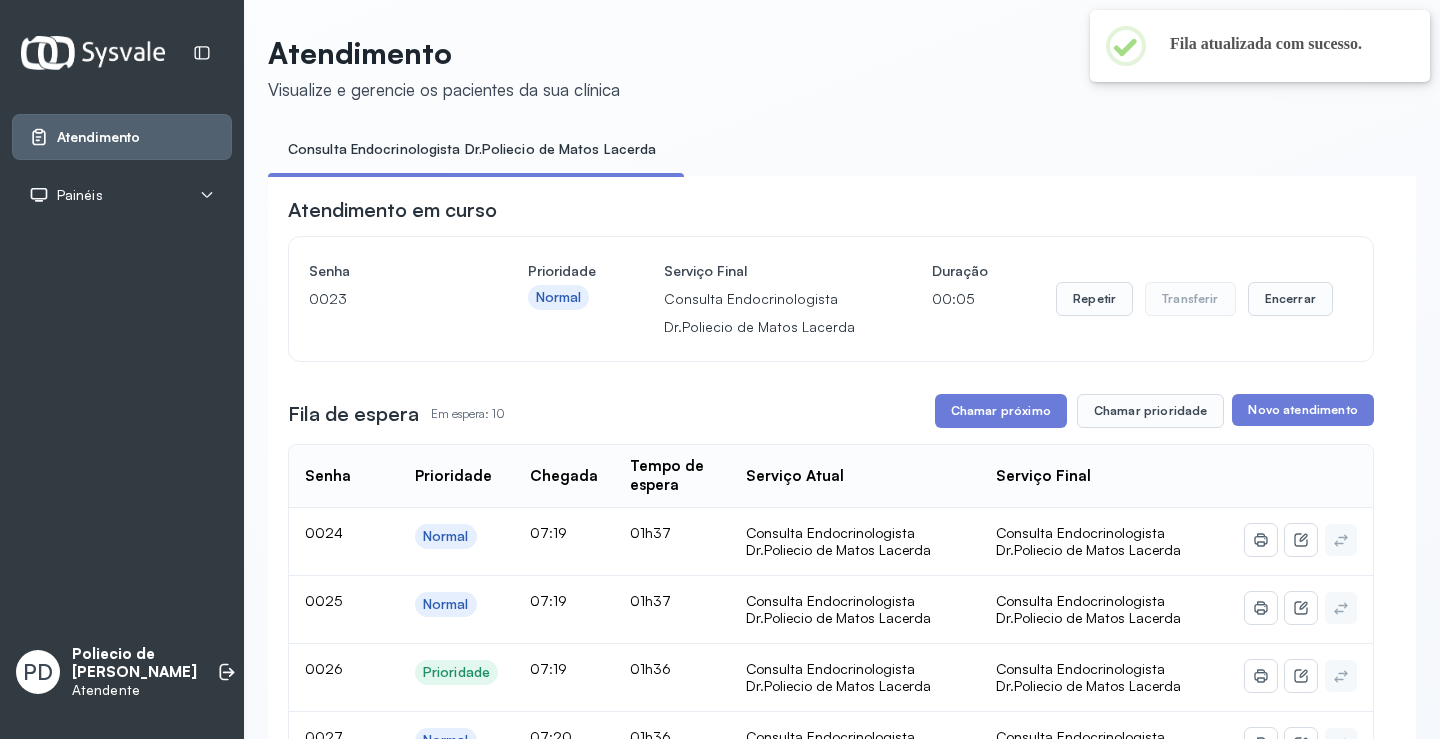 scroll, scrollTop: 200, scrollLeft: 0, axis: vertical 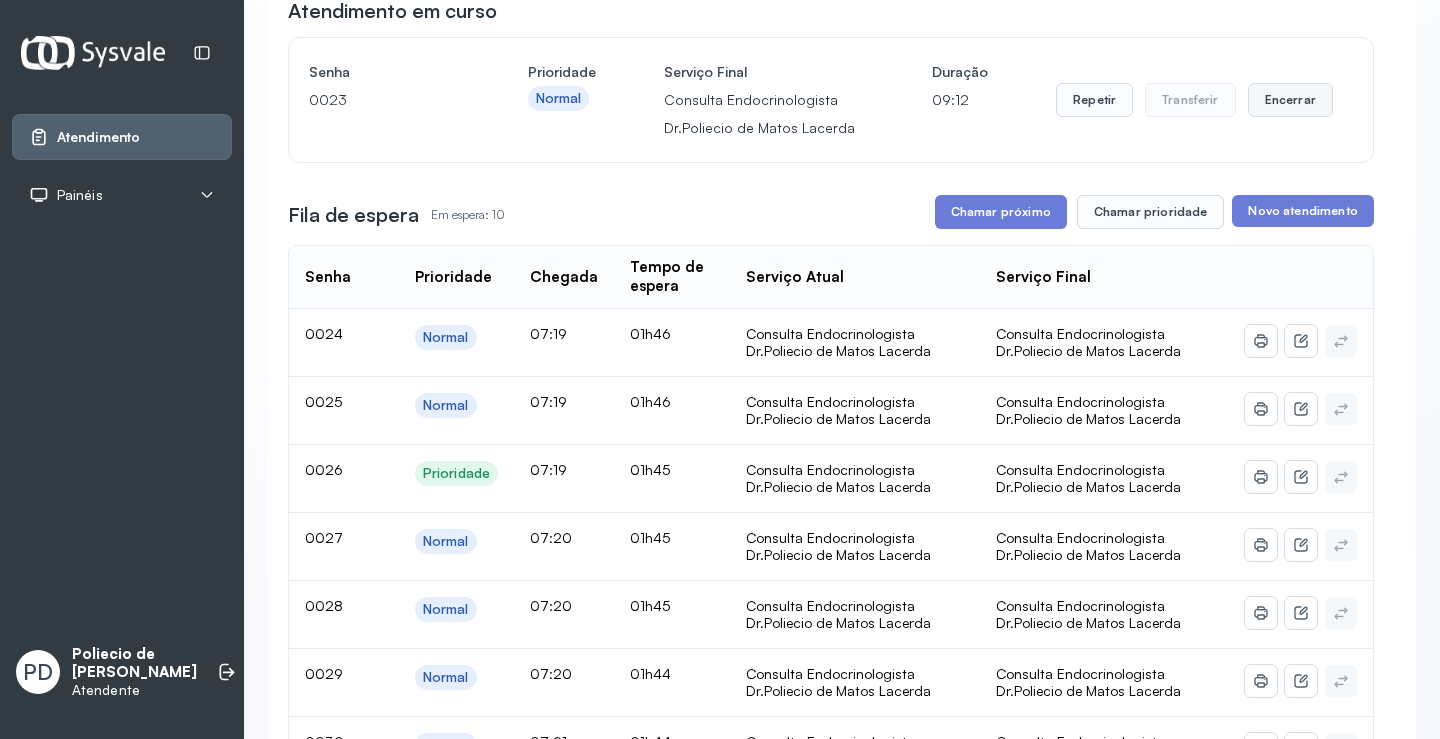 click on "Encerrar" at bounding box center [1290, 100] 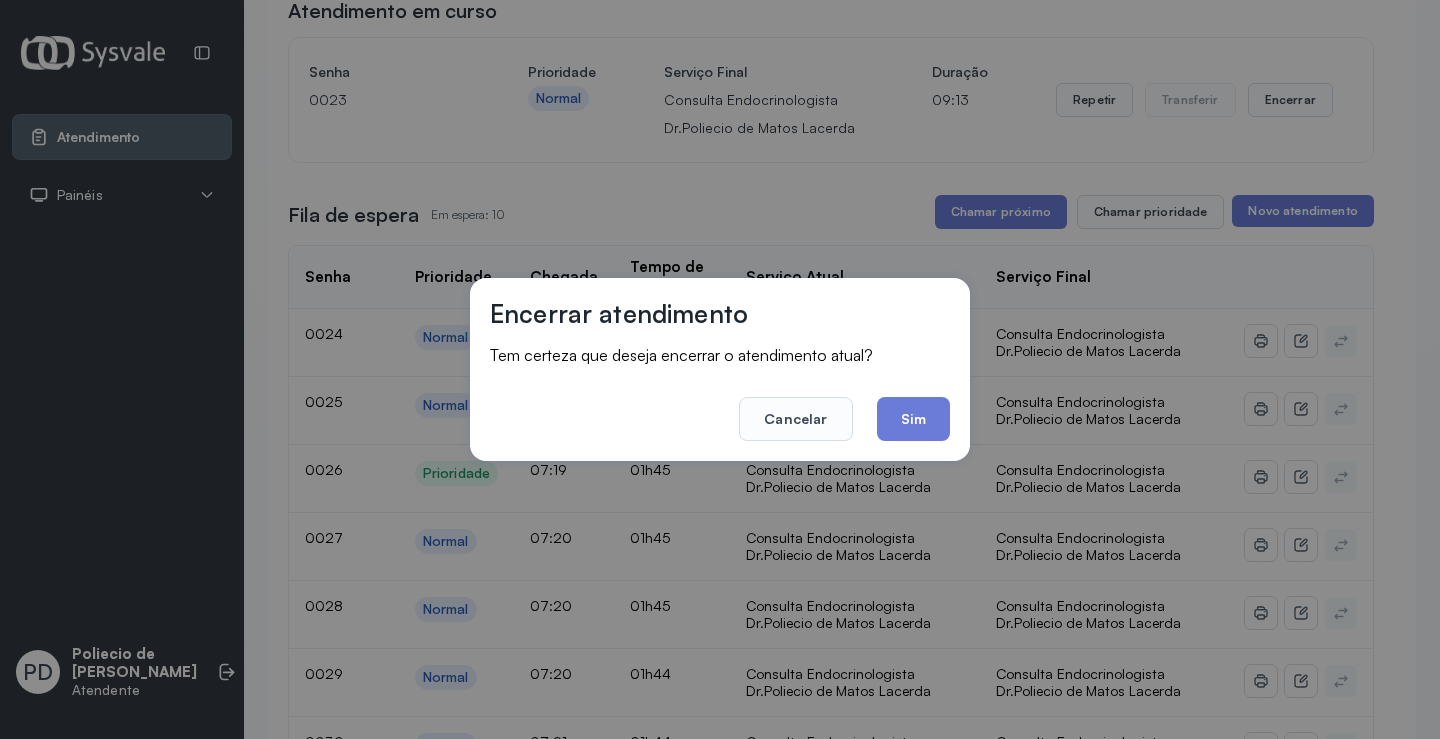 drag, startPoint x: 919, startPoint y: 423, endPoint x: 902, endPoint y: 409, distance: 22.022715 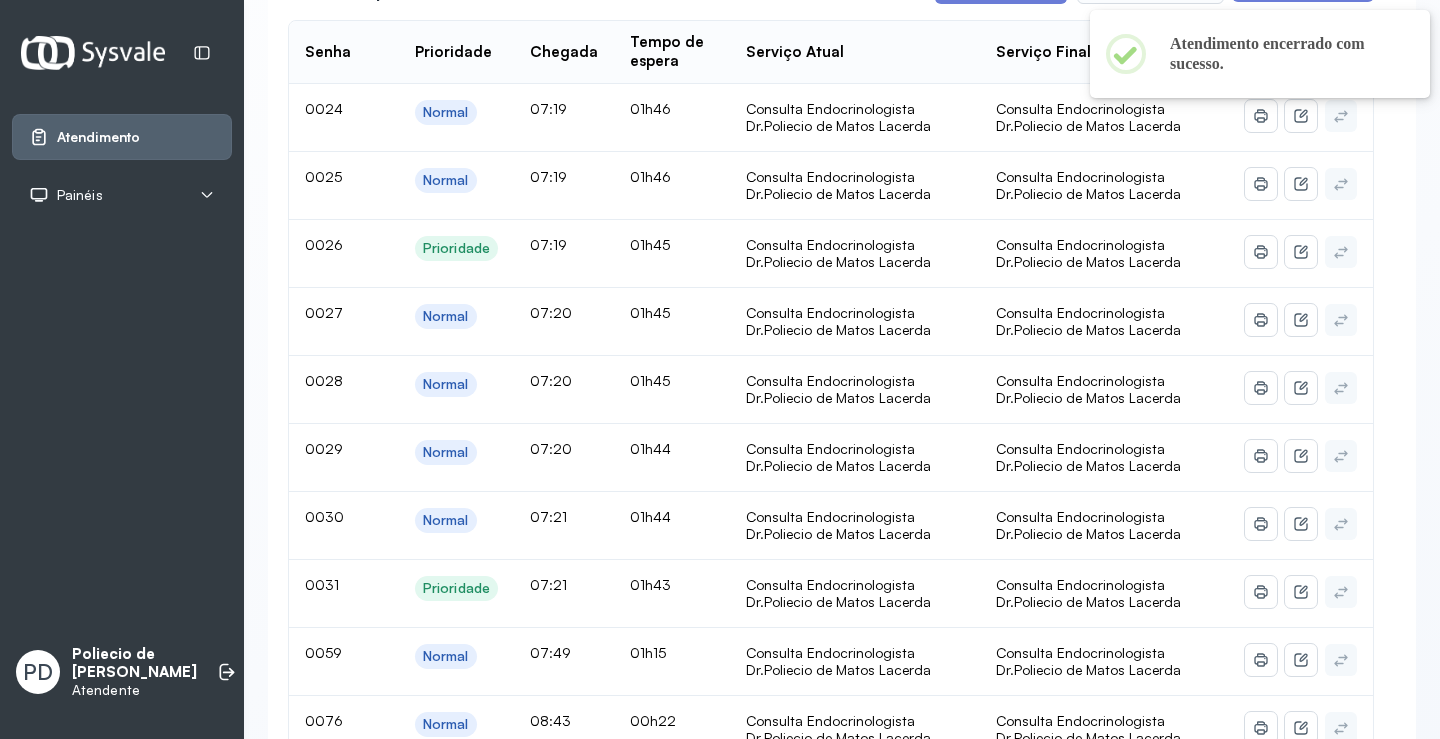 scroll, scrollTop: 200, scrollLeft: 0, axis: vertical 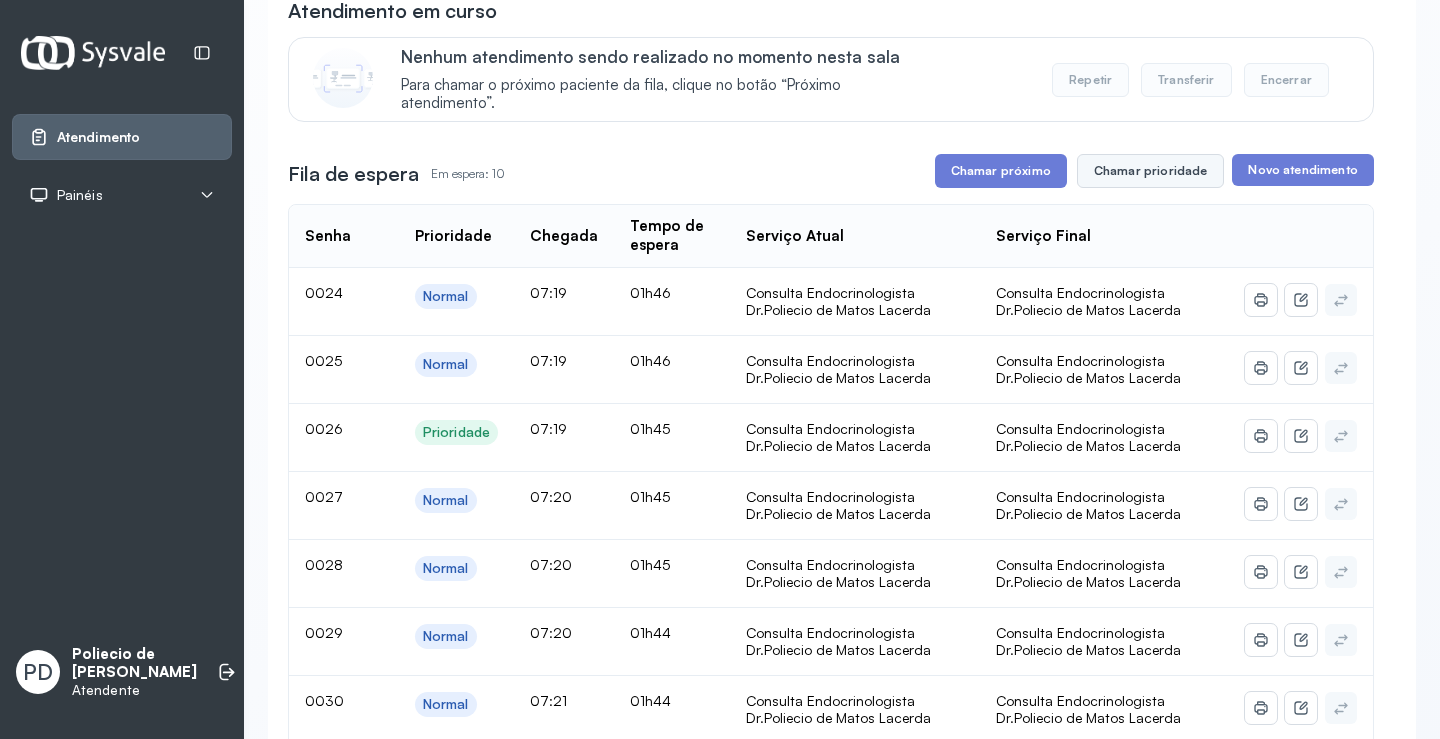 click on "Chamar prioridade" at bounding box center (1151, 171) 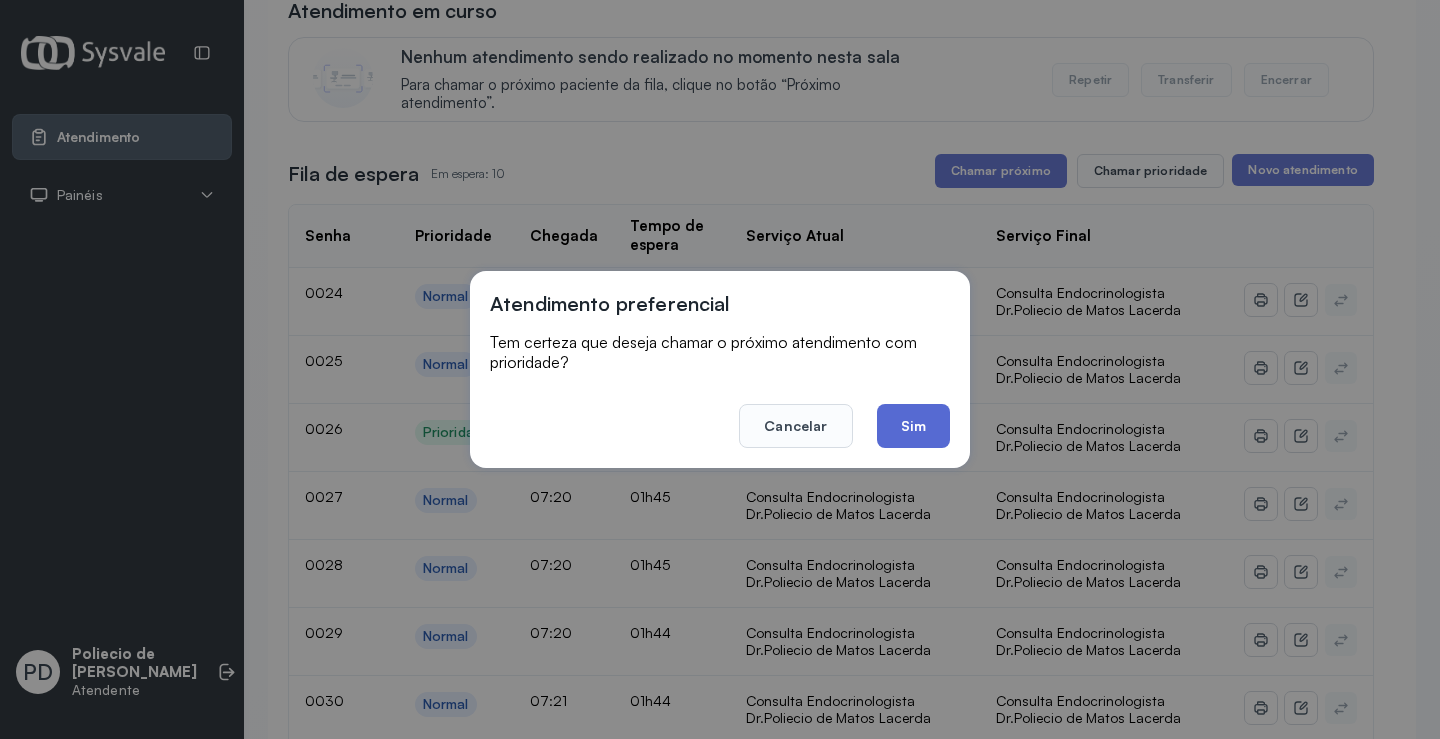 click on "Sim" 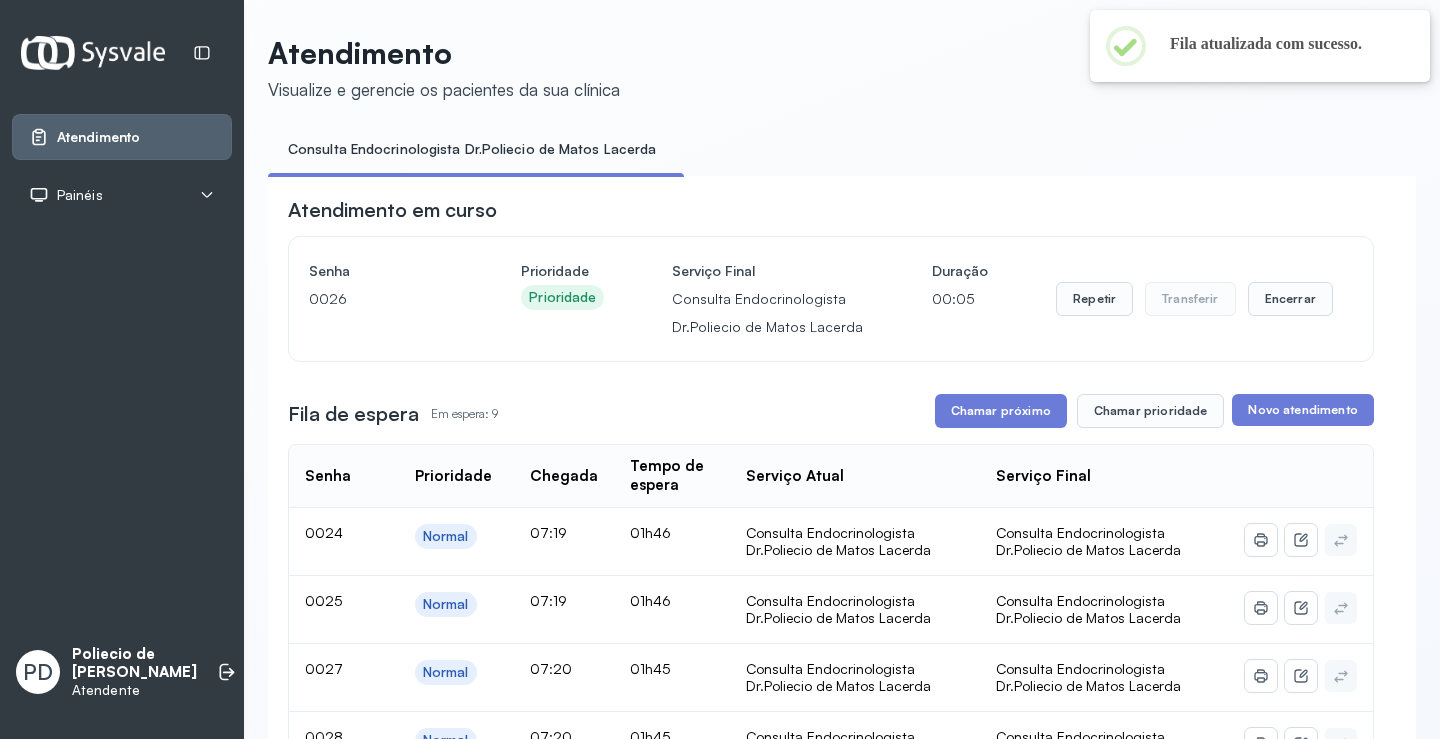 scroll, scrollTop: 200, scrollLeft: 0, axis: vertical 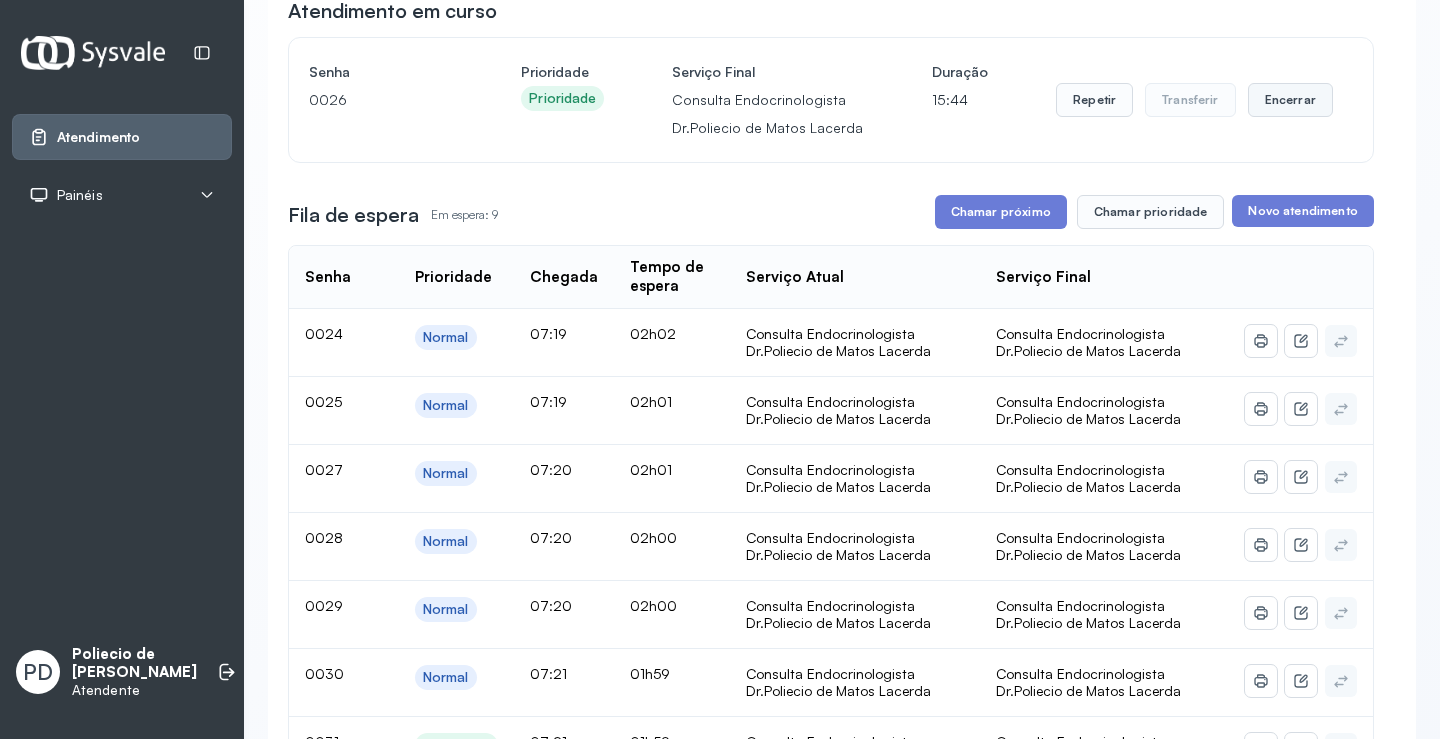 click on "Encerrar" at bounding box center (1290, 100) 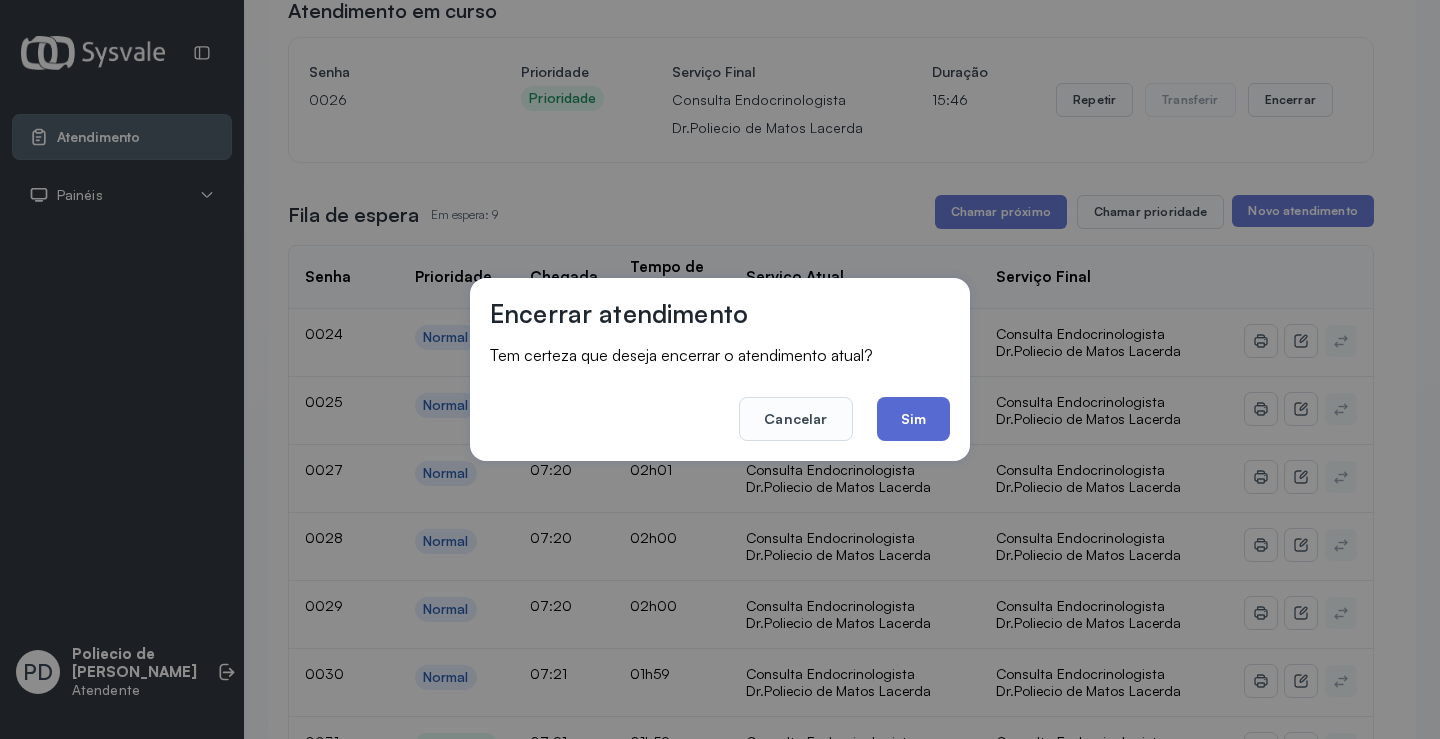 click on "Sim" 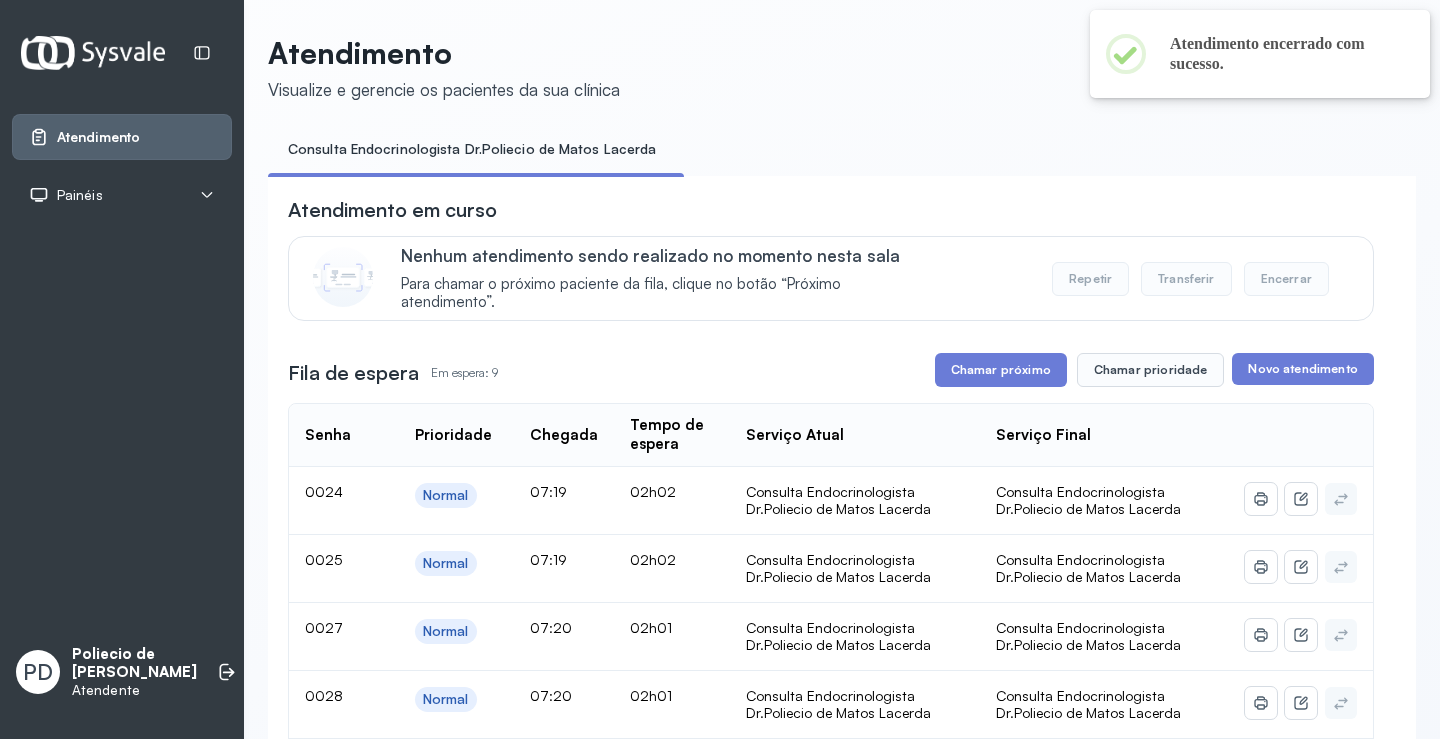scroll, scrollTop: 200, scrollLeft: 0, axis: vertical 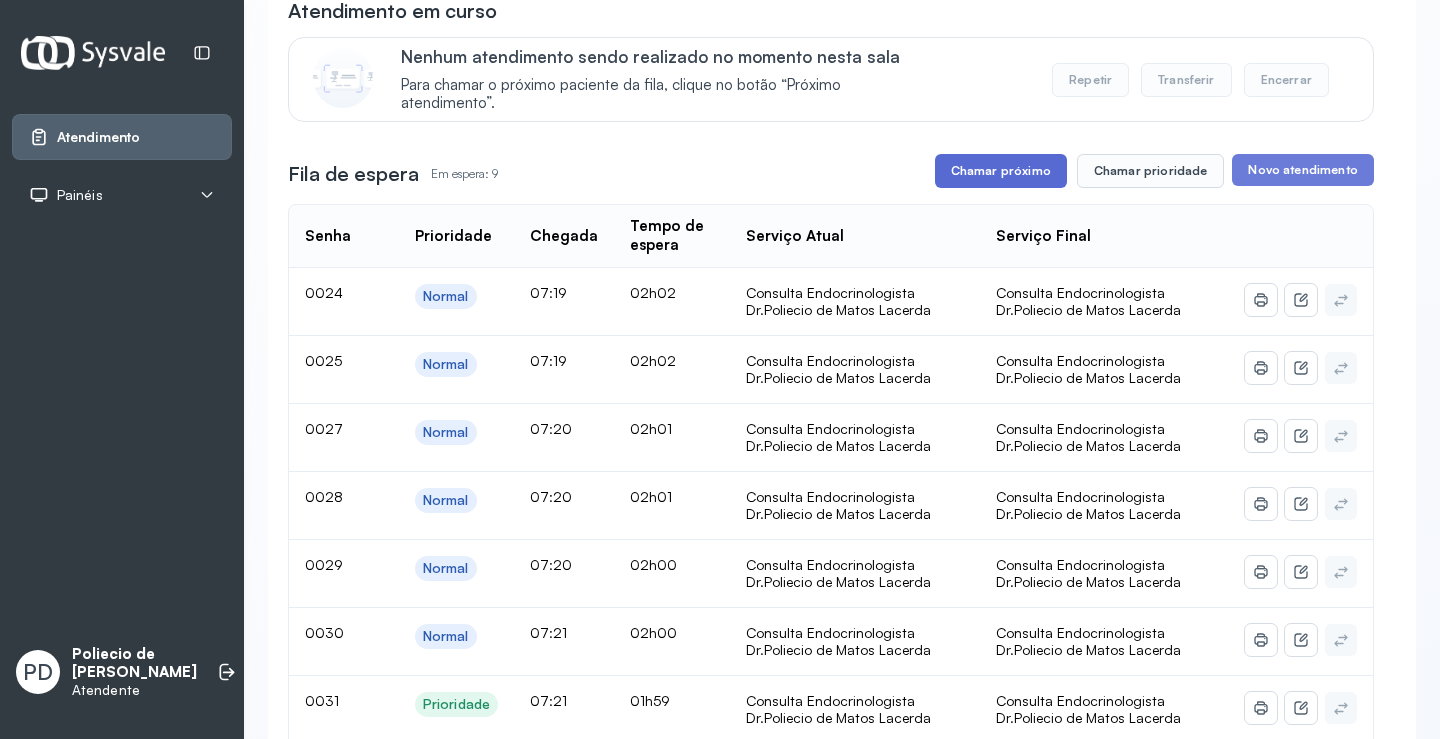 click on "Chamar próximo" at bounding box center (1001, 171) 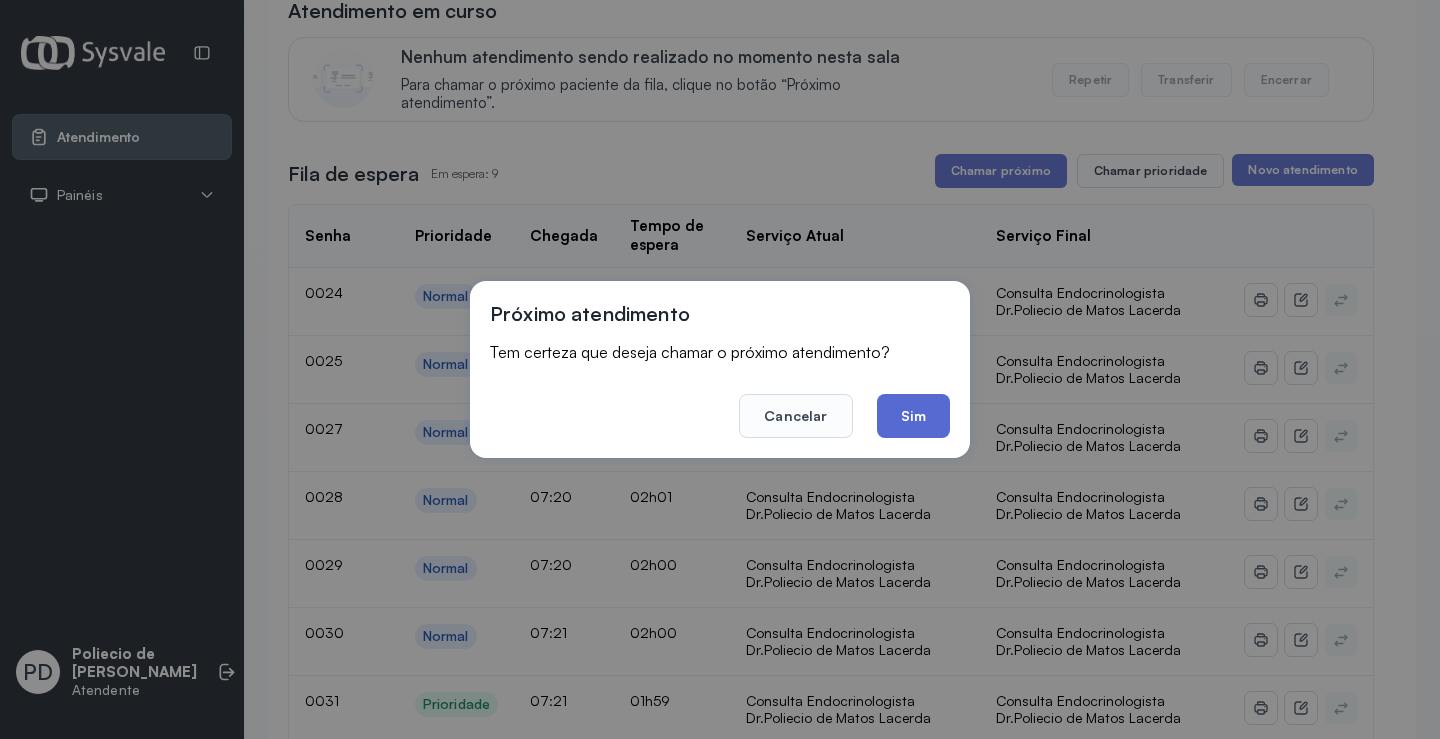 click on "Sim" 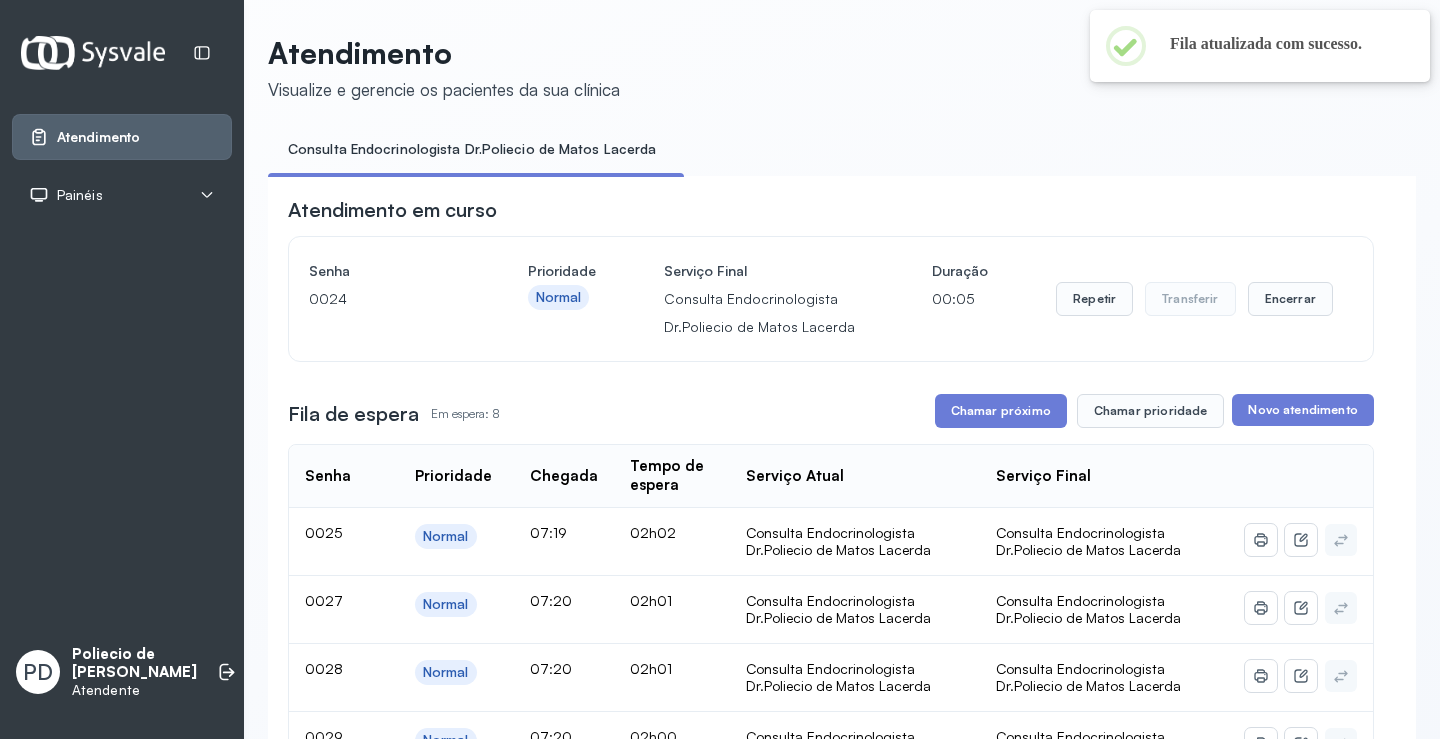 scroll, scrollTop: 200, scrollLeft: 0, axis: vertical 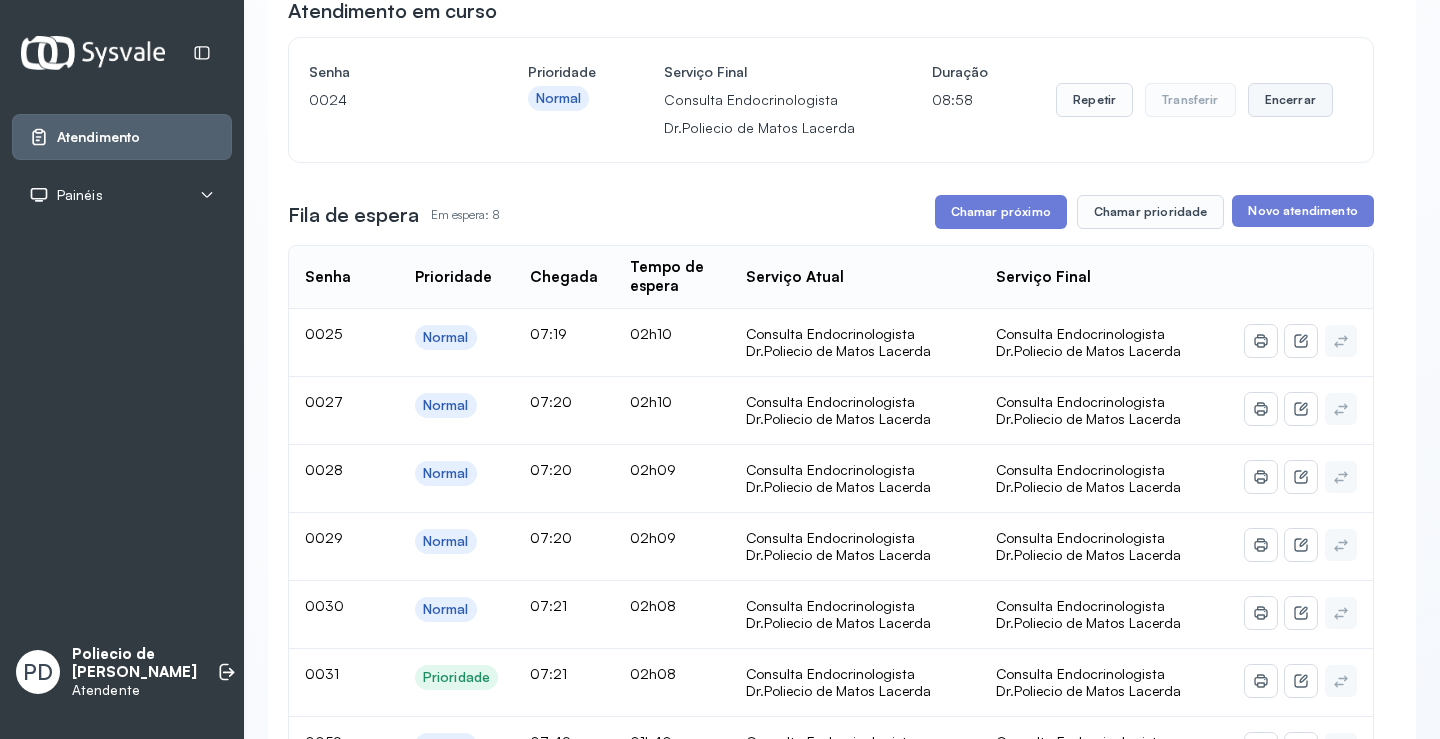 click on "Encerrar" at bounding box center [1290, 100] 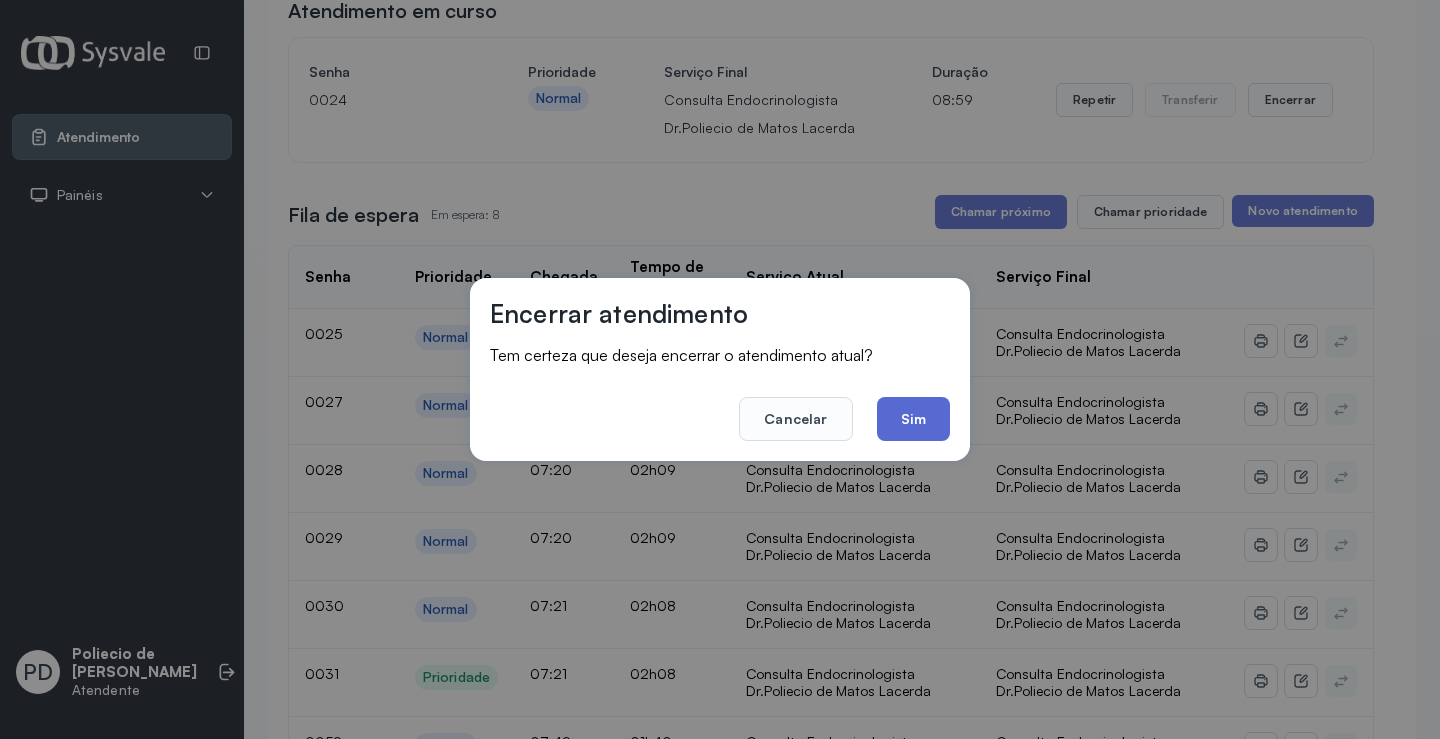click on "Sim" 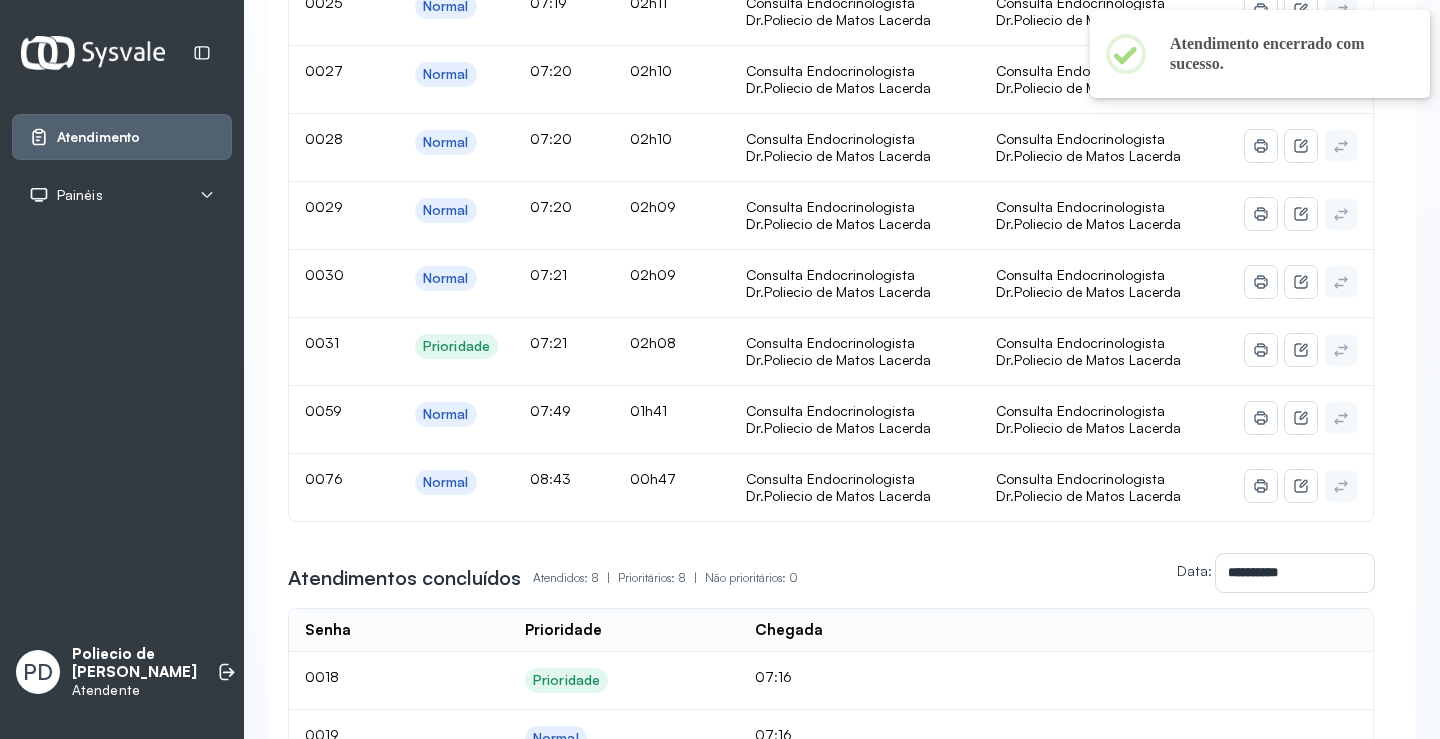 scroll, scrollTop: 300, scrollLeft: 0, axis: vertical 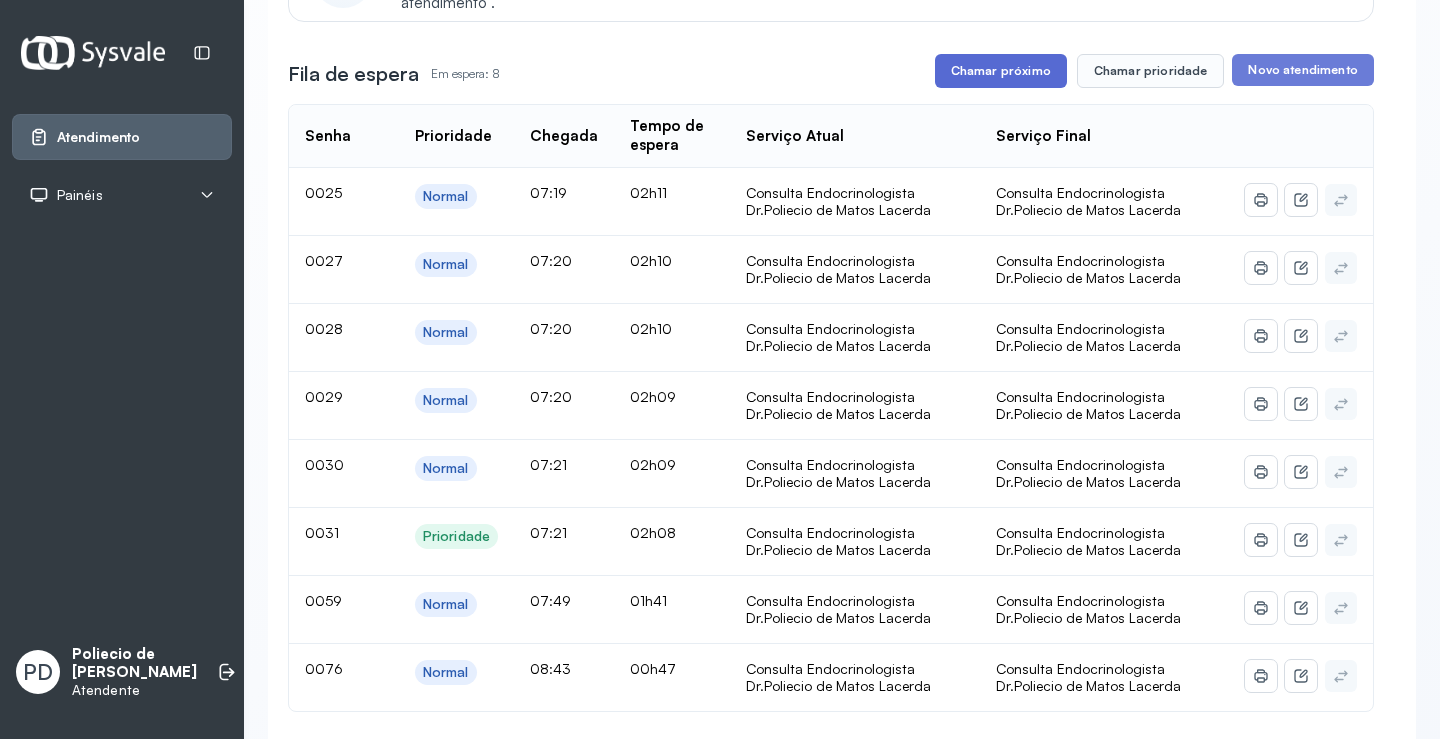 click on "Chamar próximo" at bounding box center [1001, 71] 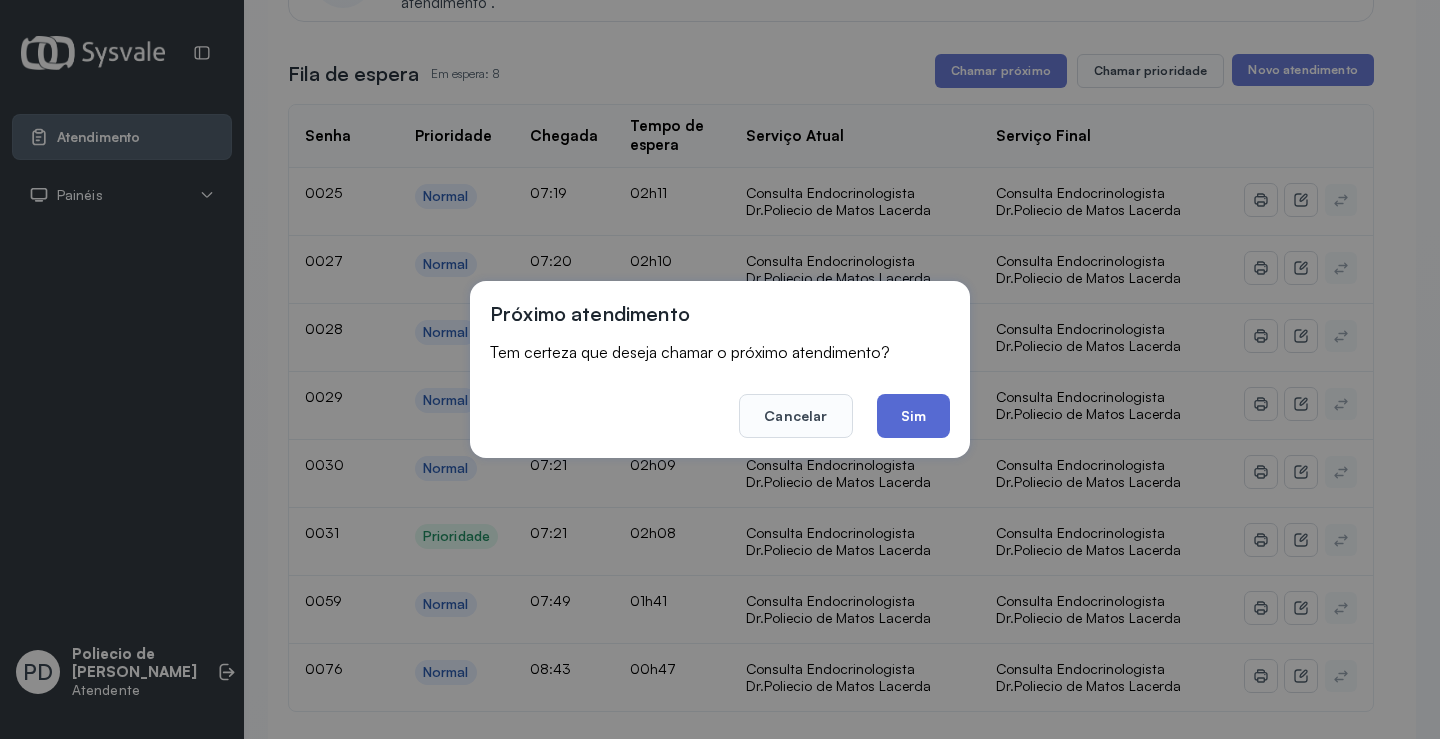 click on "Sim" 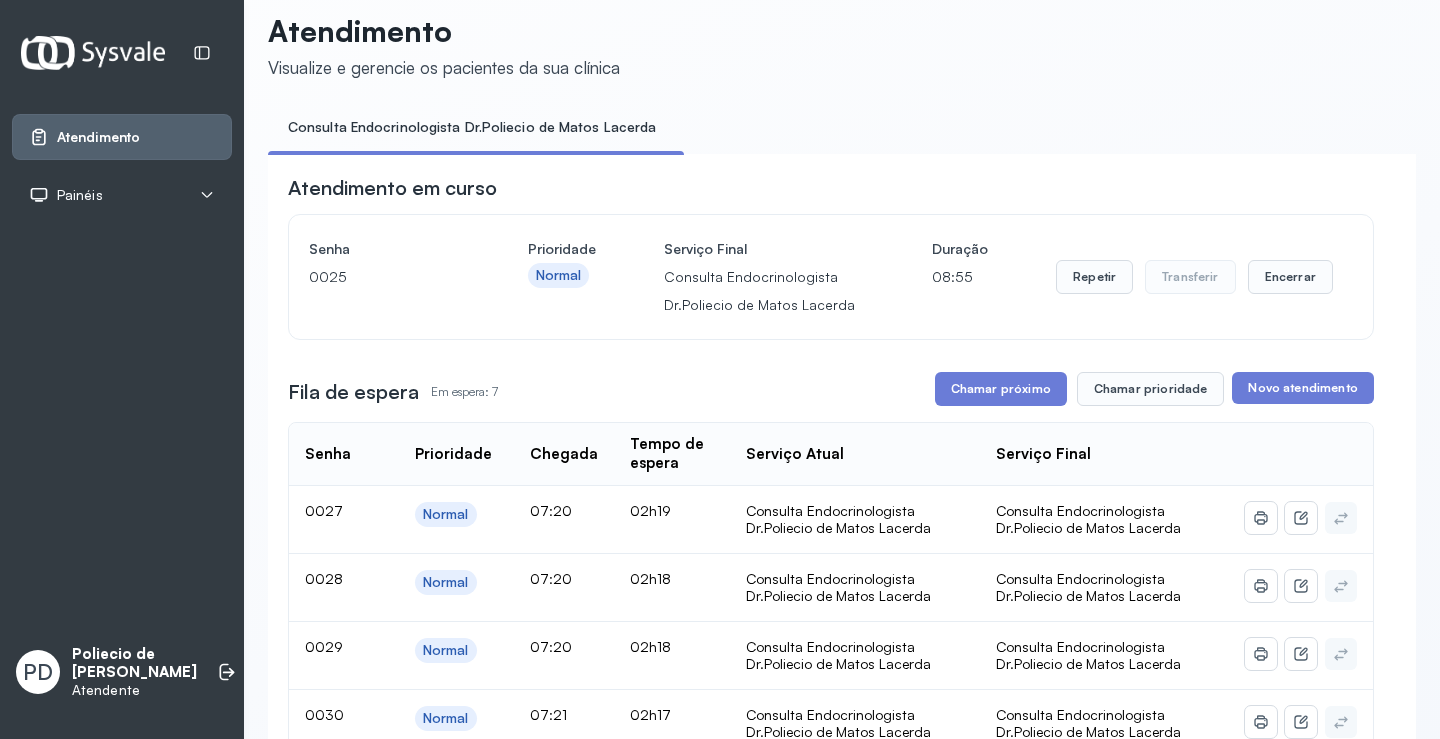 scroll, scrollTop: 0, scrollLeft: 0, axis: both 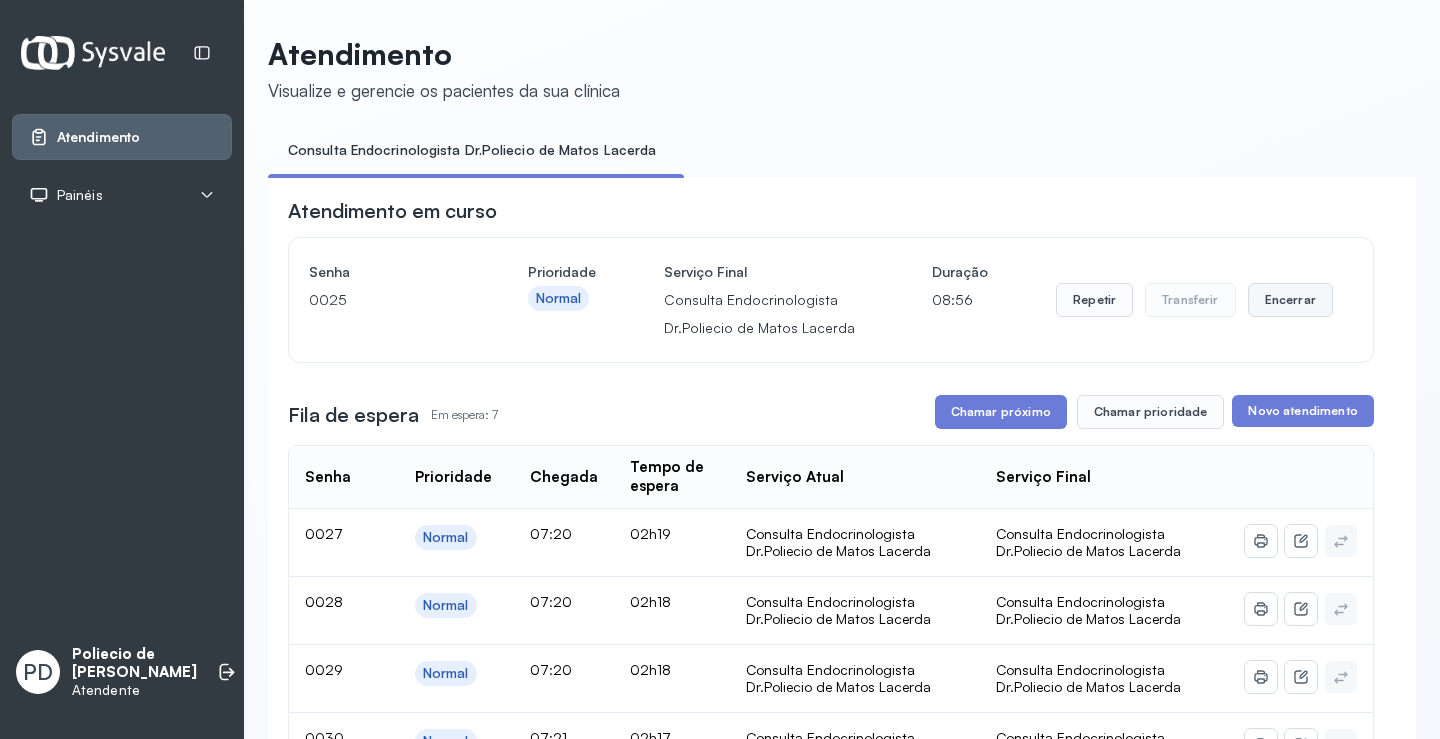 click on "Encerrar" at bounding box center (1290, 300) 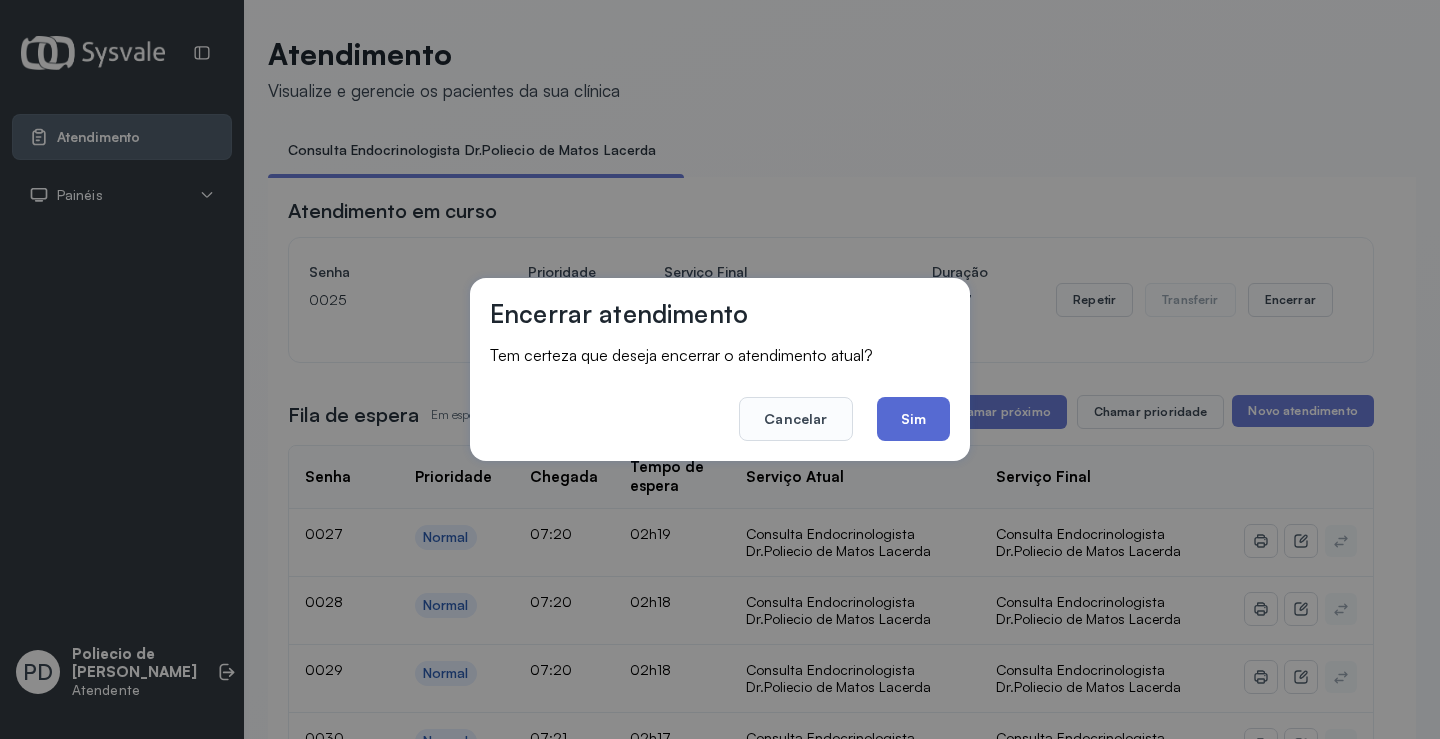 click on "Sim" 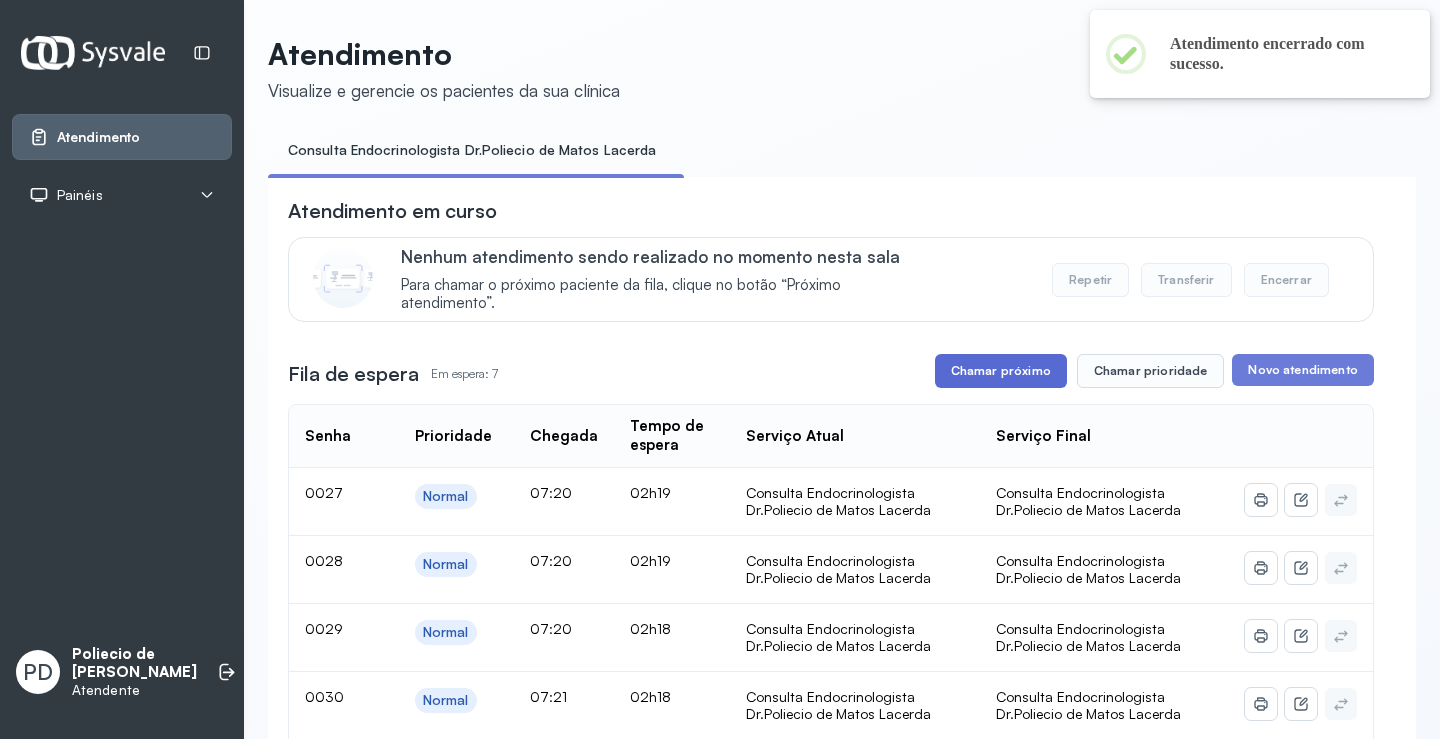 scroll, scrollTop: 300, scrollLeft: 0, axis: vertical 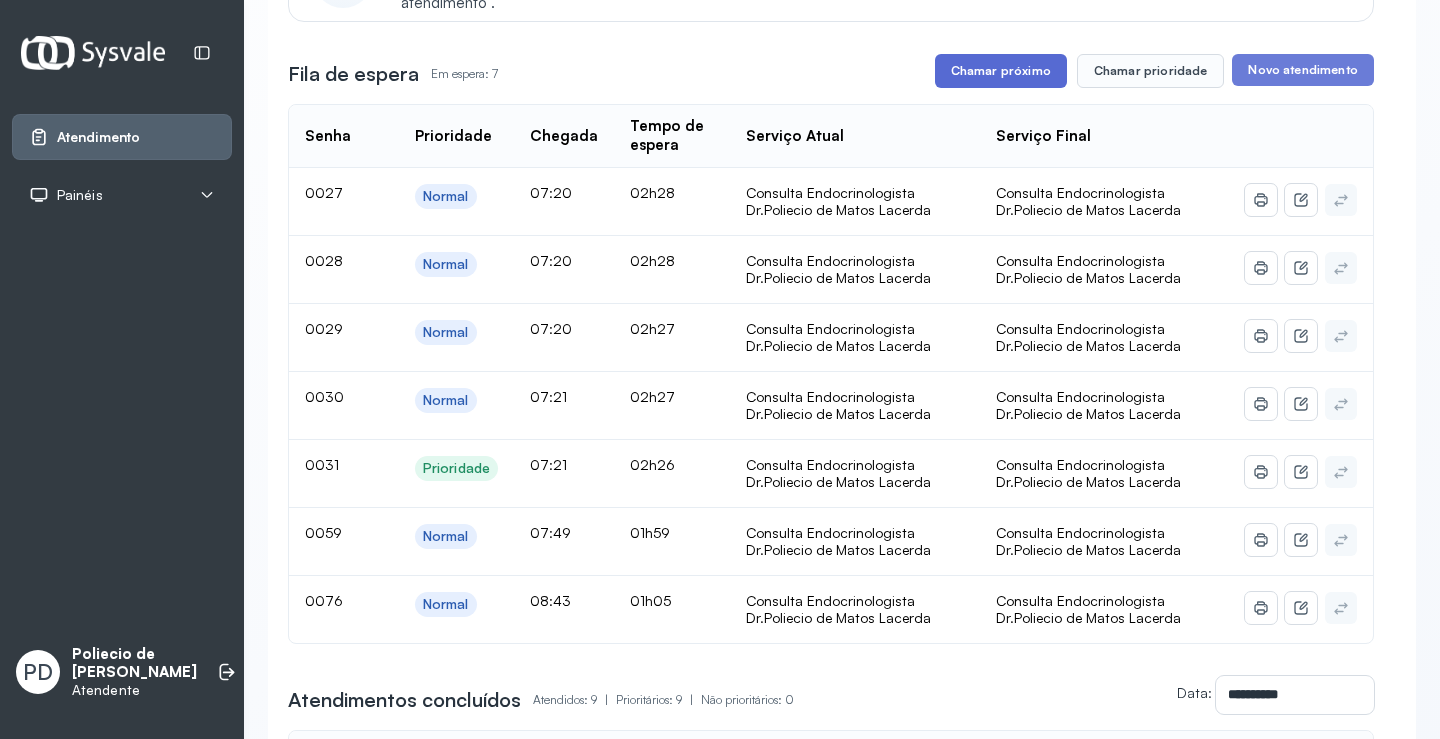 click on "Chamar próximo" at bounding box center [1001, 71] 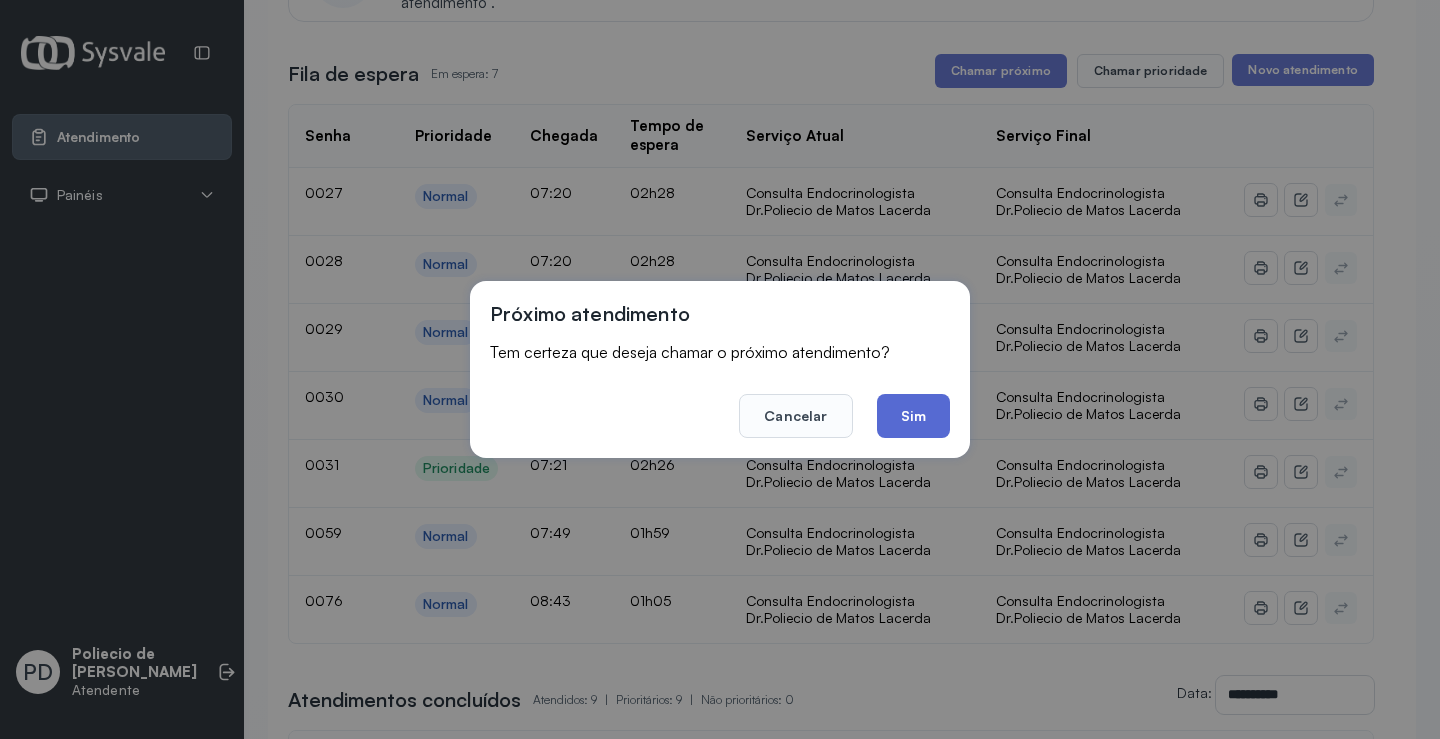 click on "Sim" 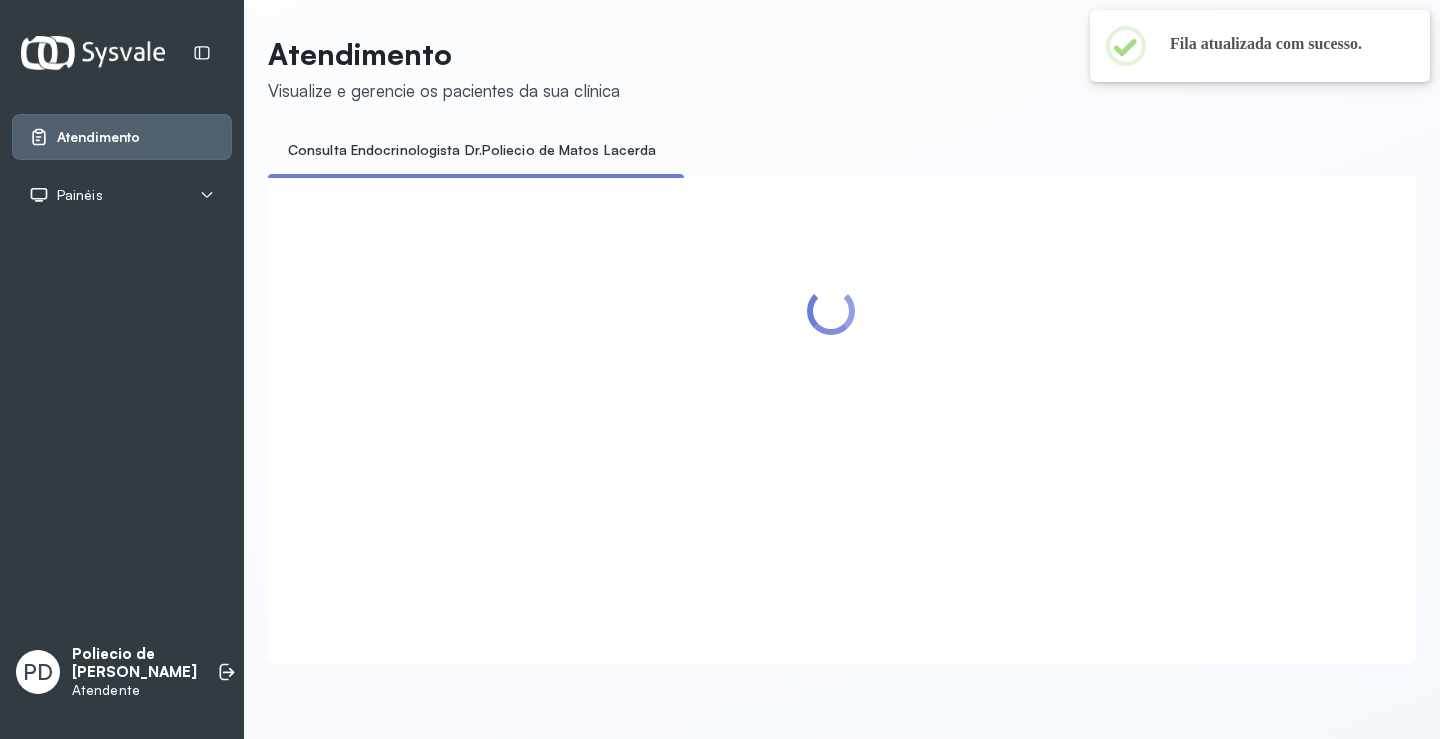 scroll, scrollTop: 300, scrollLeft: 0, axis: vertical 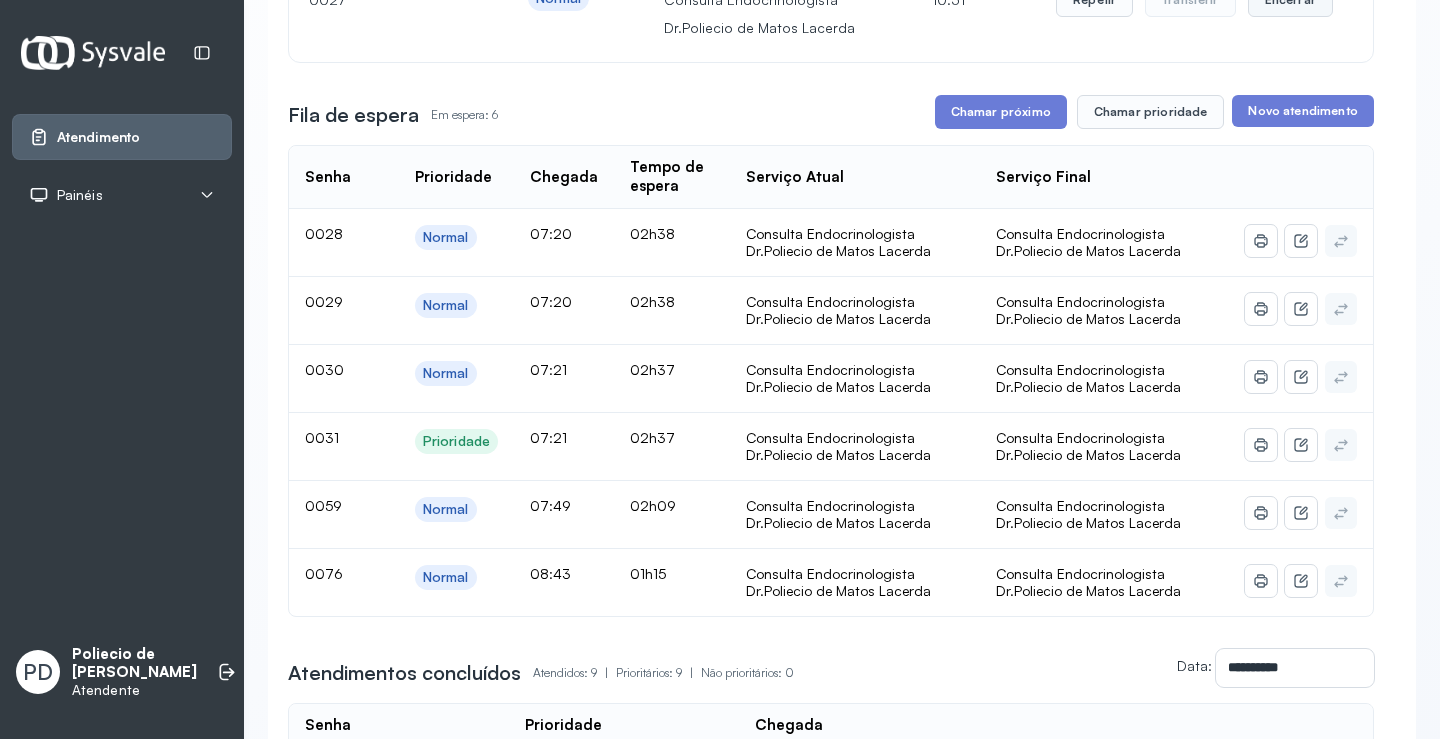 click on "Encerrar" at bounding box center (1290, 0) 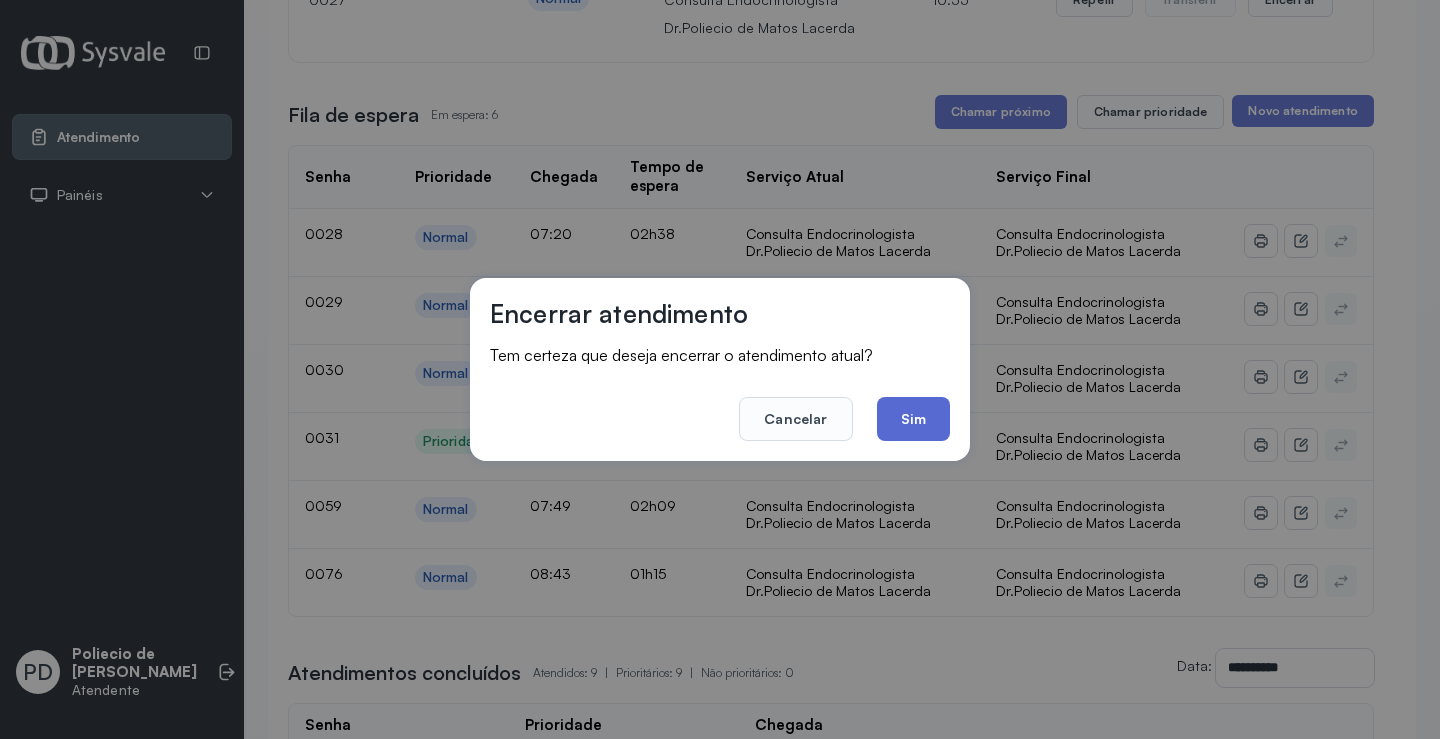 click on "Sim" 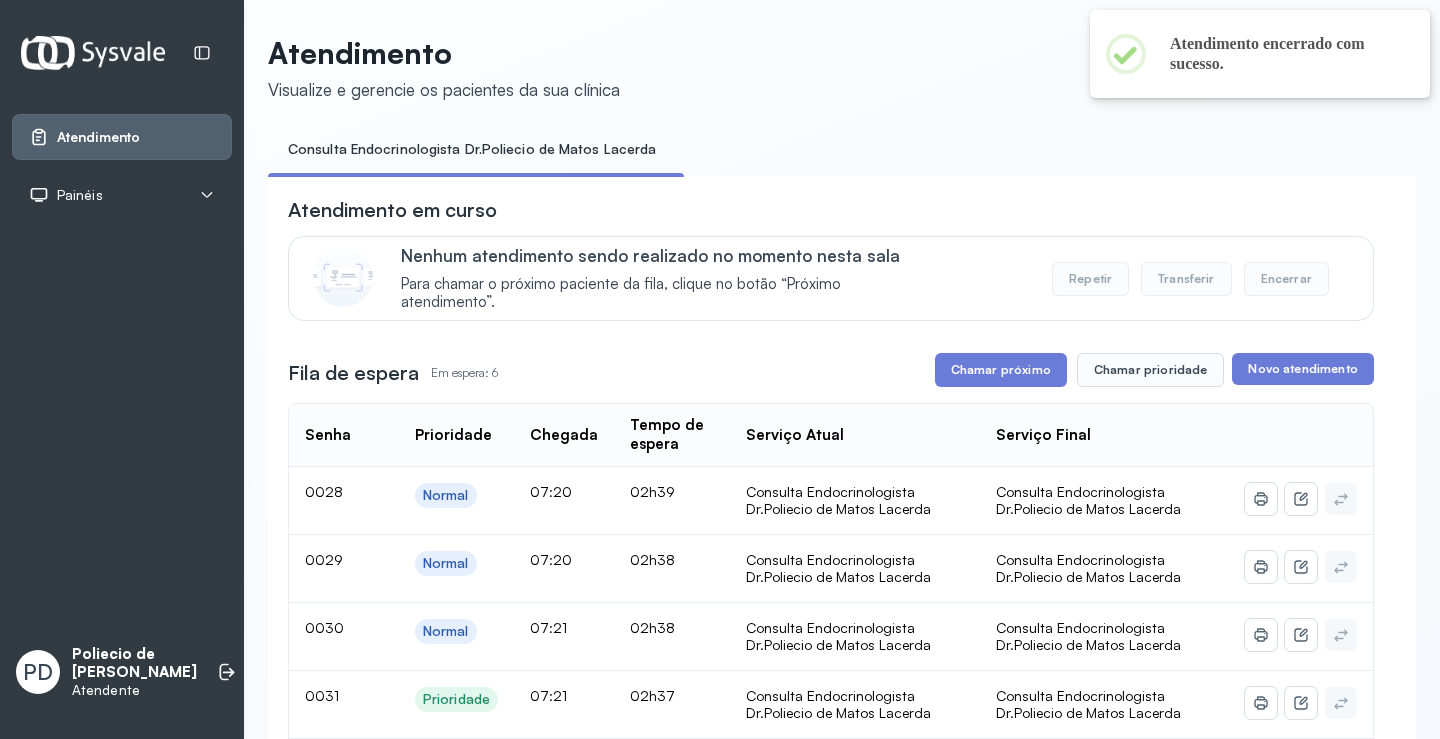 scroll, scrollTop: 300, scrollLeft: 0, axis: vertical 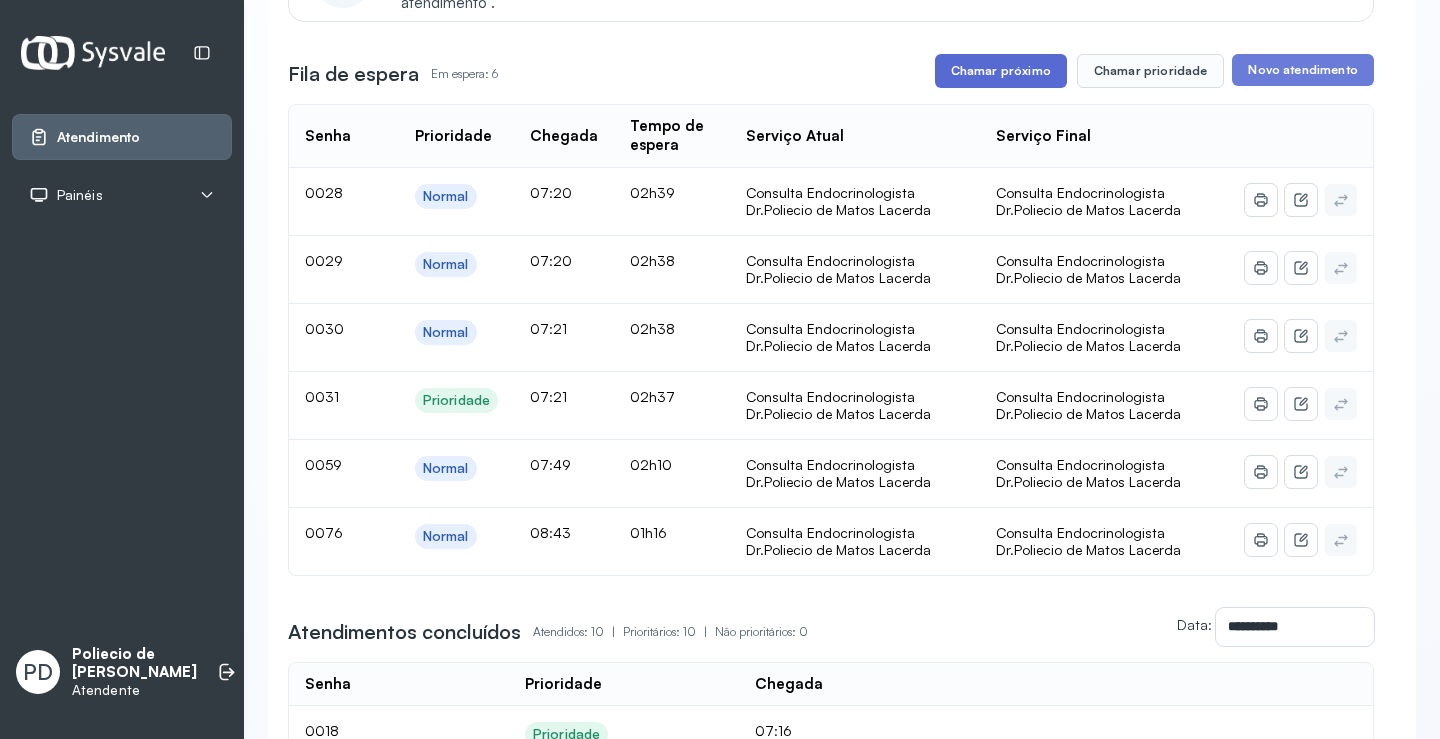 click on "Chamar próximo" at bounding box center (1001, 71) 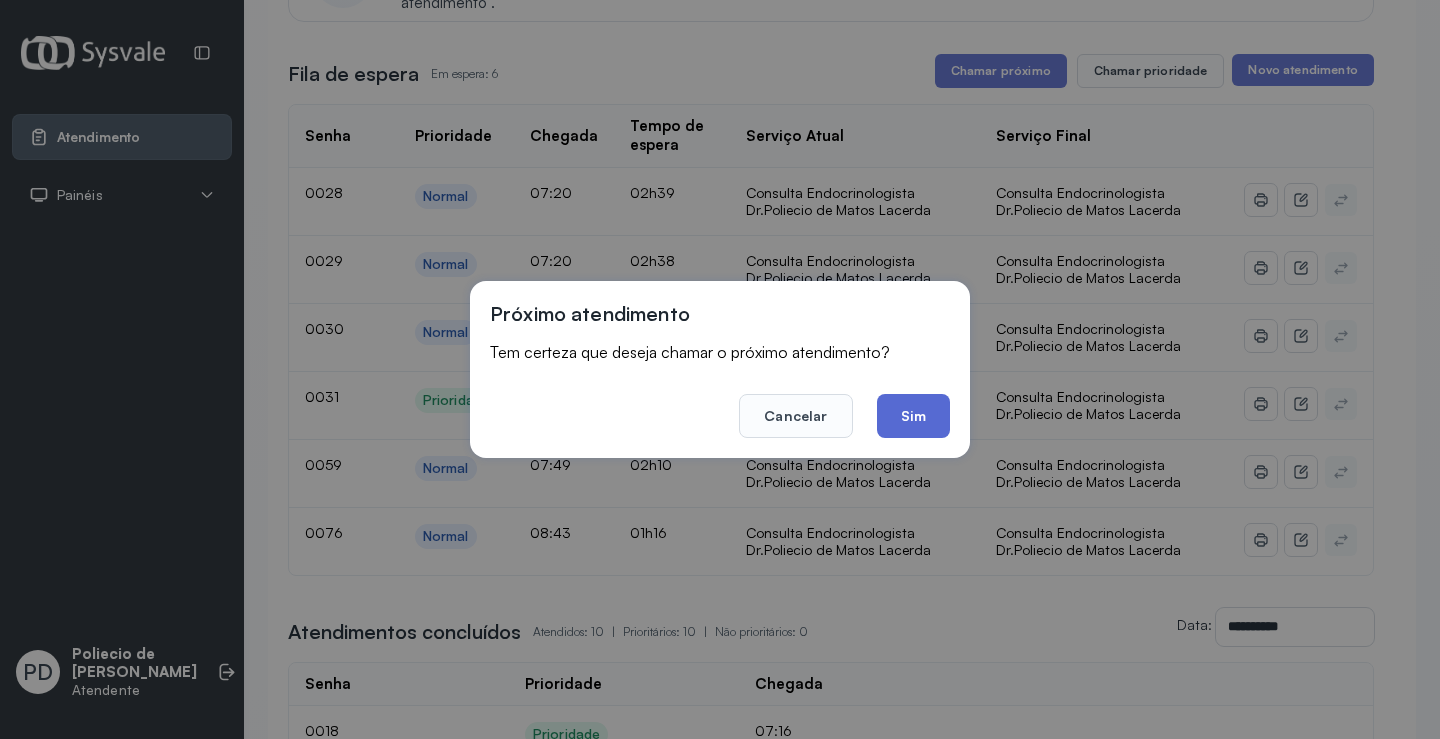 click on "Sim" 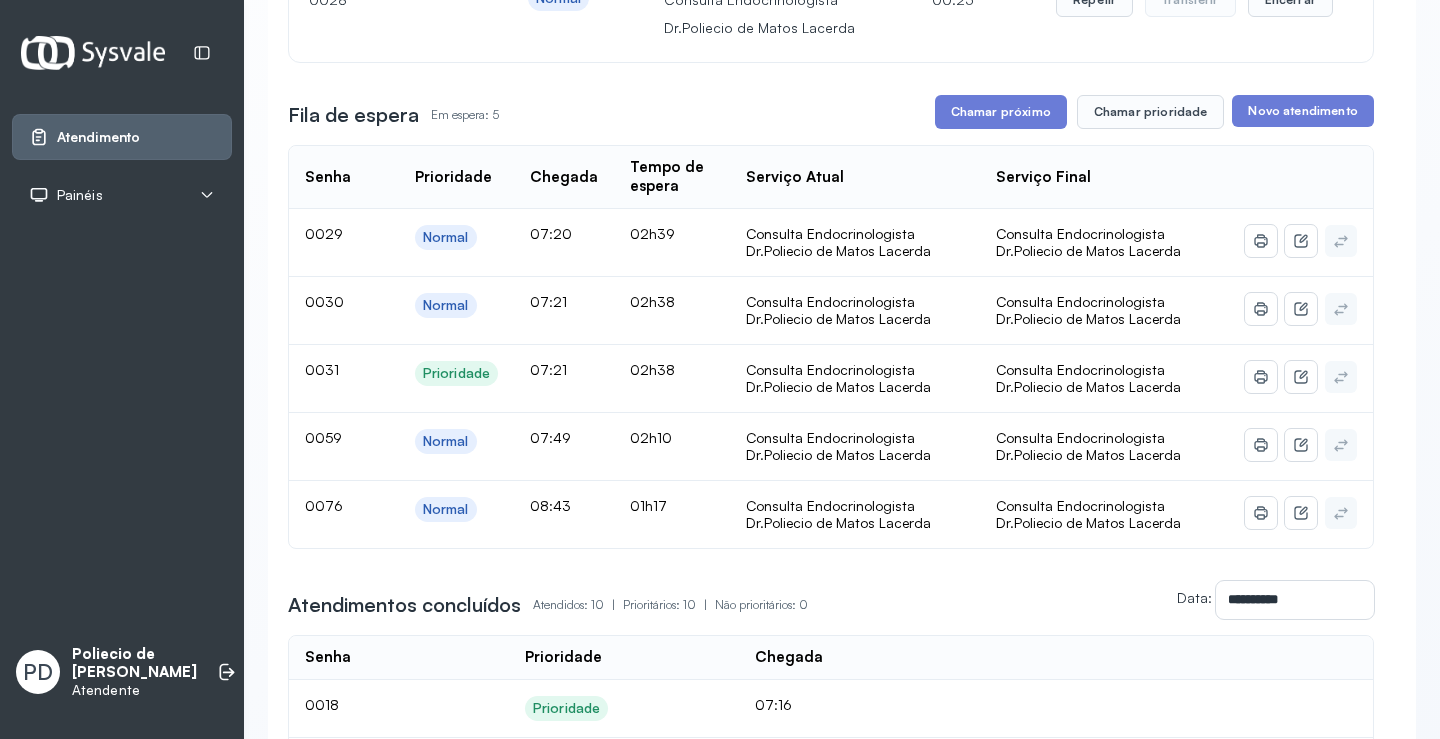 scroll, scrollTop: 200, scrollLeft: 0, axis: vertical 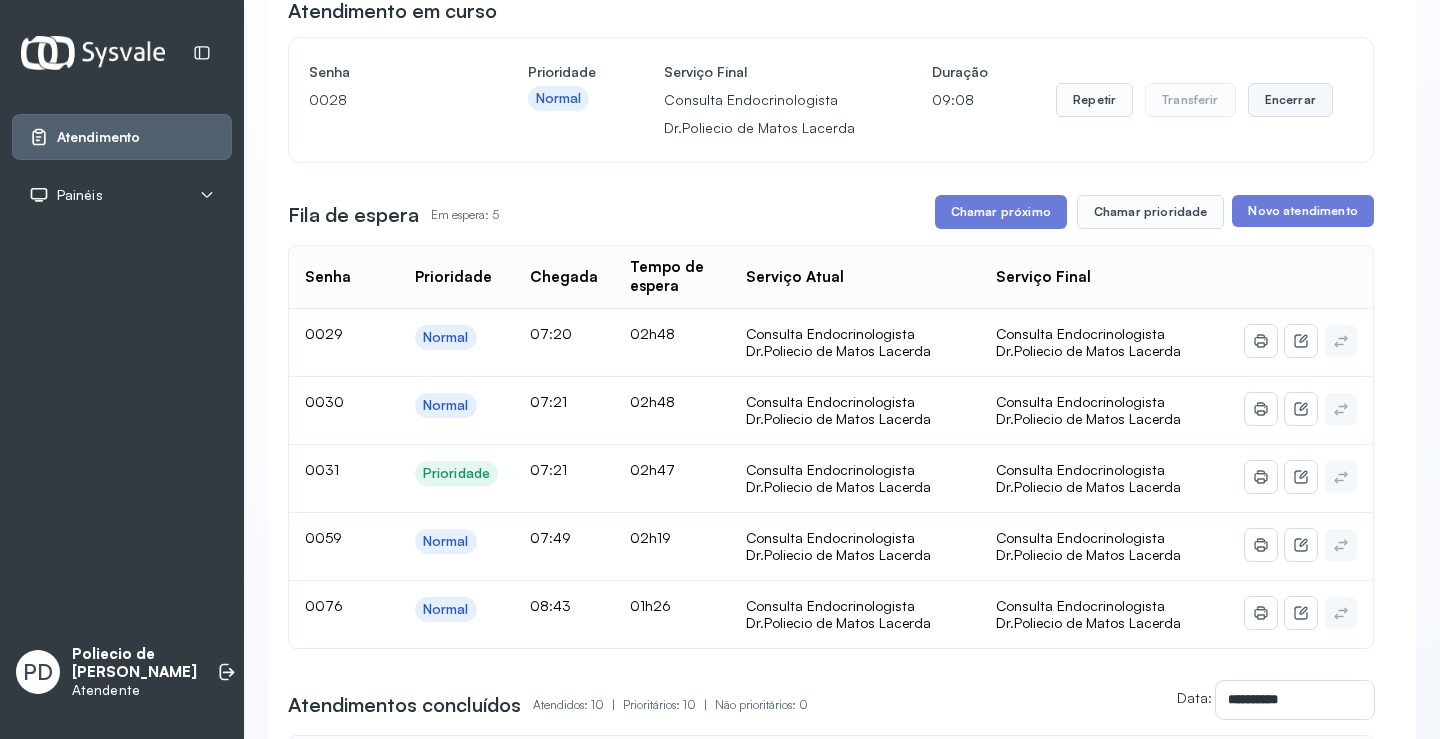 click on "Encerrar" at bounding box center (1290, 100) 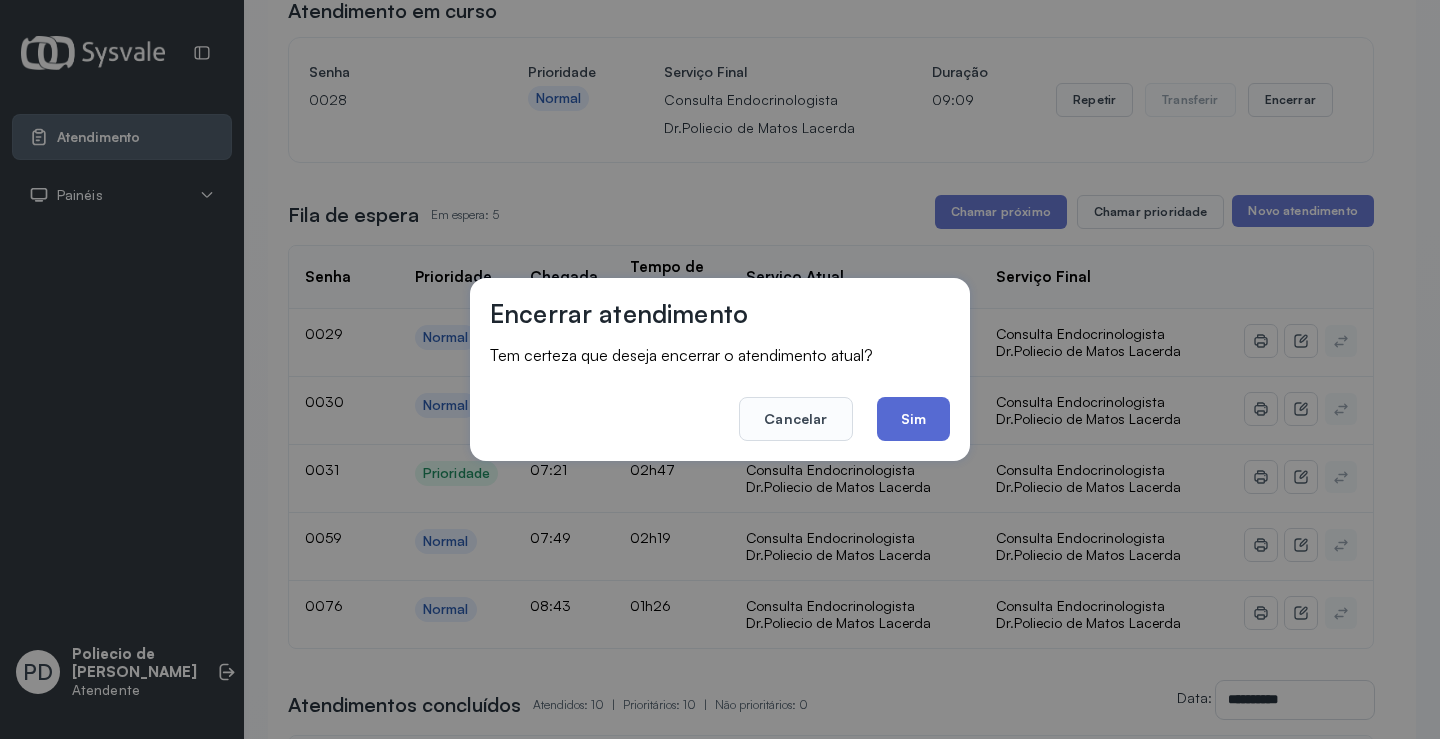 click on "Sim" 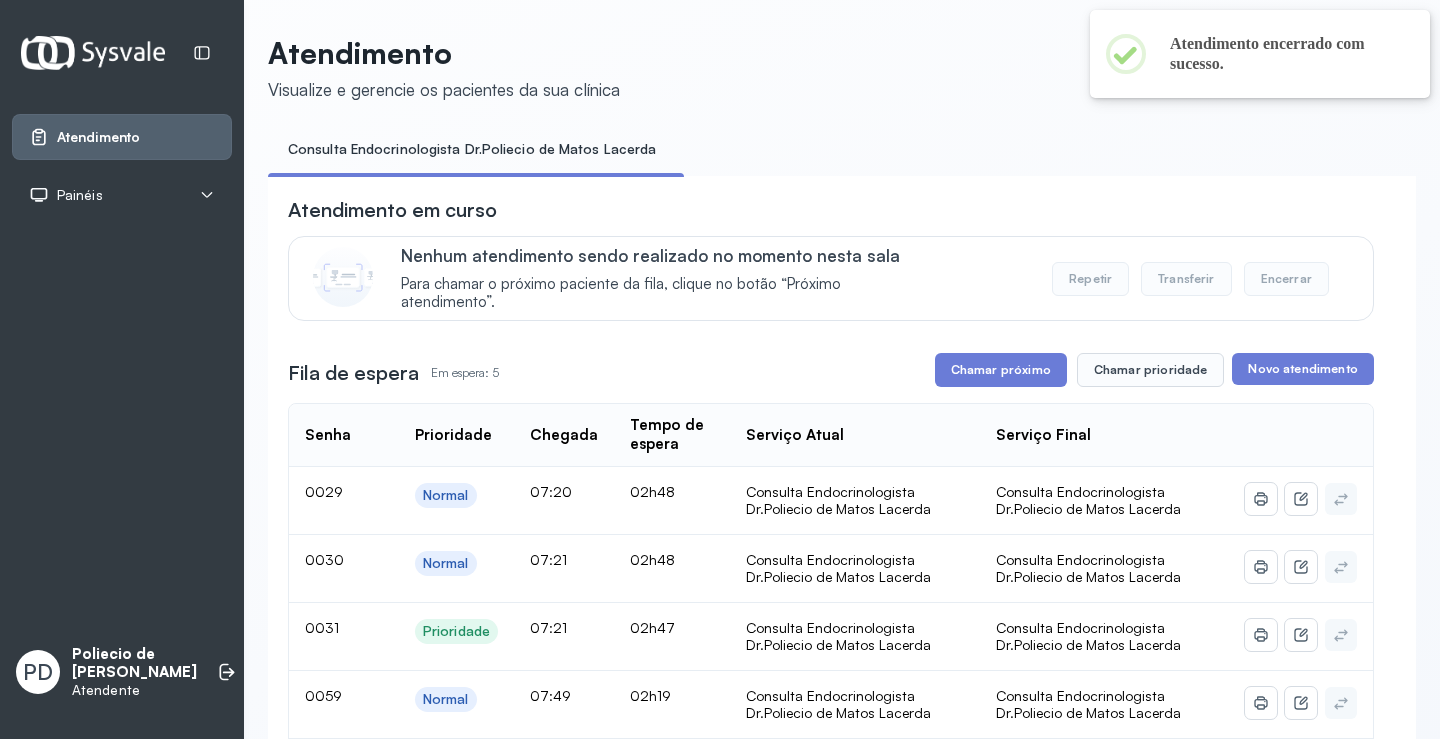 scroll, scrollTop: 200, scrollLeft: 0, axis: vertical 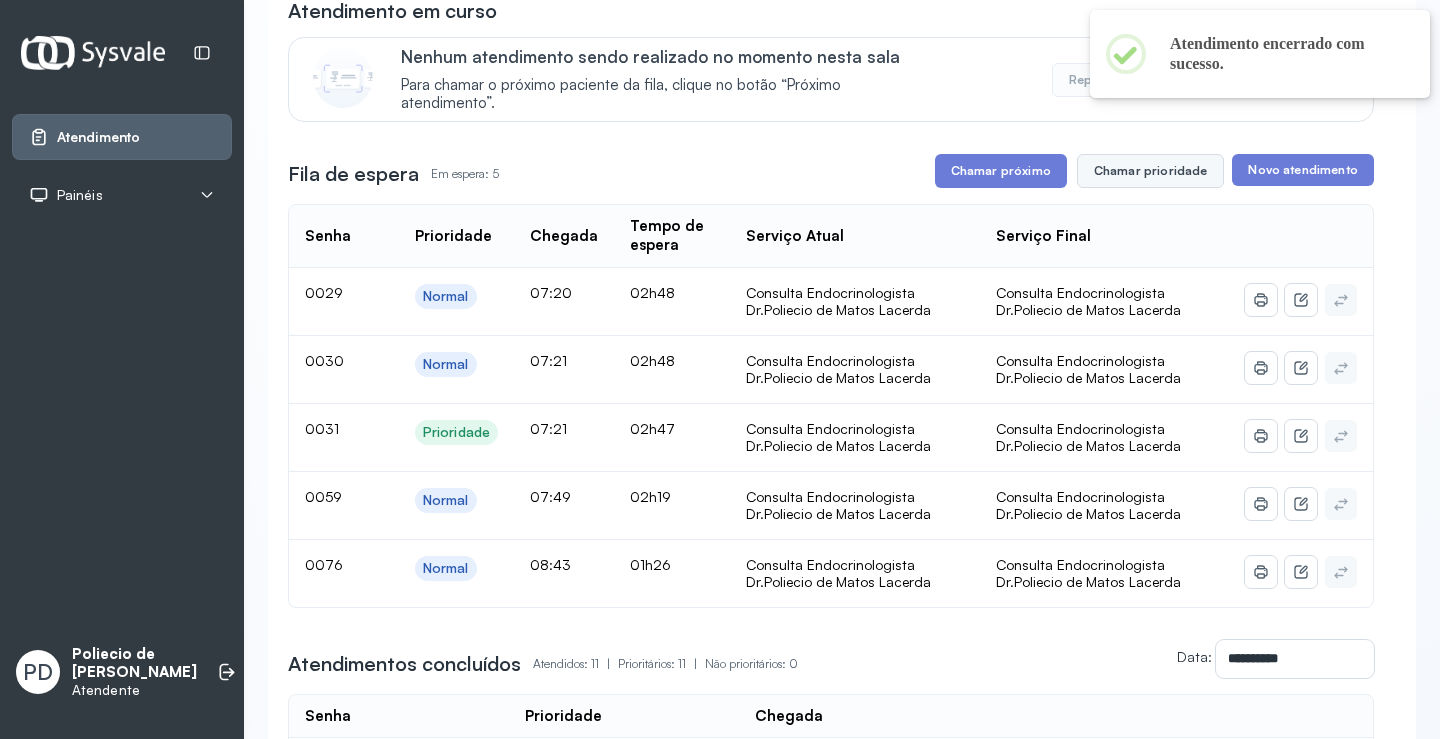 click on "Chamar prioridade" at bounding box center (1151, 171) 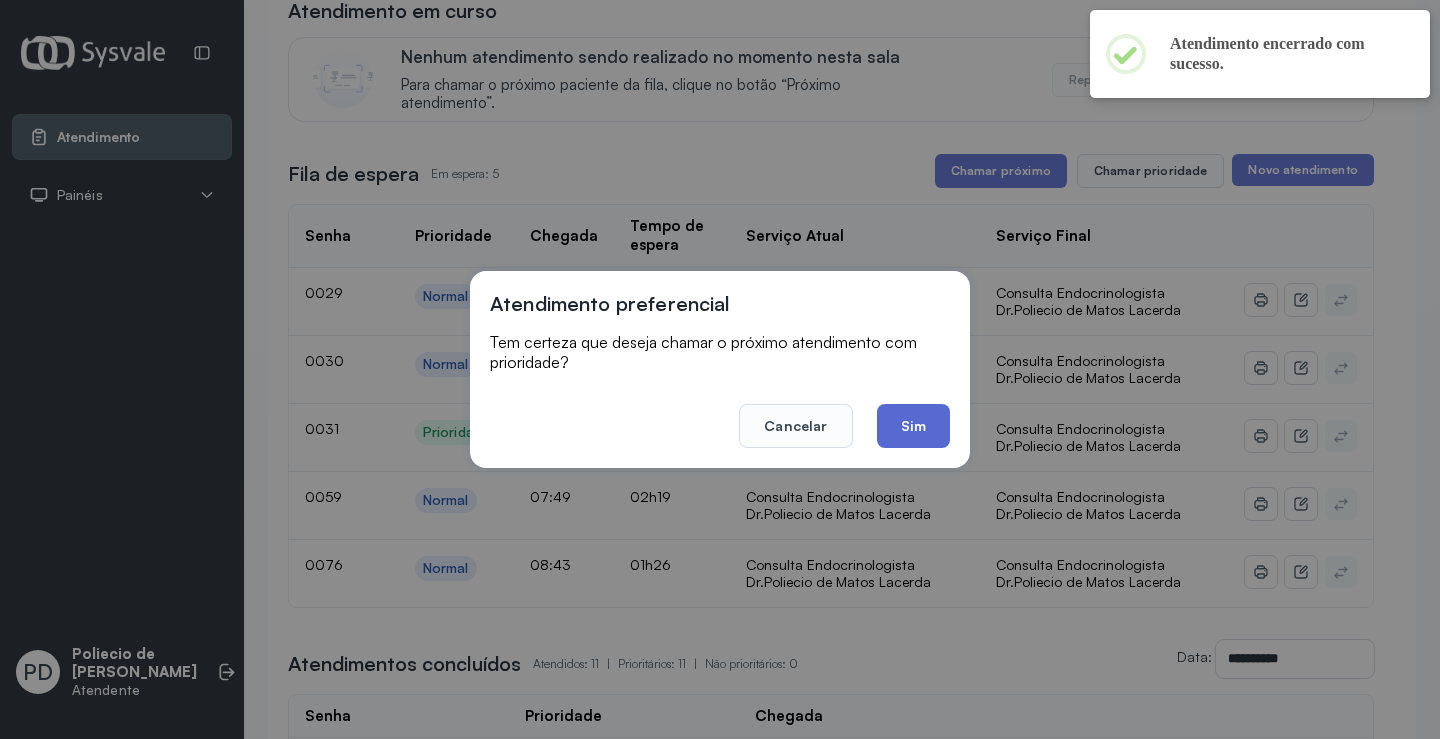 click on "Sim" 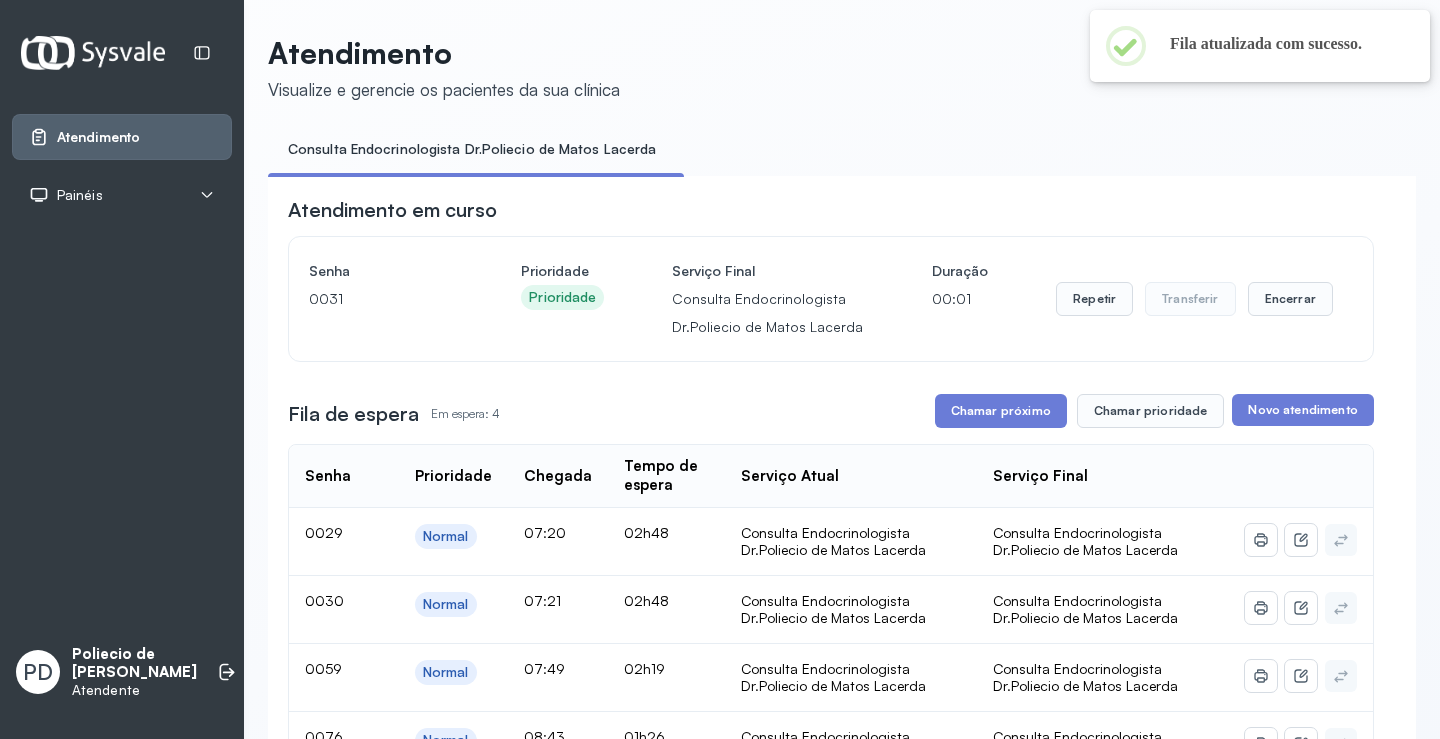 scroll, scrollTop: 200, scrollLeft: 0, axis: vertical 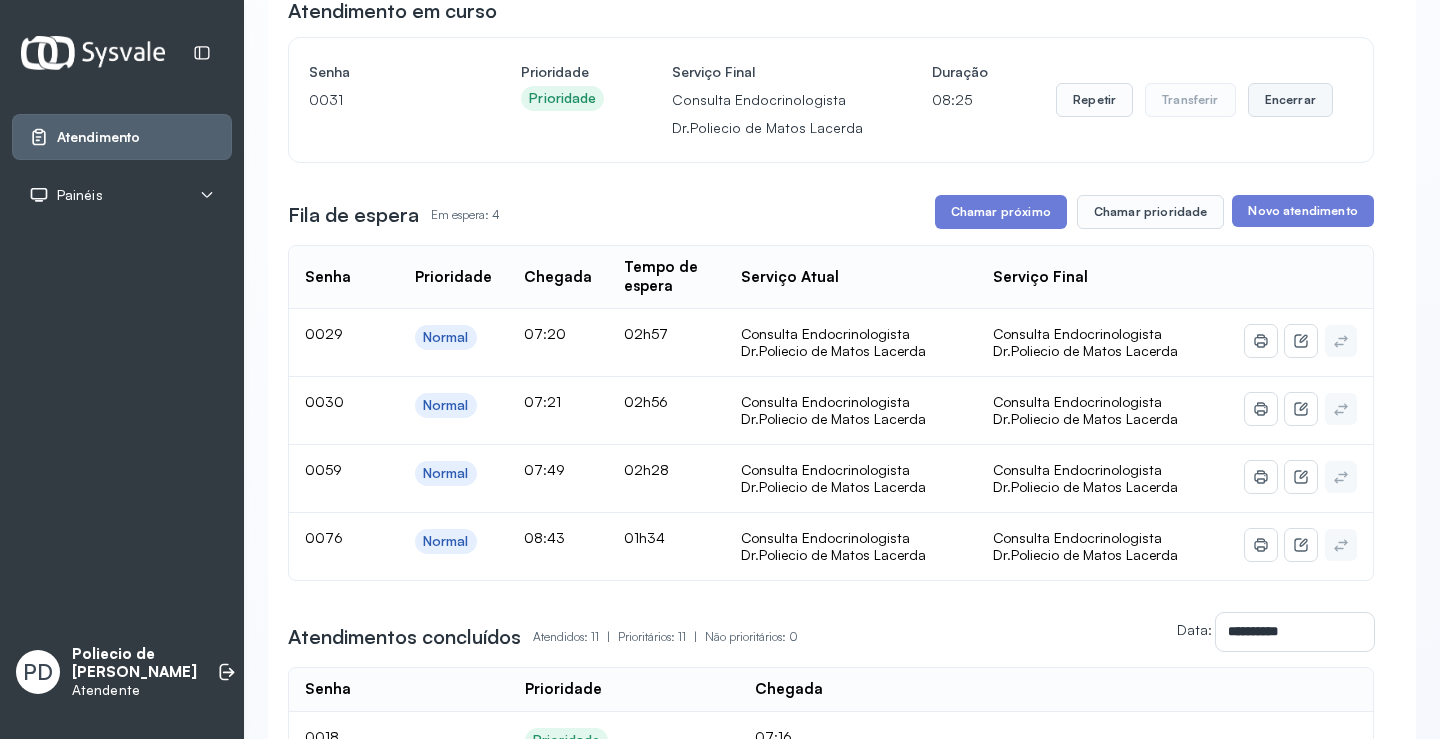 click on "Encerrar" at bounding box center (1290, 100) 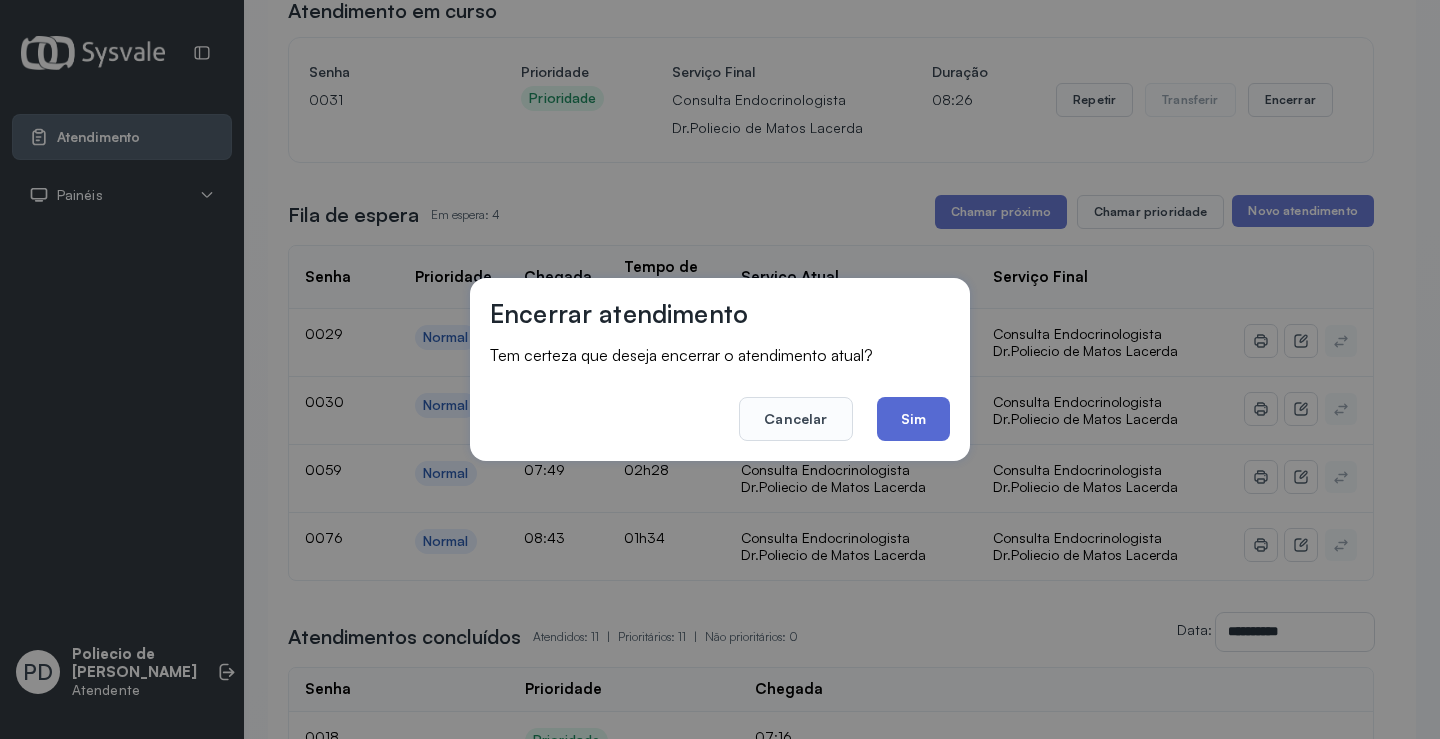 click on "Sim" 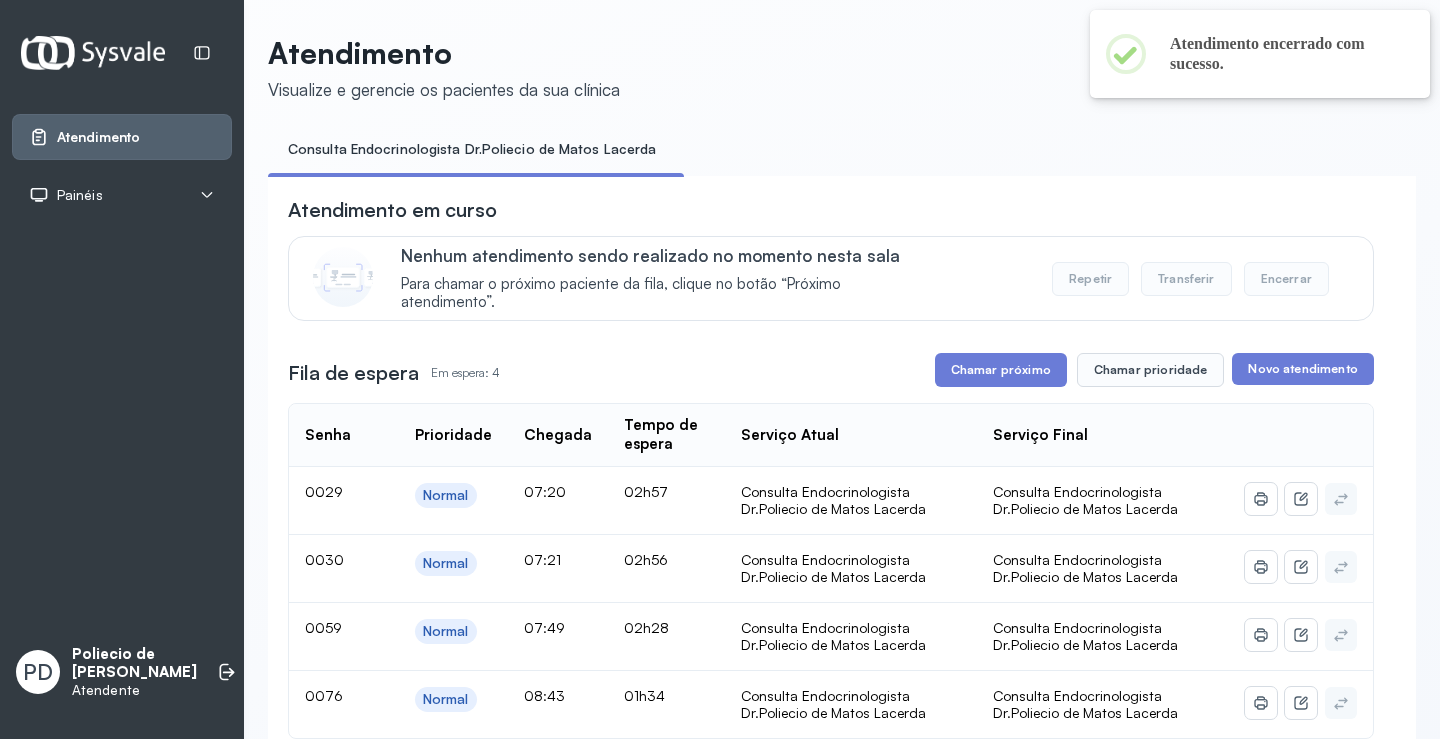 scroll, scrollTop: 200, scrollLeft: 0, axis: vertical 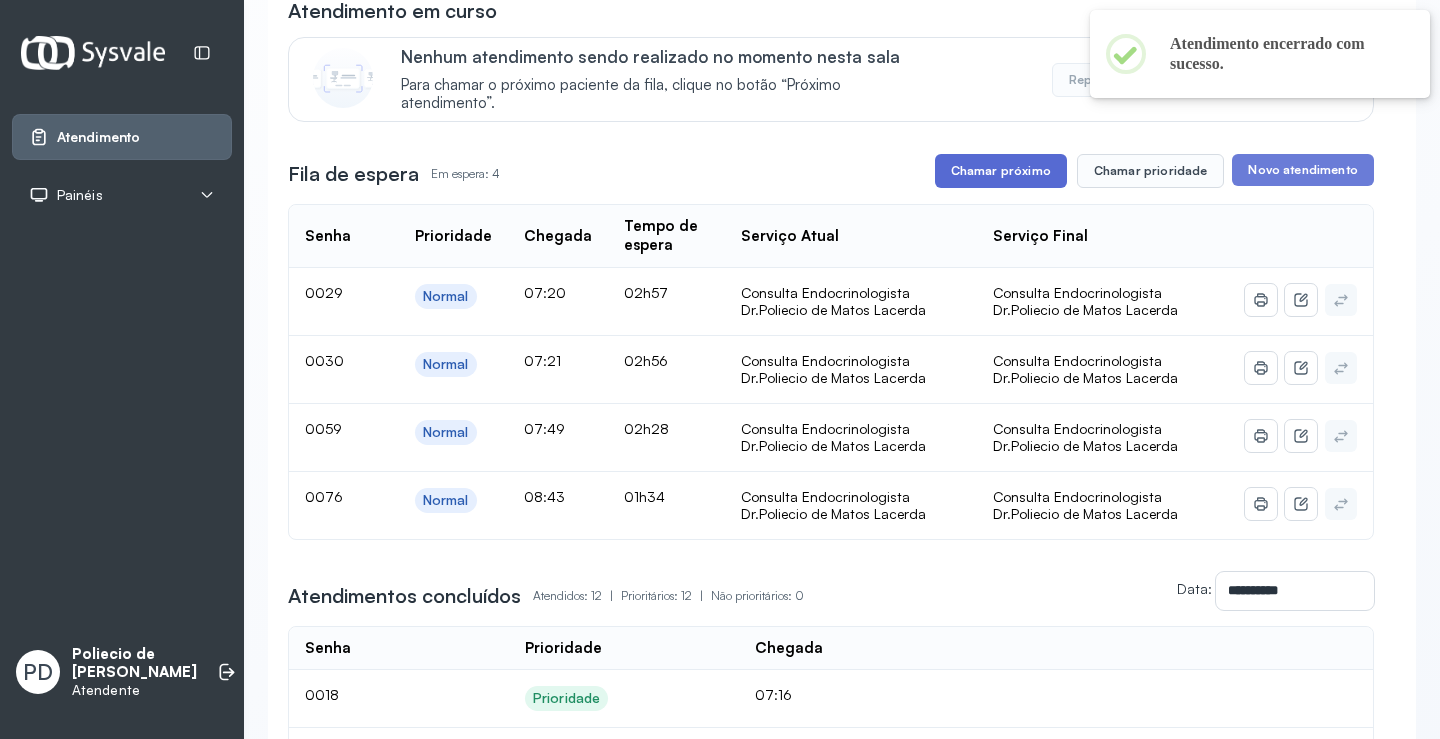 click on "Chamar próximo" at bounding box center (1001, 171) 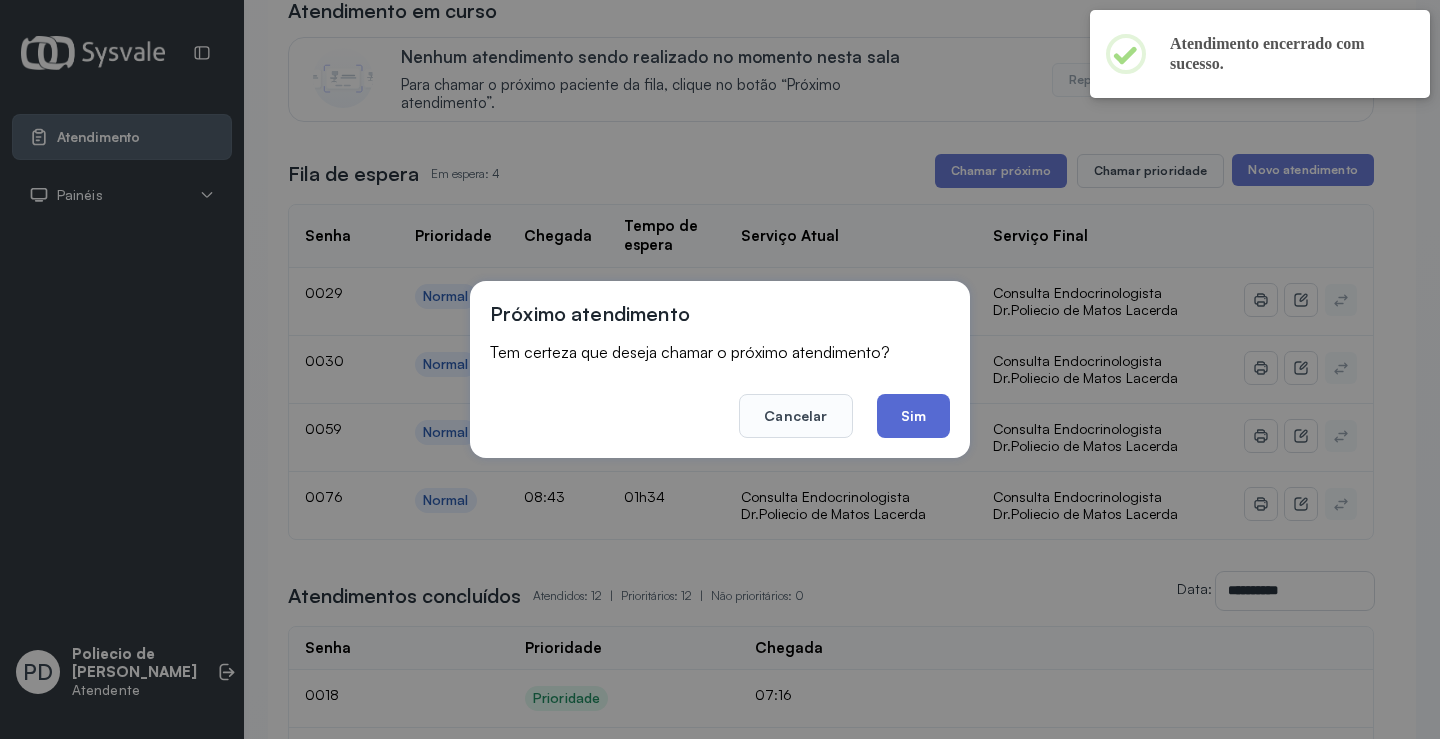 click on "Sim" 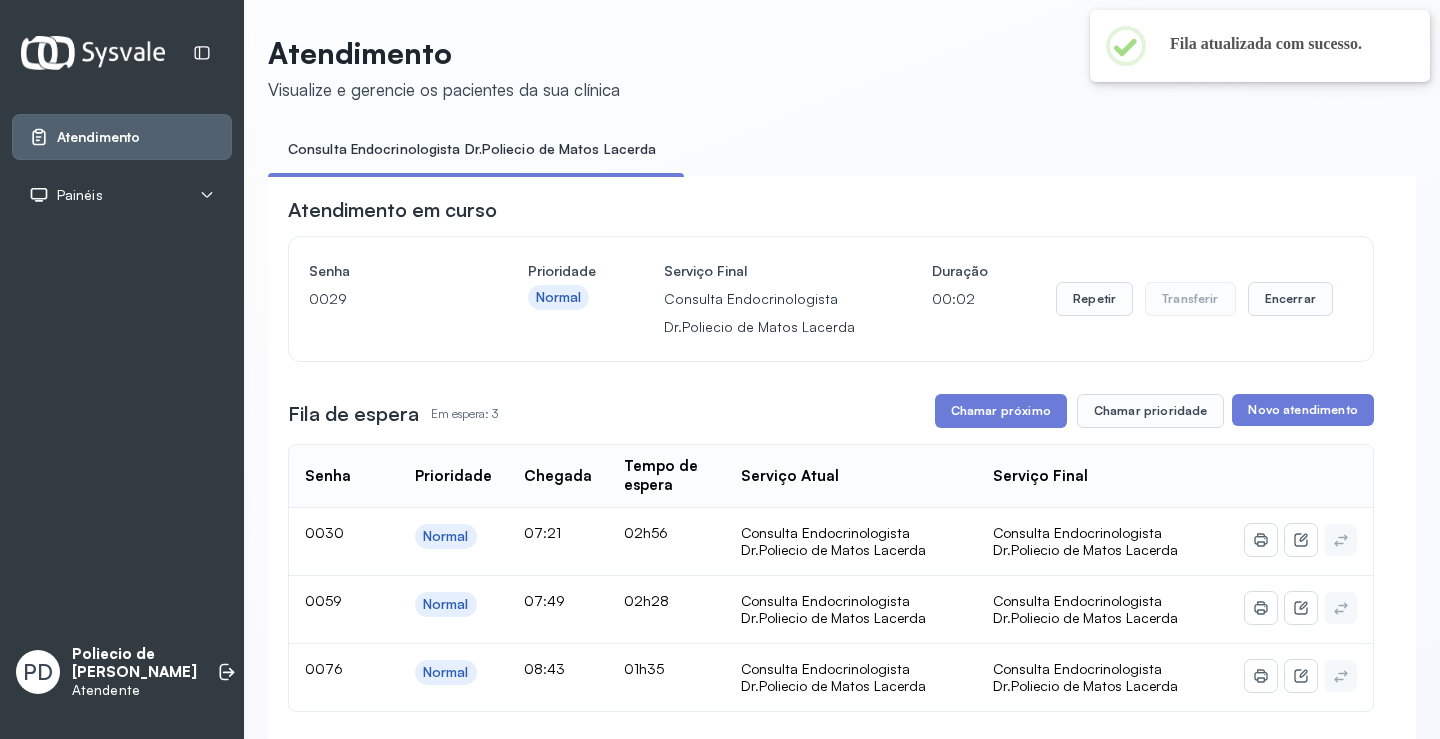 scroll, scrollTop: 200, scrollLeft: 0, axis: vertical 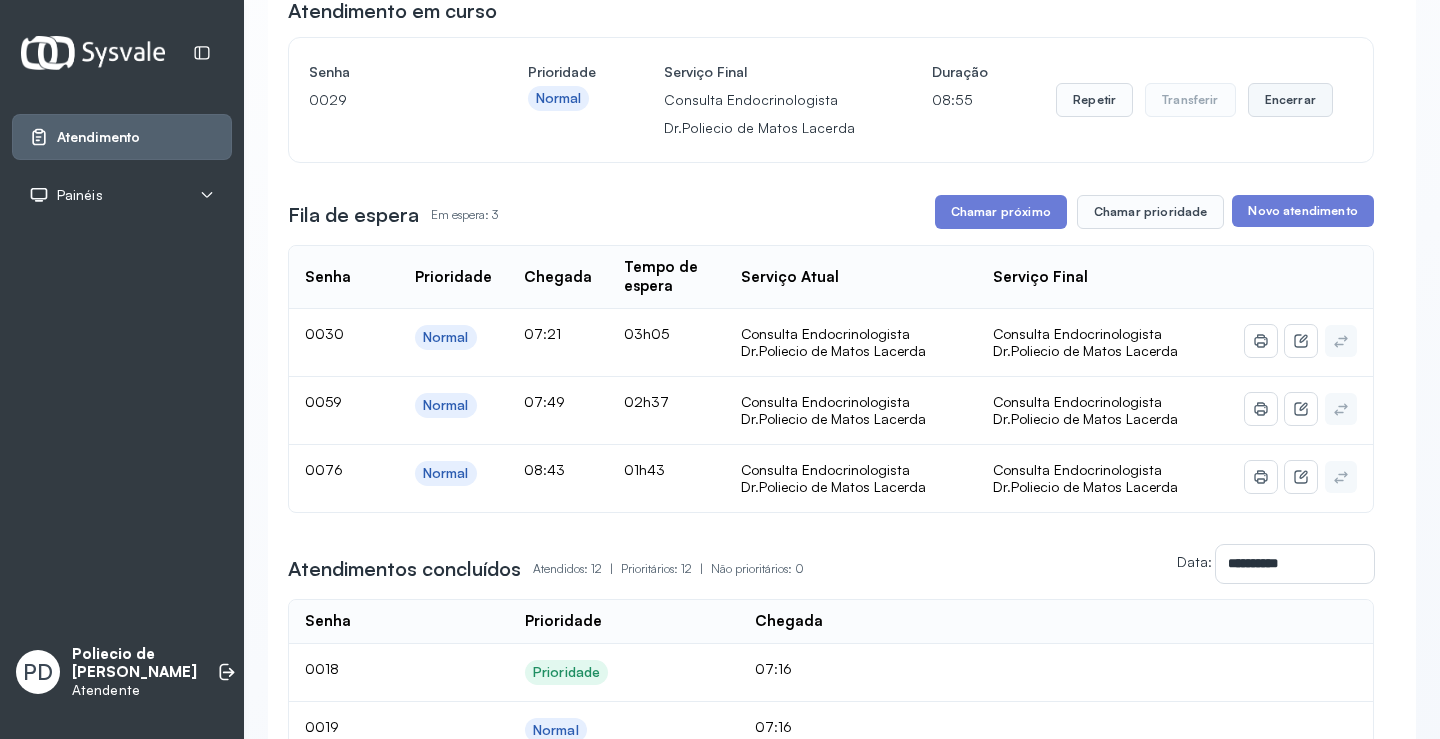 click on "Encerrar" at bounding box center (1290, 100) 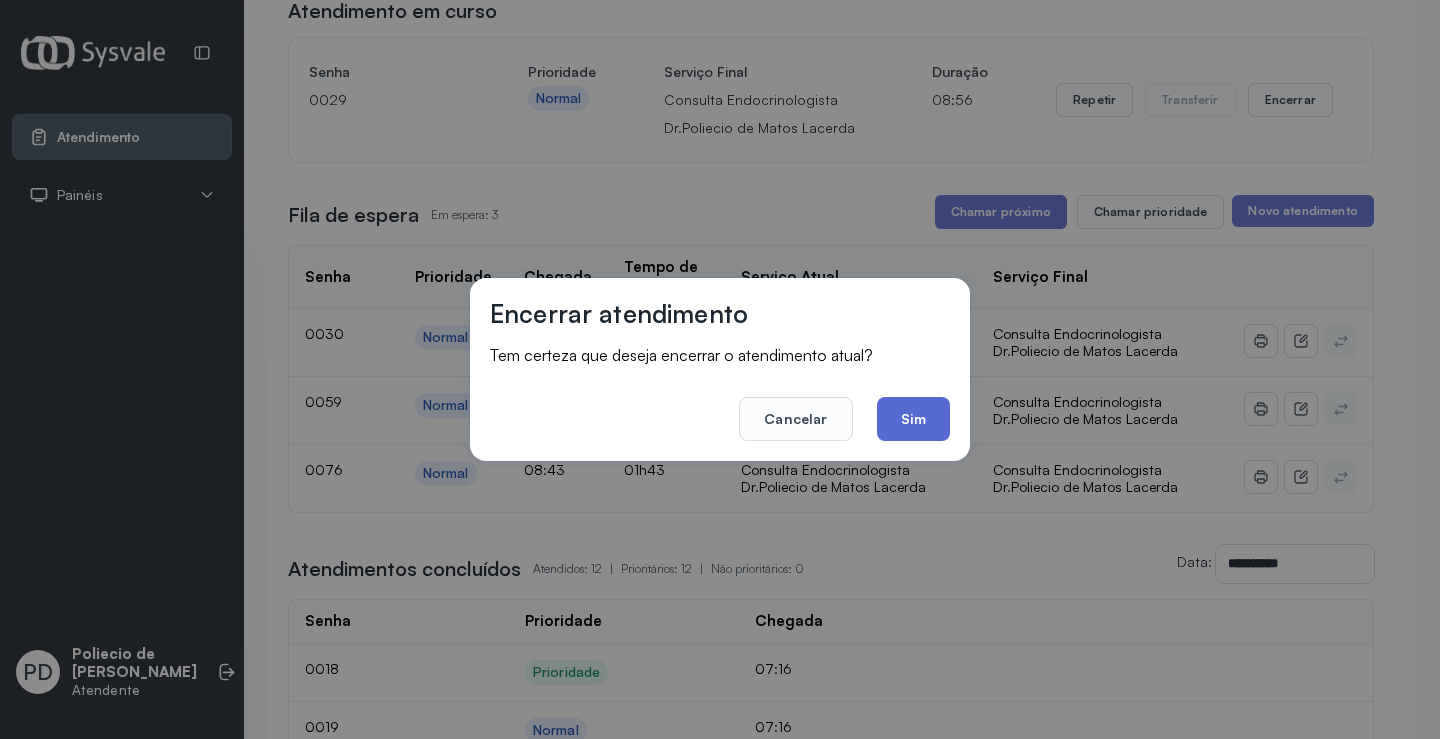 click on "Sim" 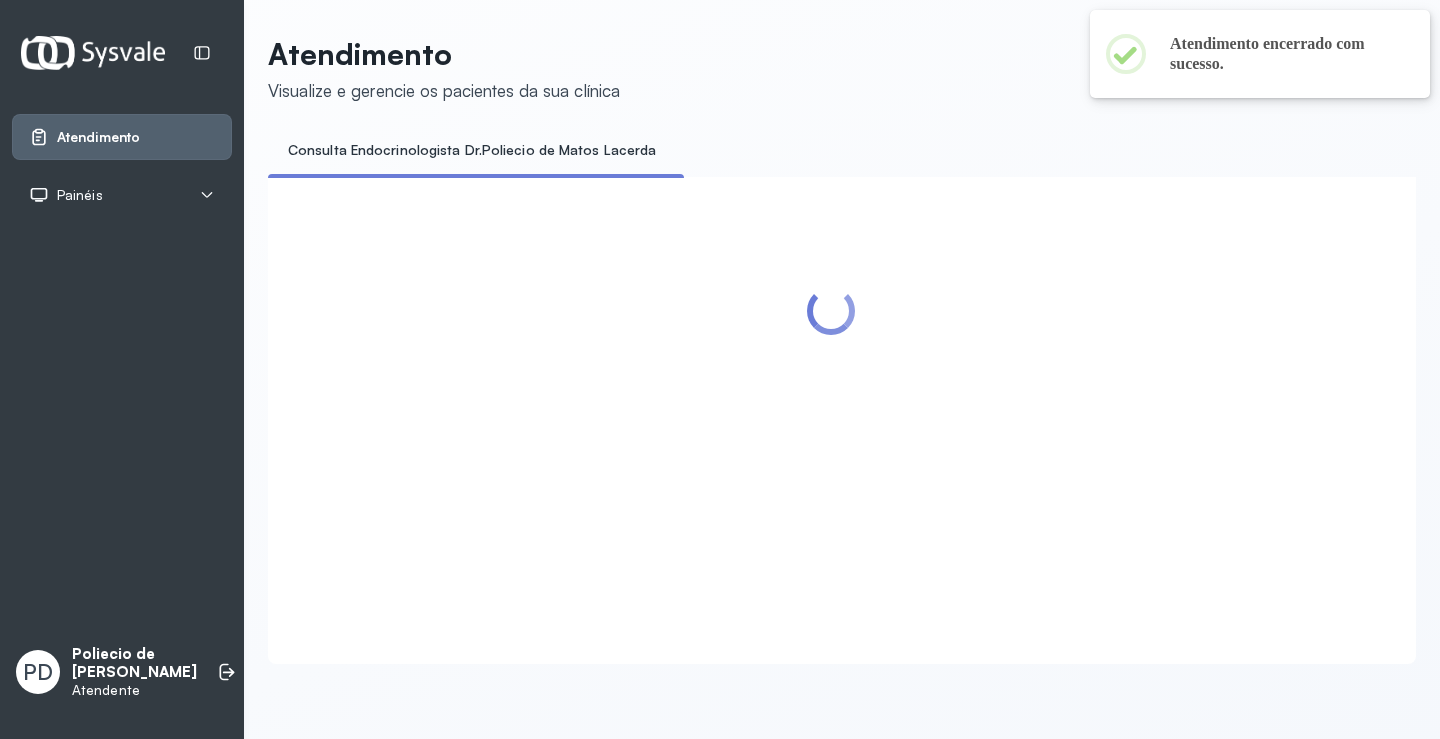 scroll, scrollTop: 200, scrollLeft: 0, axis: vertical 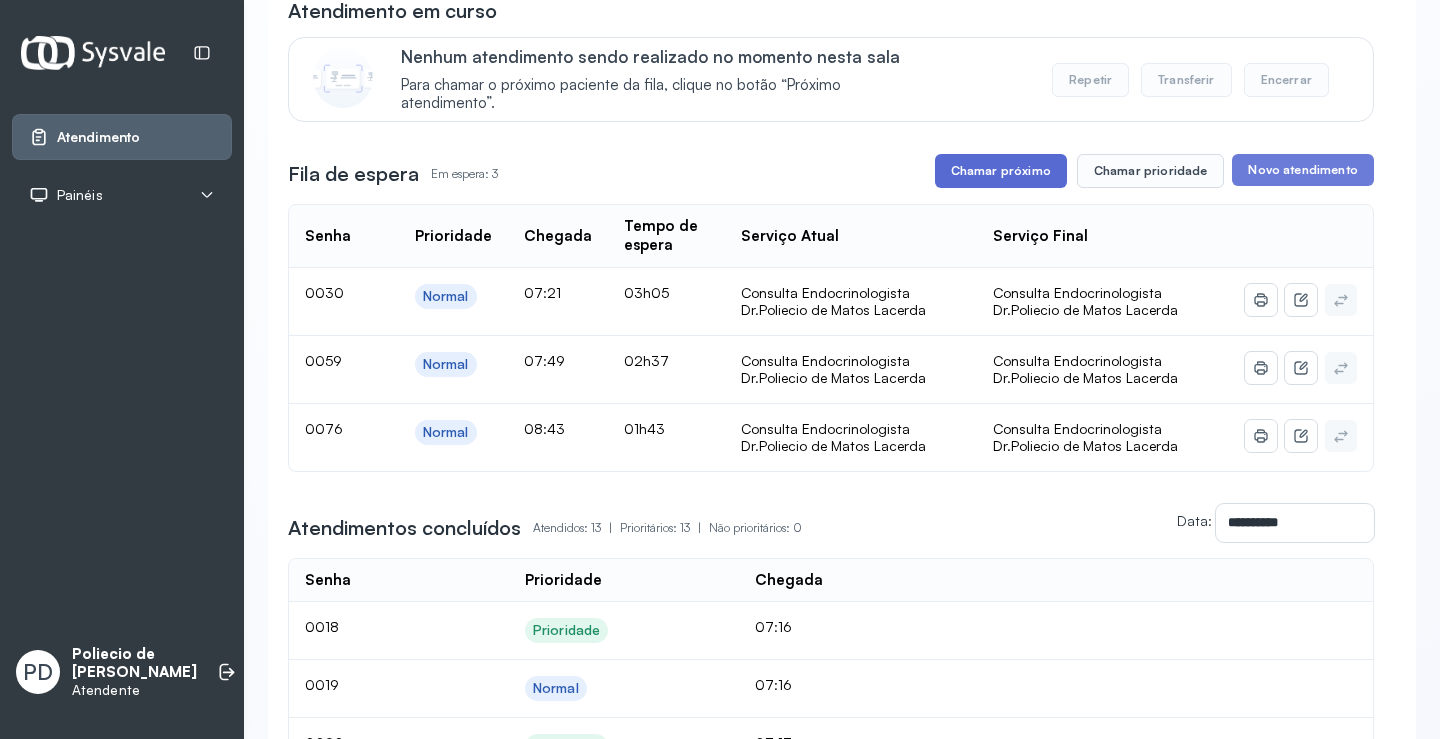 click on "Chamar próximo" at bounding box center [1001, 171] 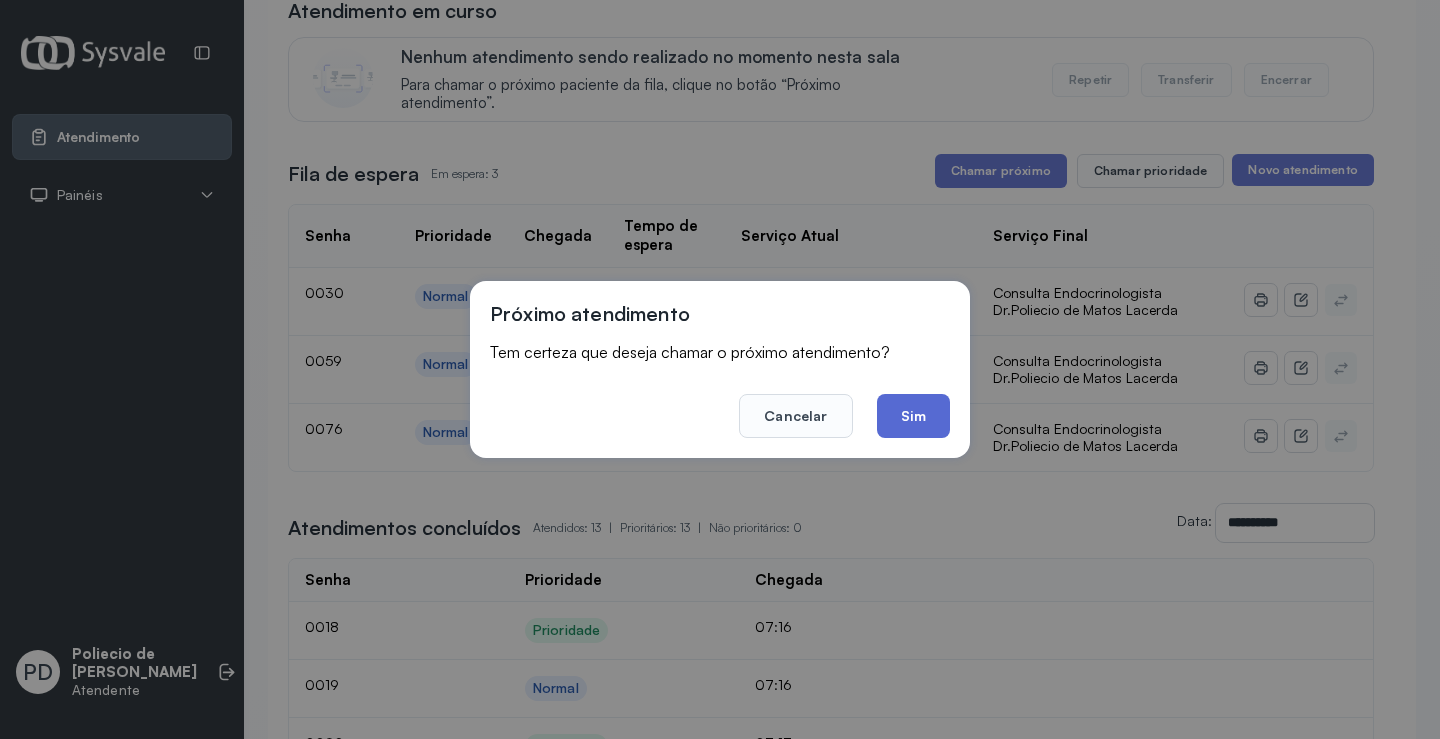click on "Sim" 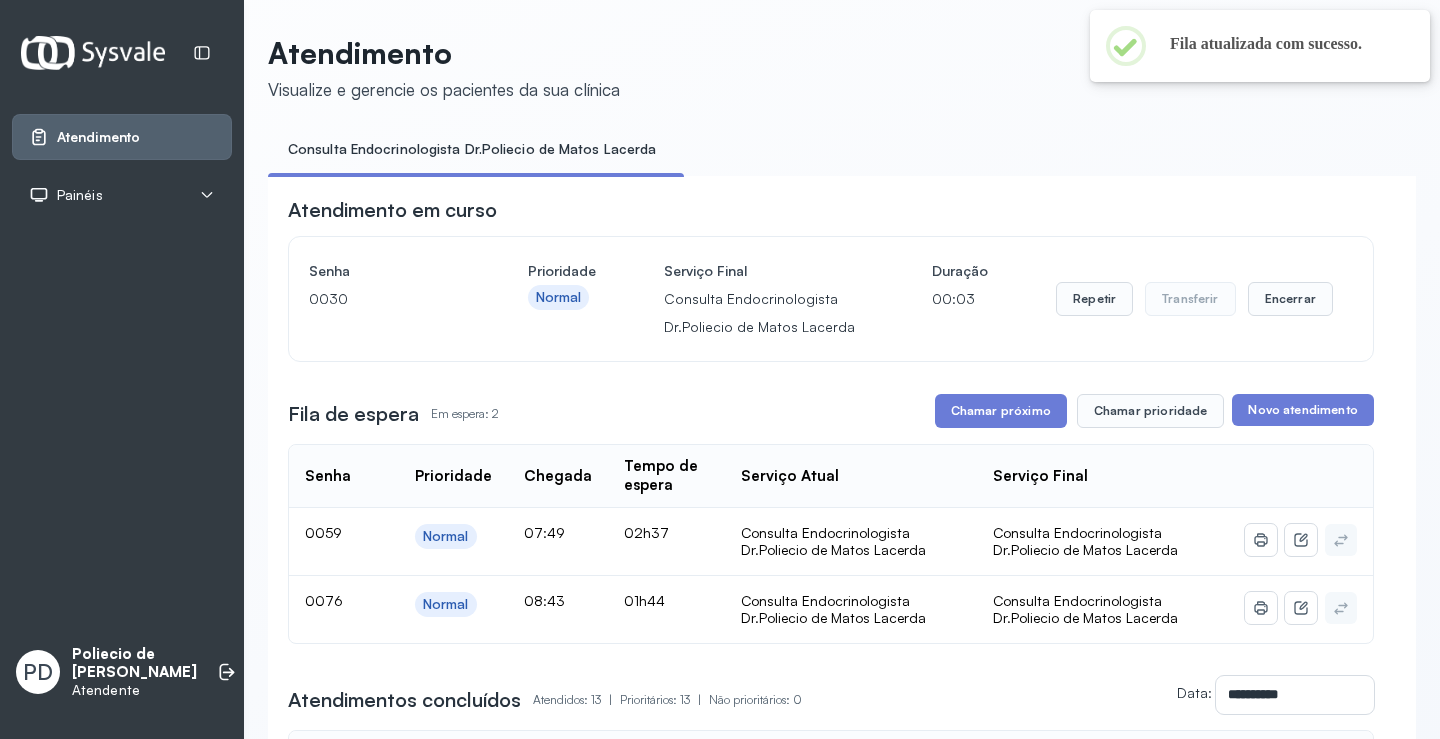 scroll, scrollTop: 200, scrollLeft: 0, axis: vertical 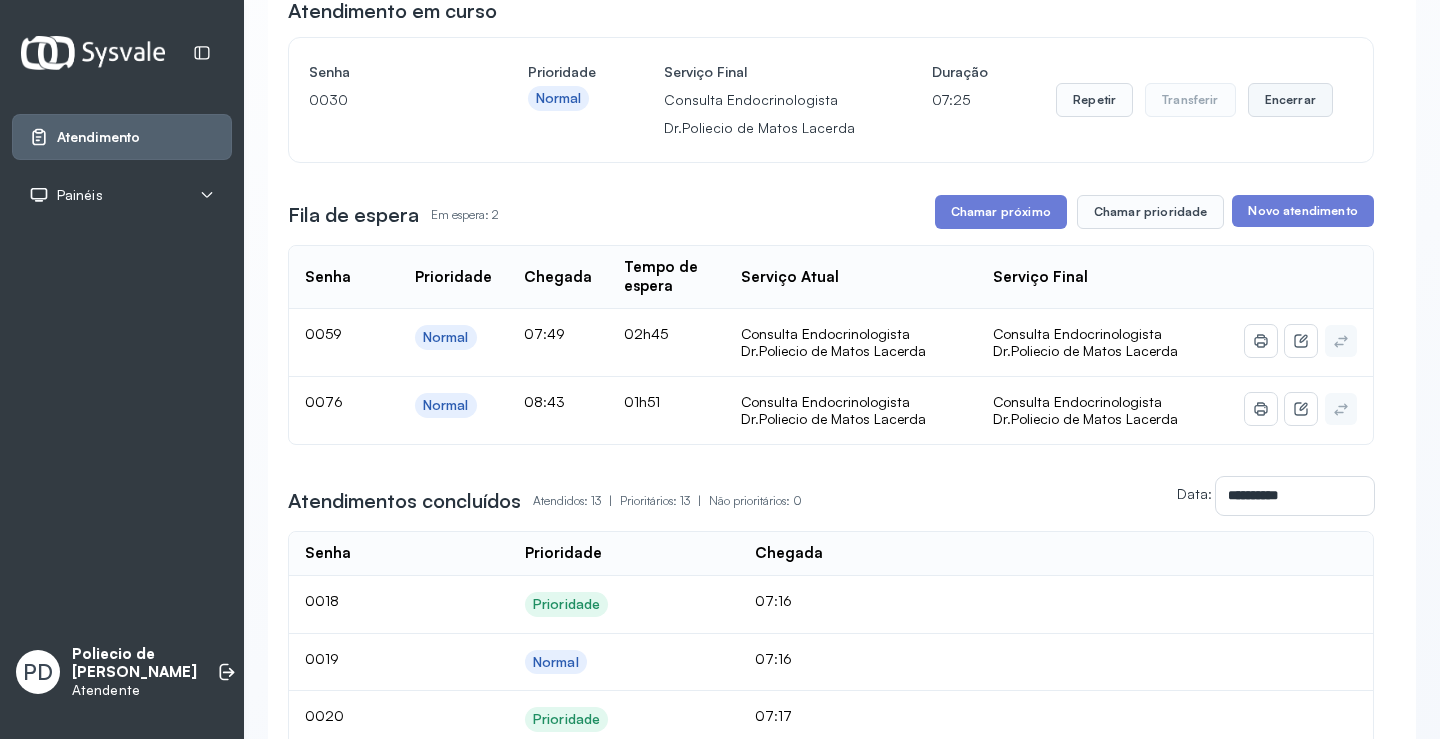click on "Encerrar" at bounding box center [1290, 100] 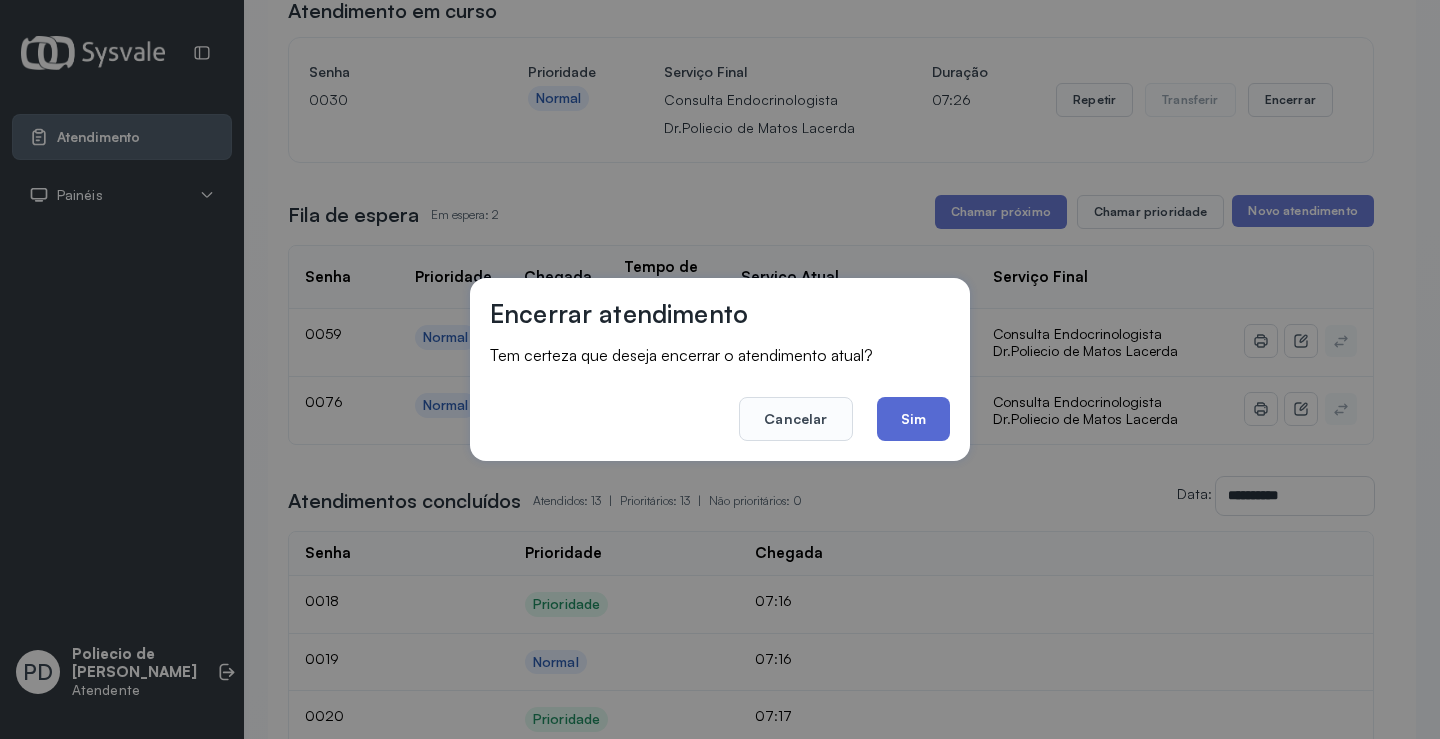 click on "Sim" 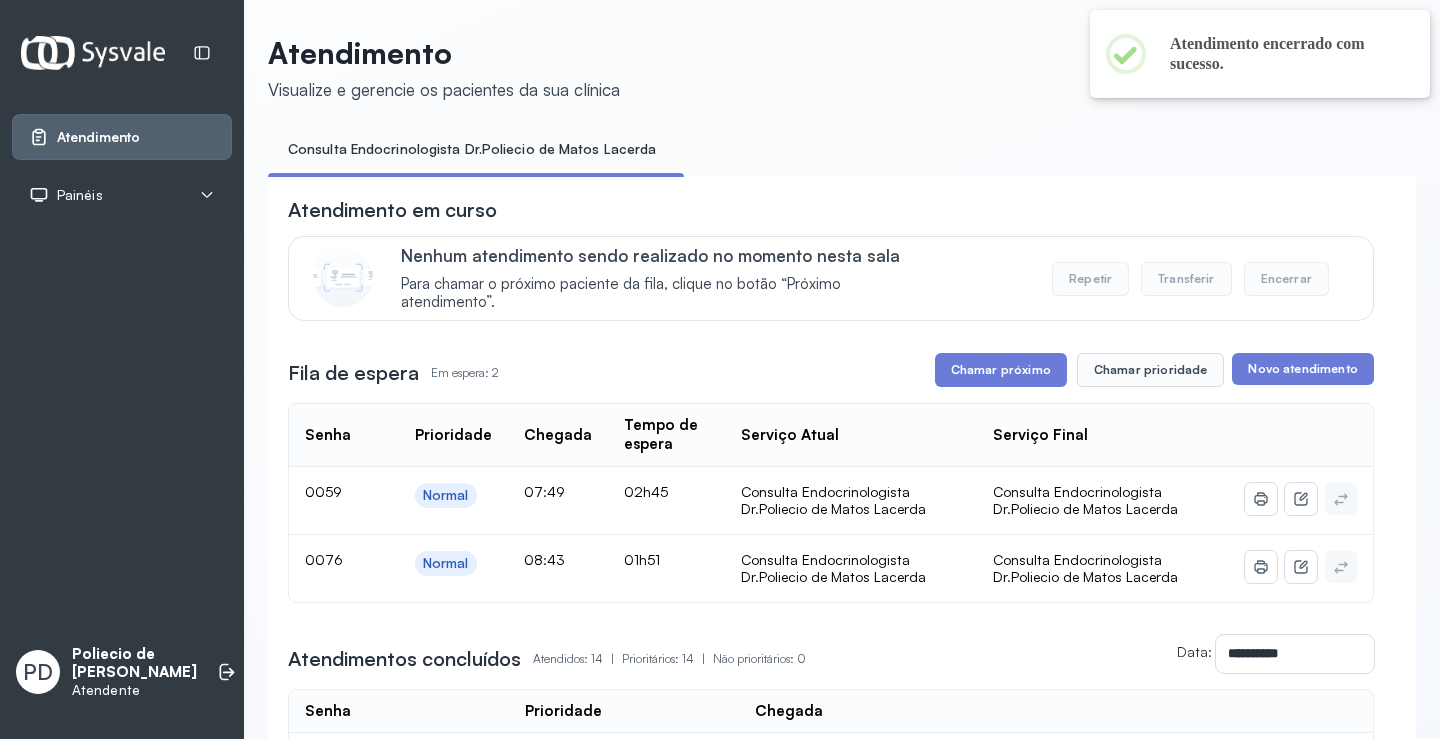 scroll, scrollTop: 200, scrollLeft: 0, axis: vertical 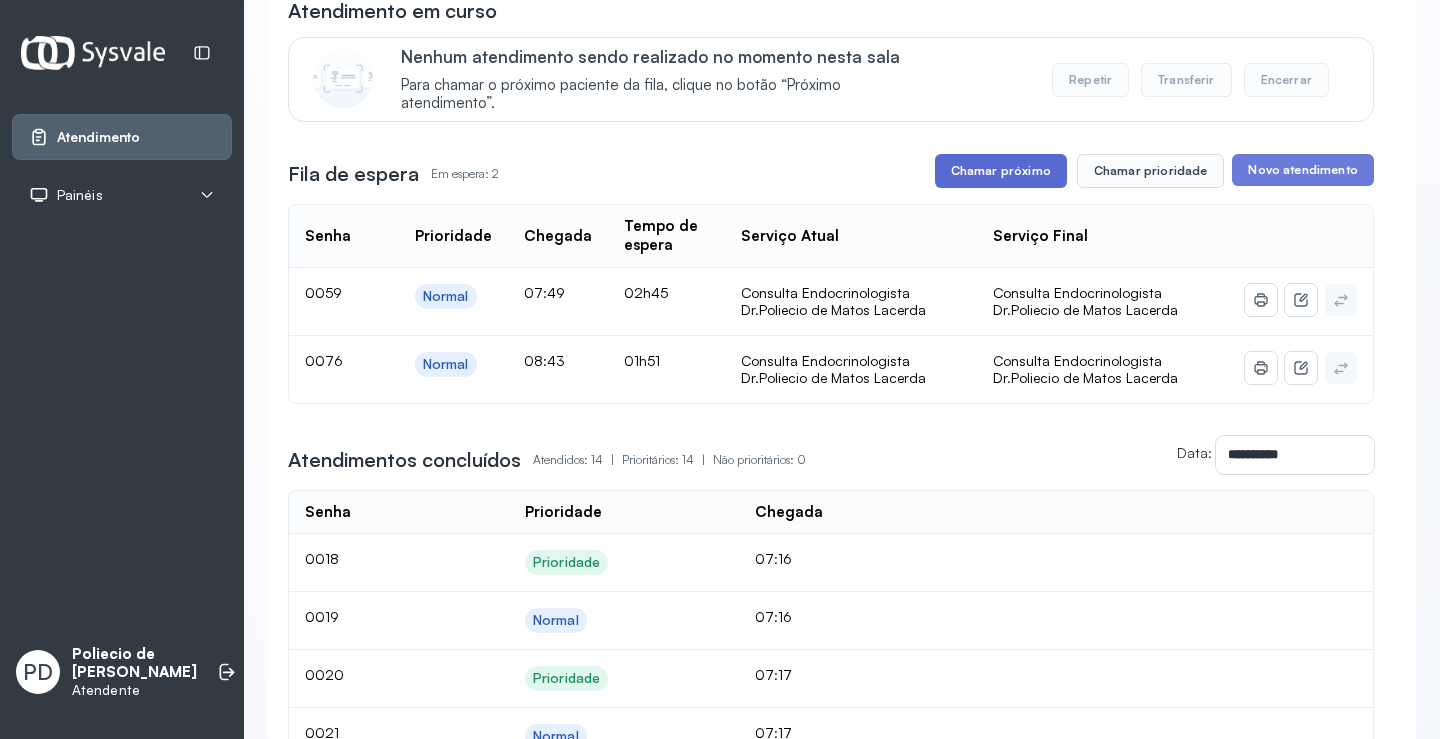 click on "Chamar próximo" at bounding box center (1001, 171) 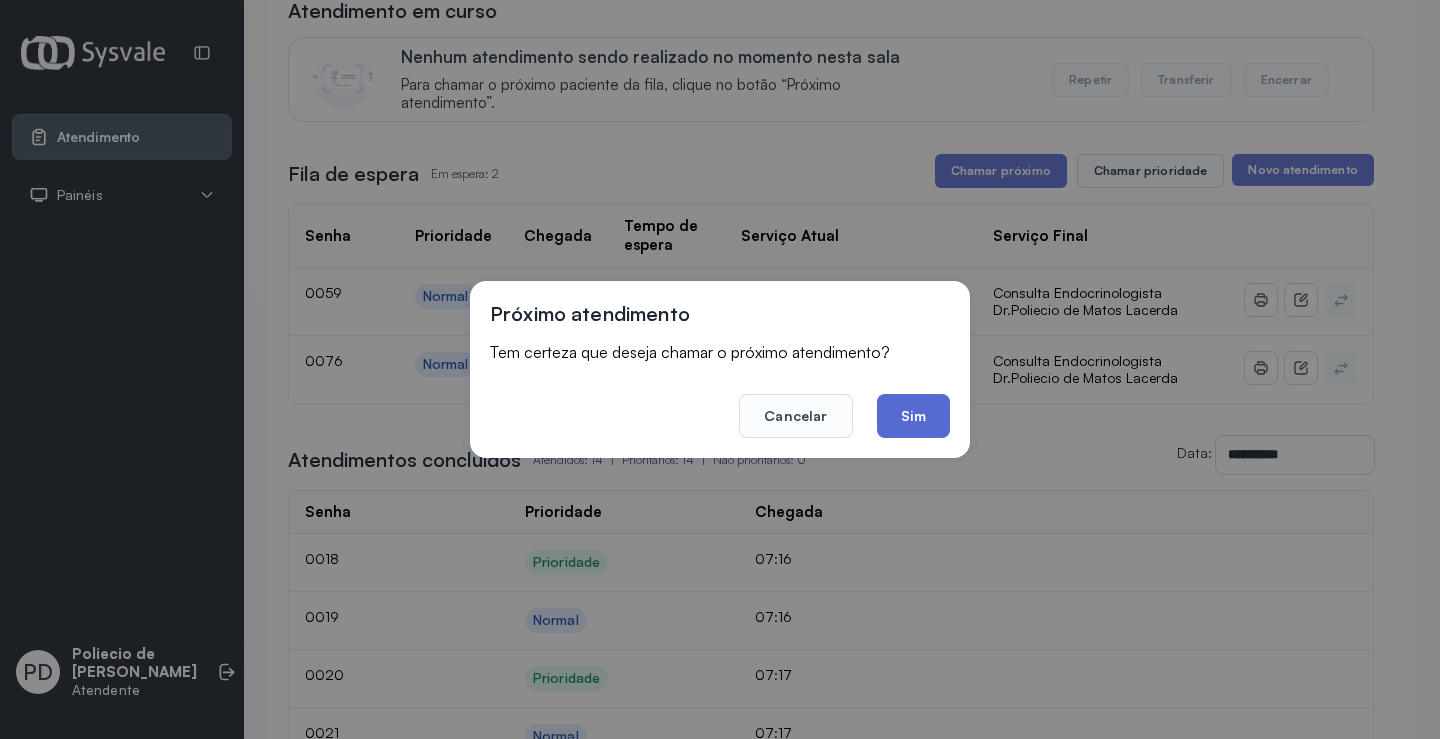 click on "Sim" 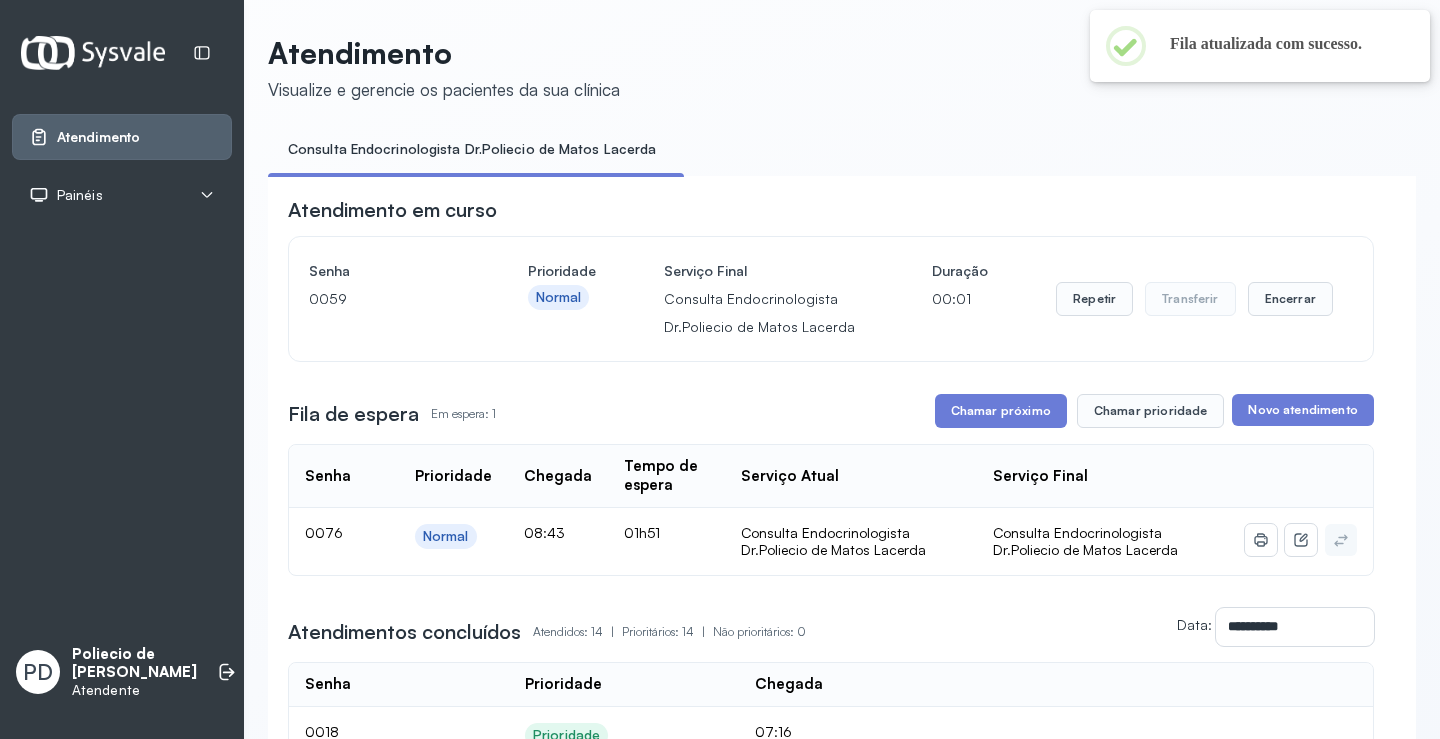 scroll, scrollTop: 200, scrollLeft: 0, axis: vertical 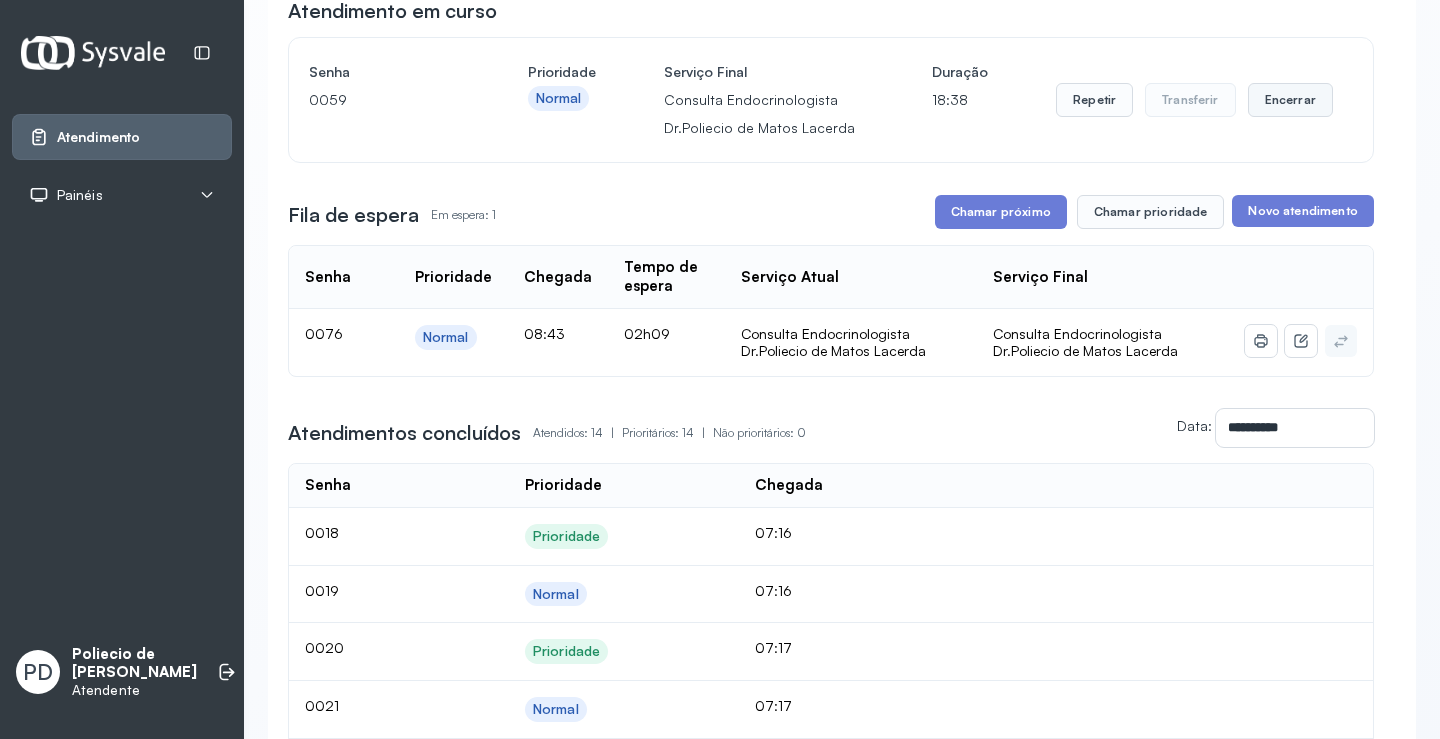 click on "Encerrar" at bounding box center (1290, 100) 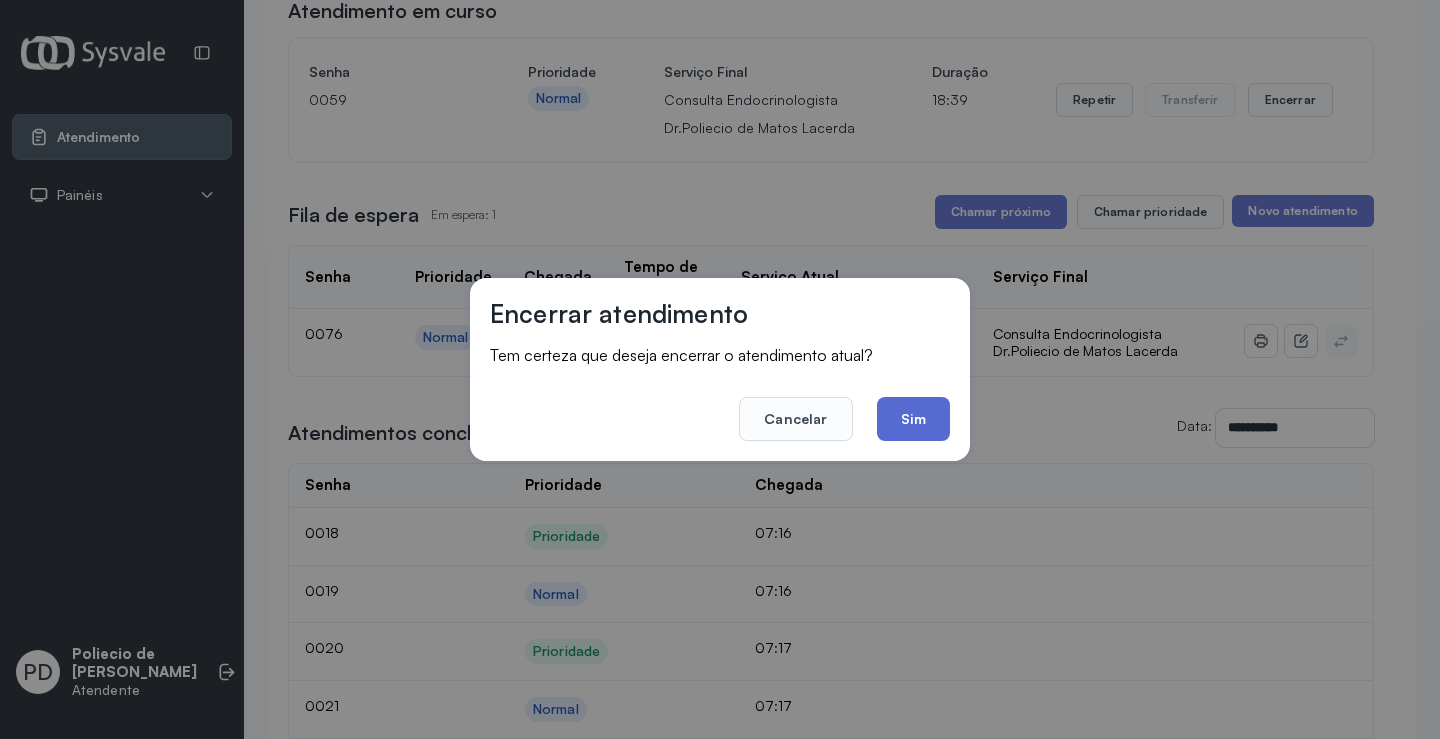 click on "Sim" 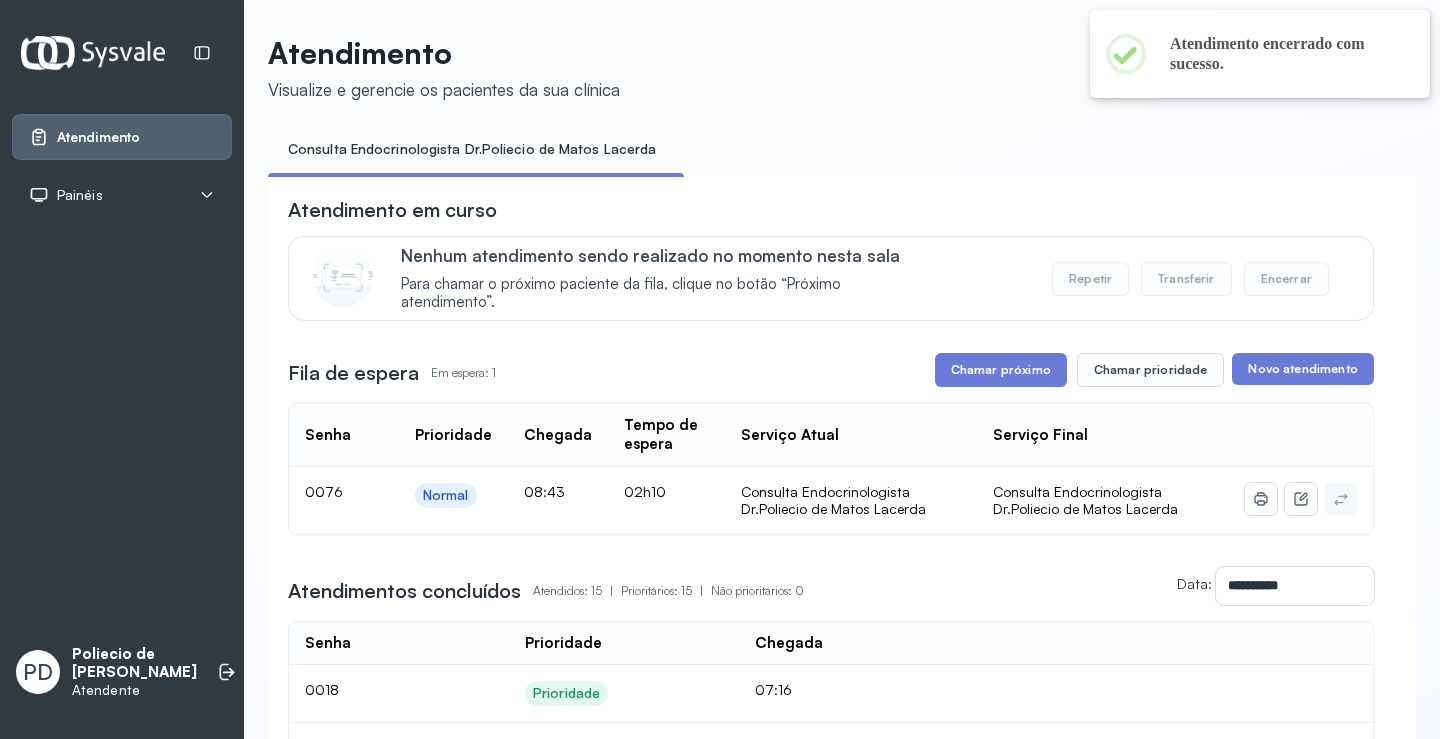 scroll, scrollTop: 200, scrollLeft: 0, axis: vertical 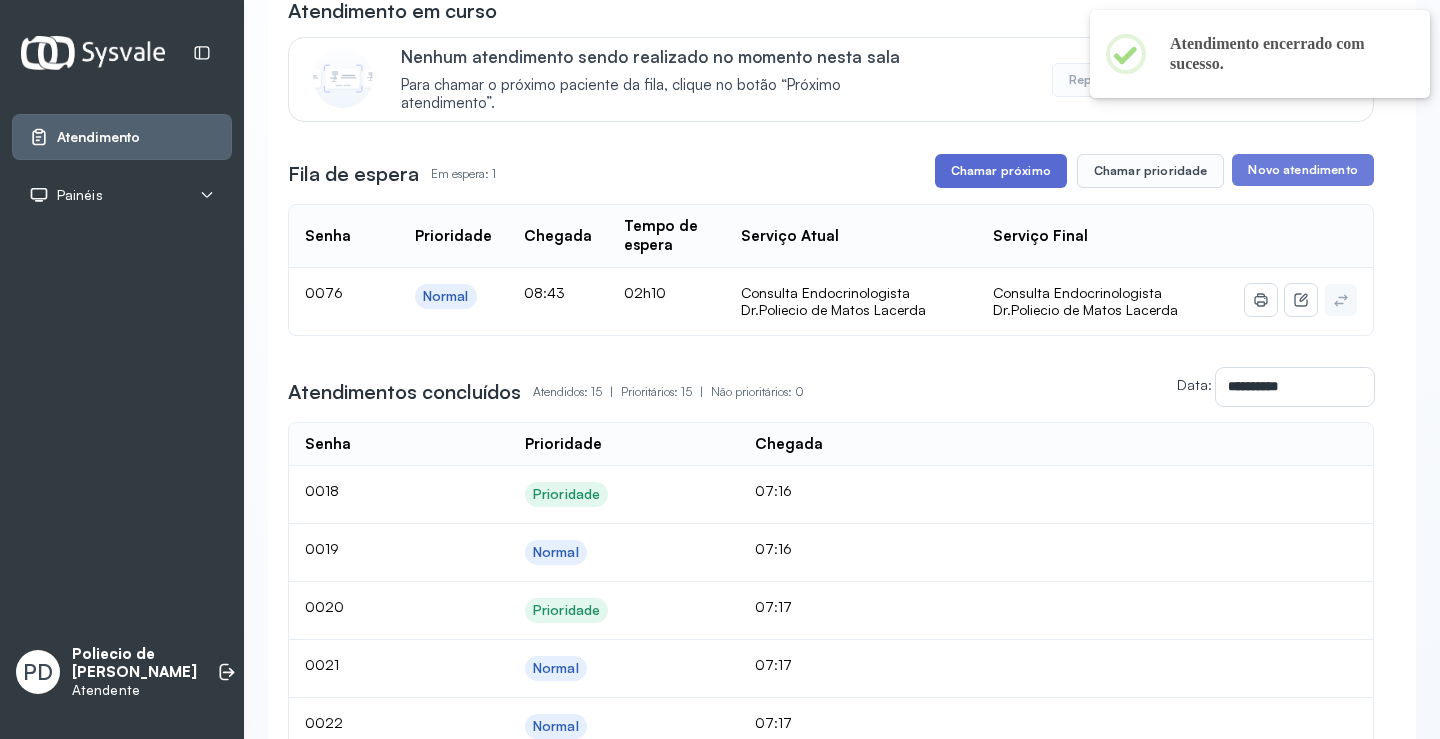 click on "Chamar próximo" at bounding box center [1001, 171] 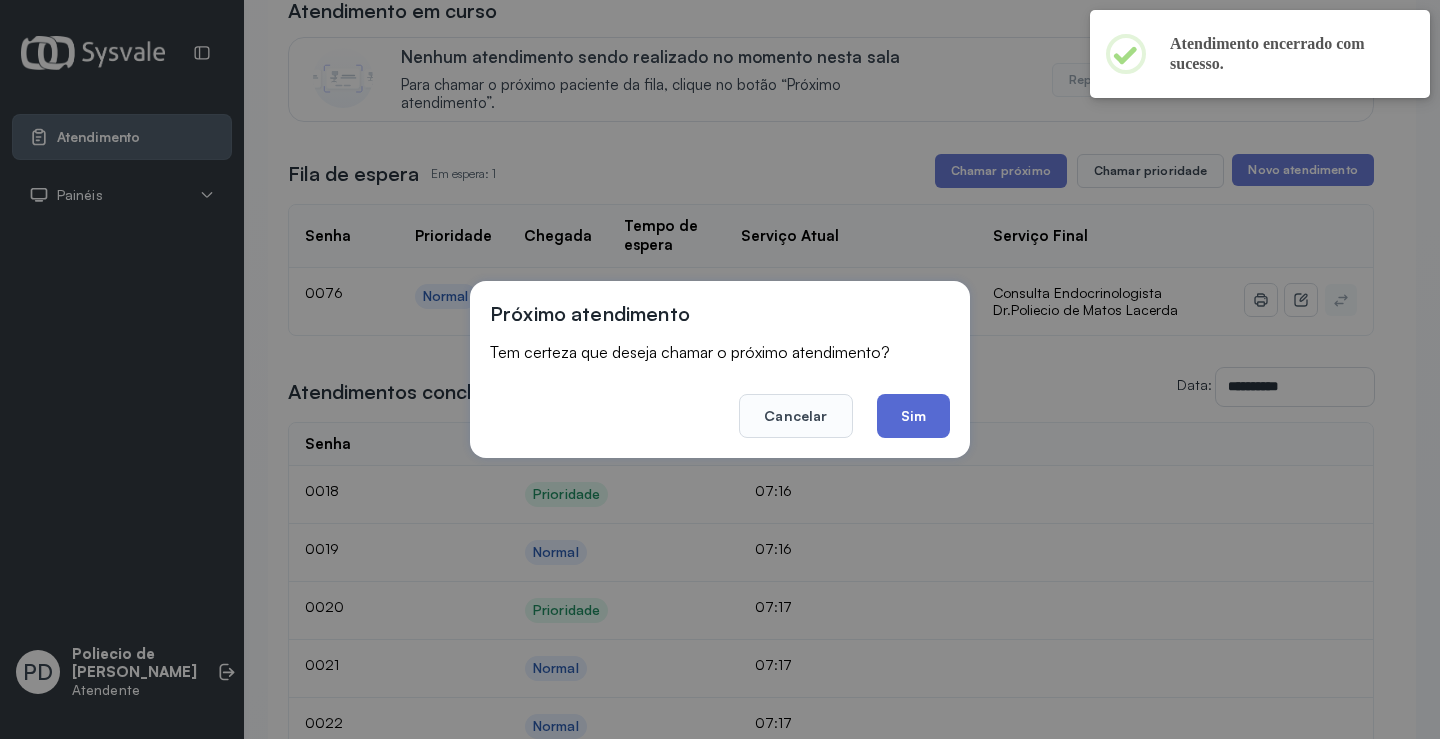 click on "Sim" 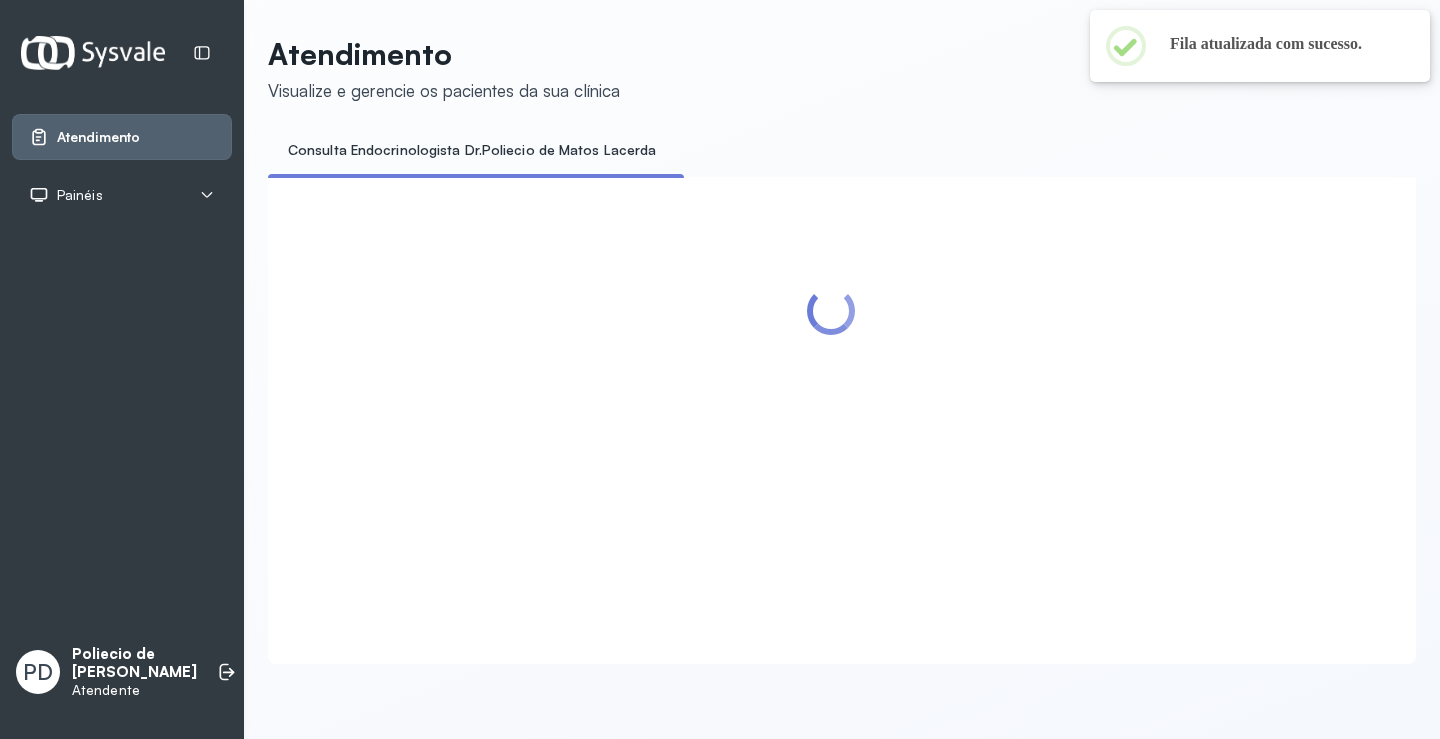 scroll, scrollTop: 200, scrollLeft: 0, axis: vertical 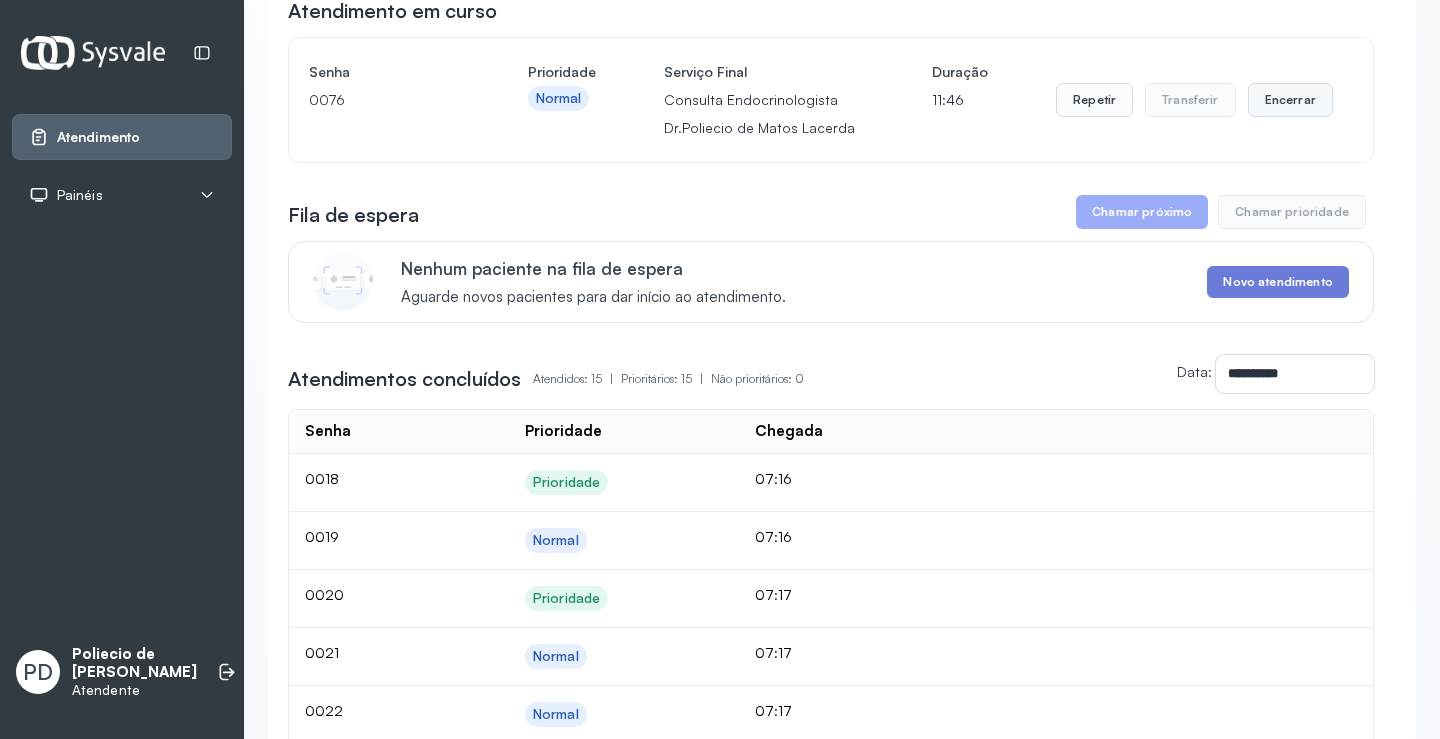 click on "Encerrar" at bounding box center [1290, 100] 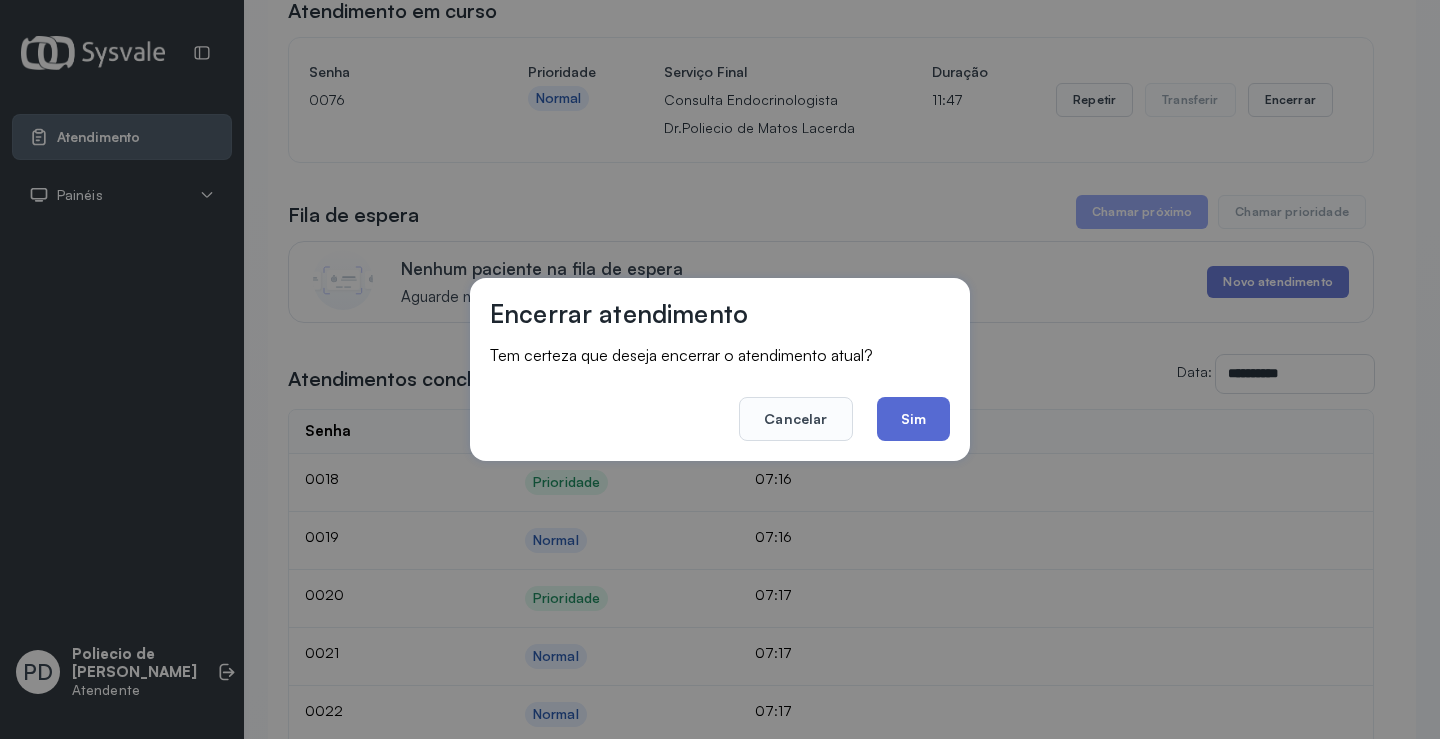 click on "Sim" 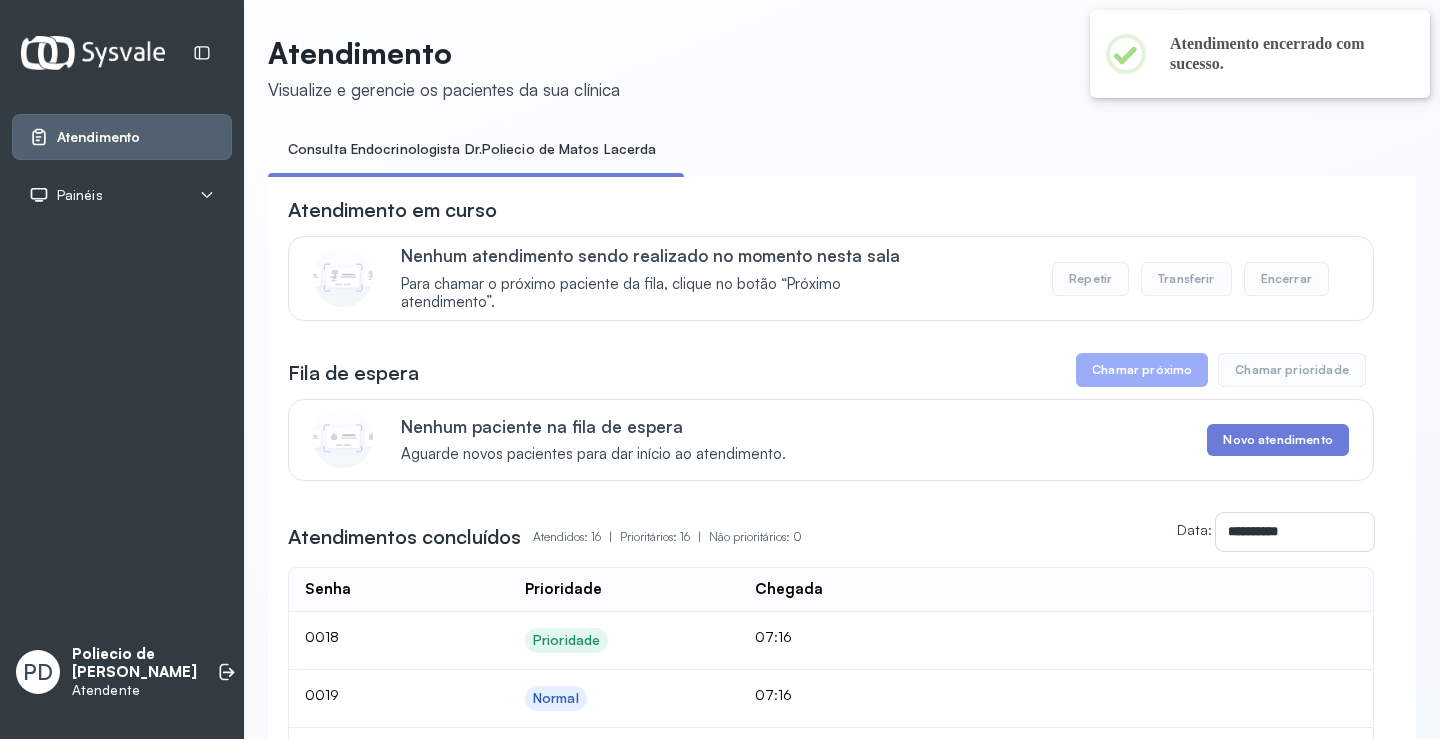 scroll, scrollTop: 200, scrollLeft: 0, axis: vertical 